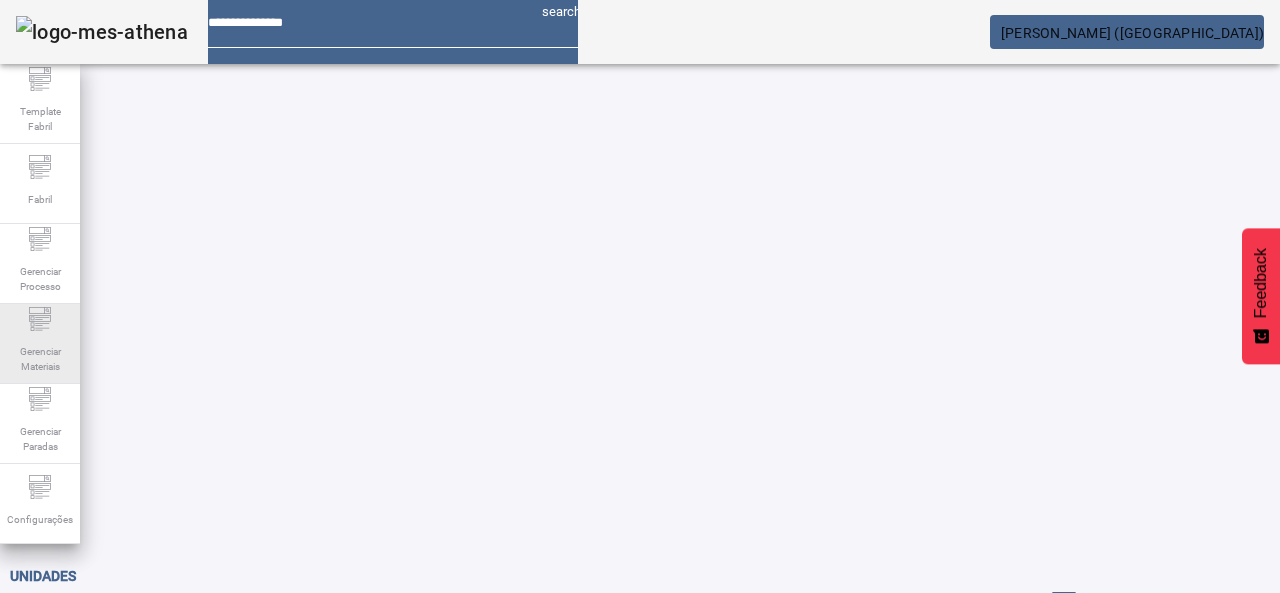 scroll, scrollTop: 0, scrollLeft: 0, axis: both 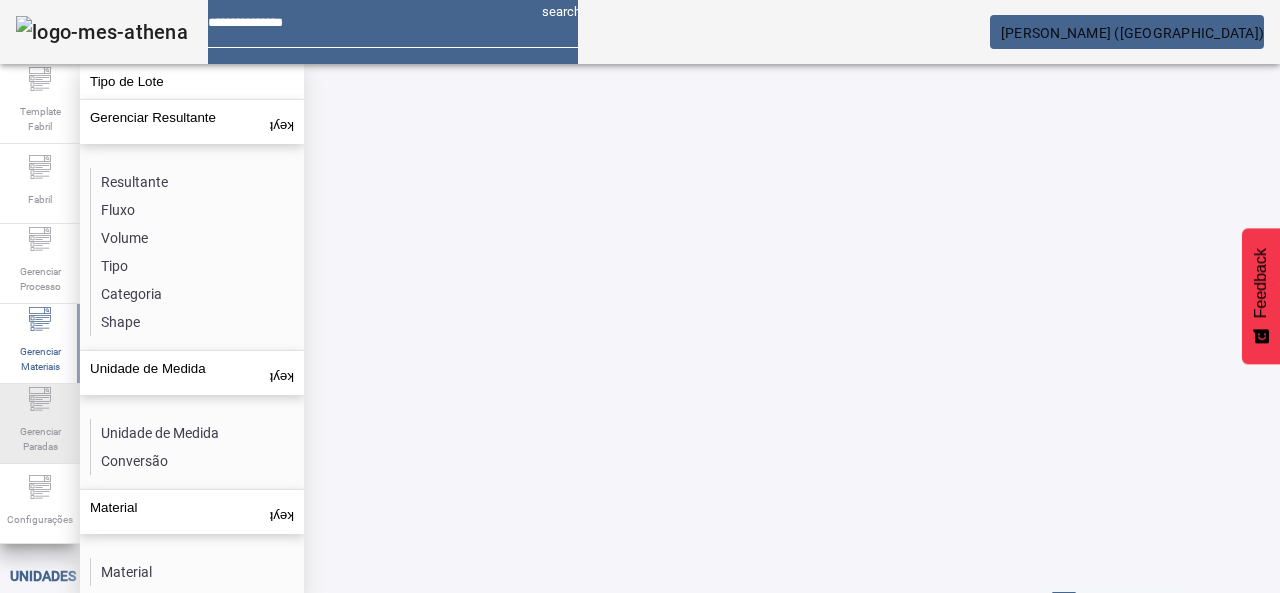 click on "Gerenciar Paradas" 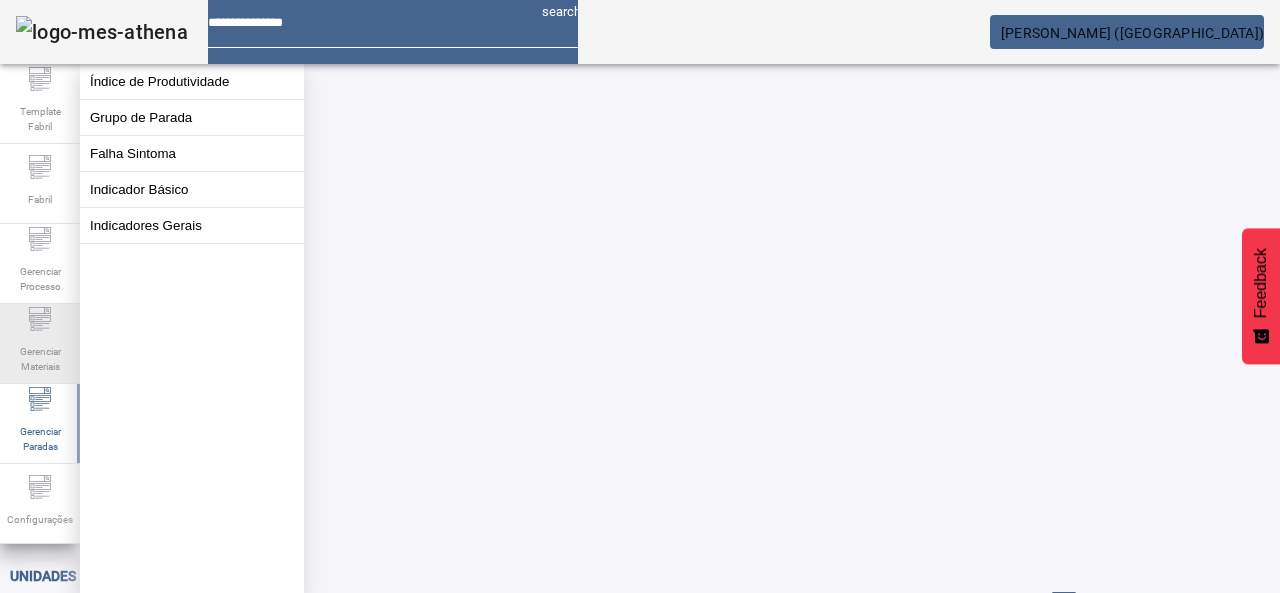 click on "Gerenciar Materiais" 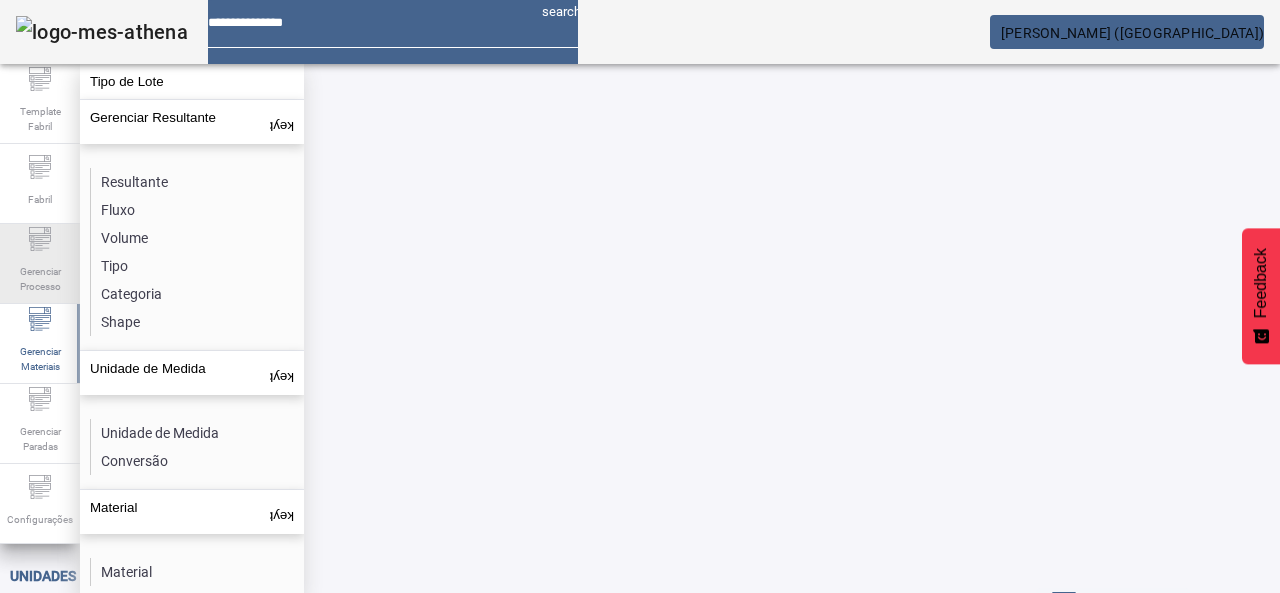 click on "Gerenciar Processo" 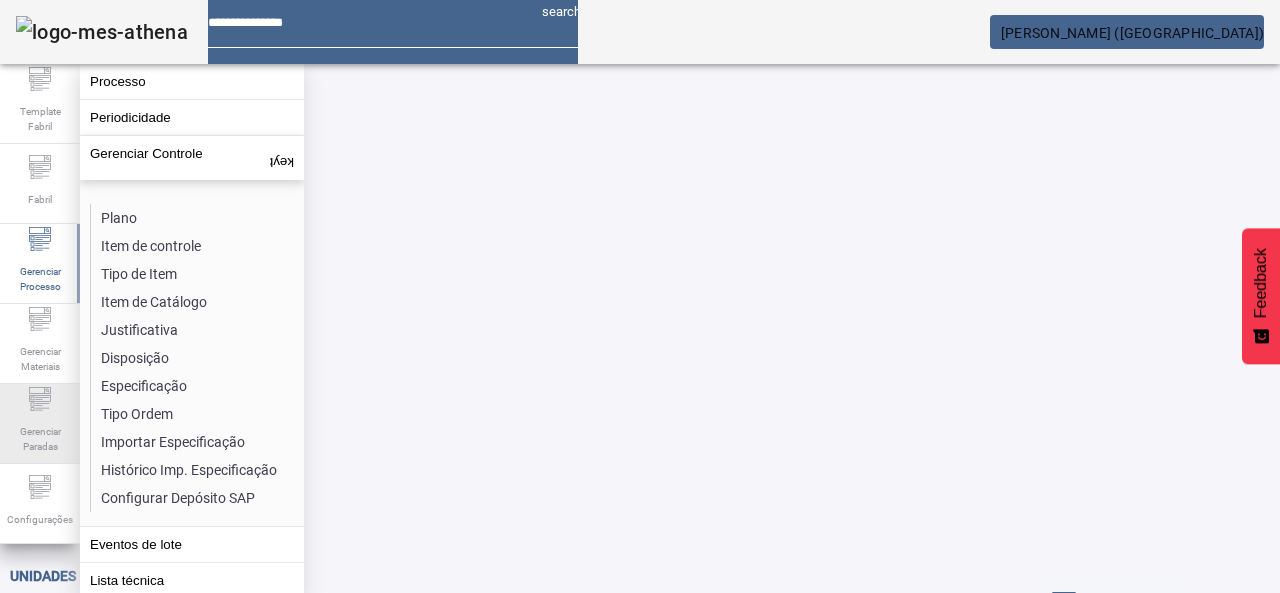 click on "Gerenciar Paradas" 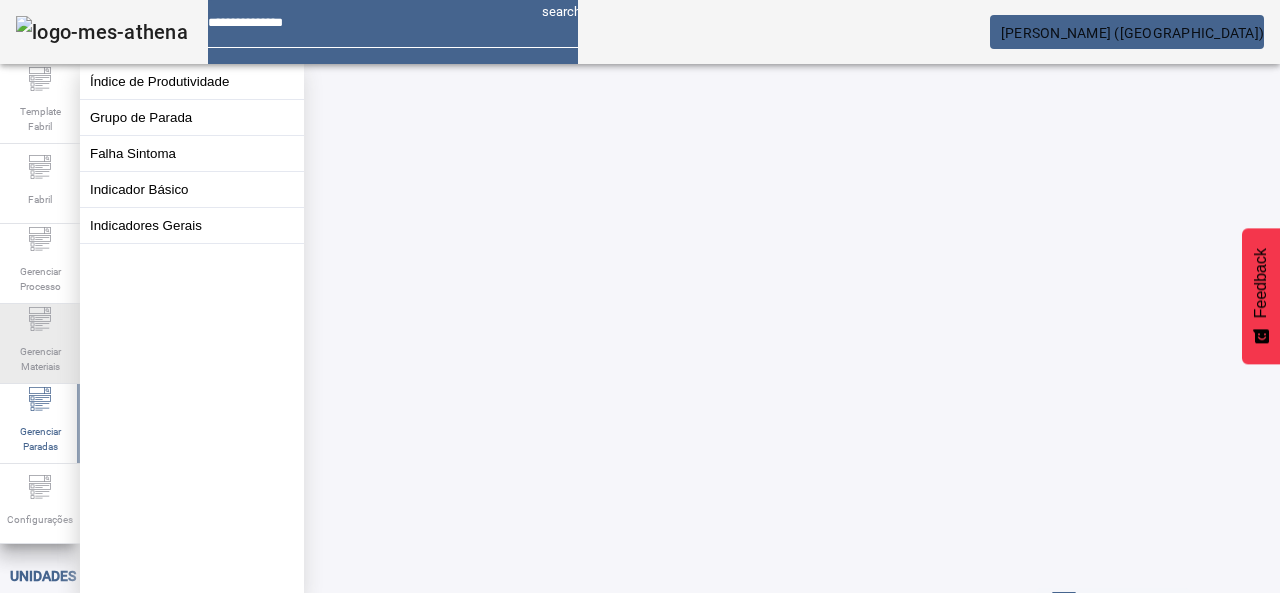 click on "Gerenciar Materiais" 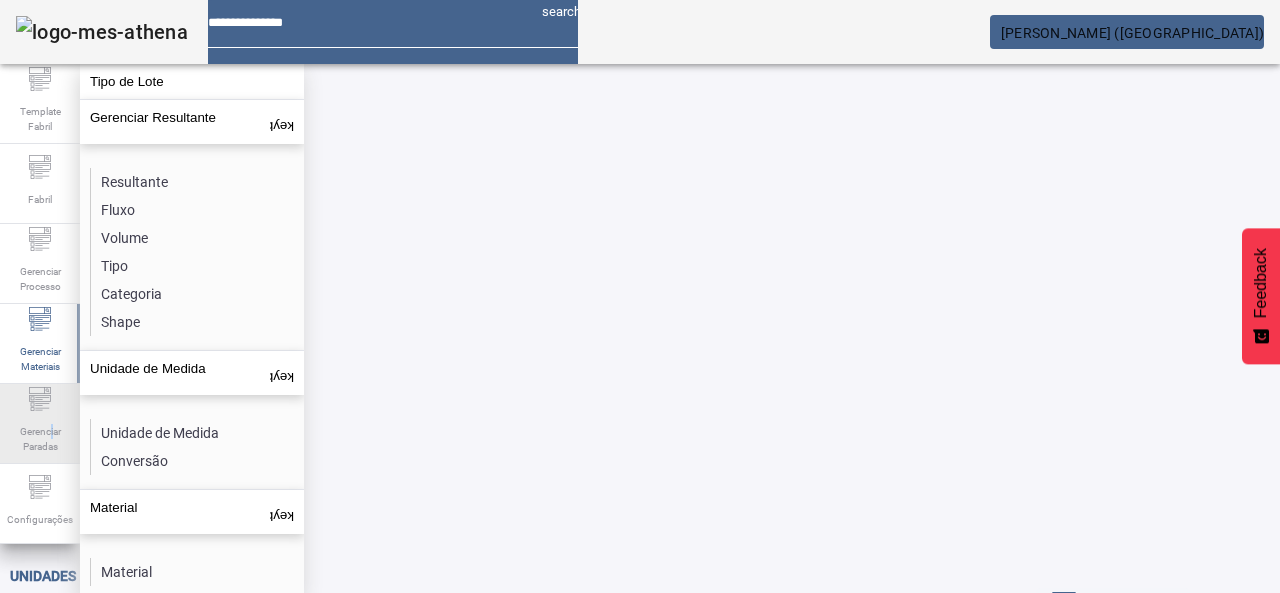 click on "Gerenciar Paradas" 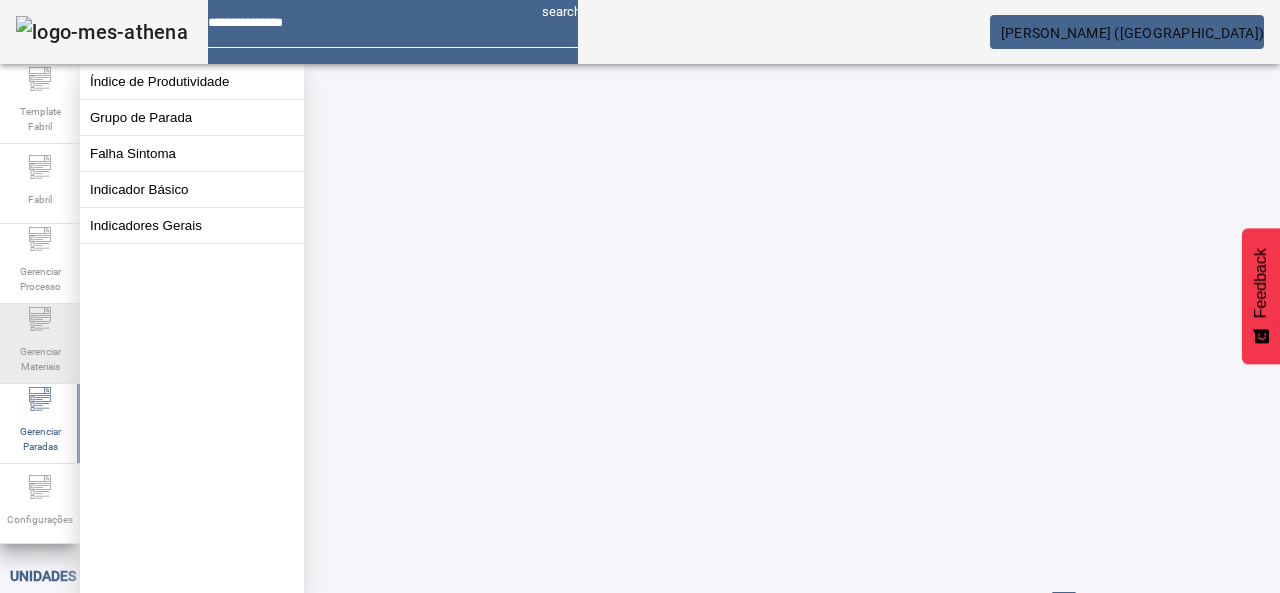 click on "Gerenciar Materiais" 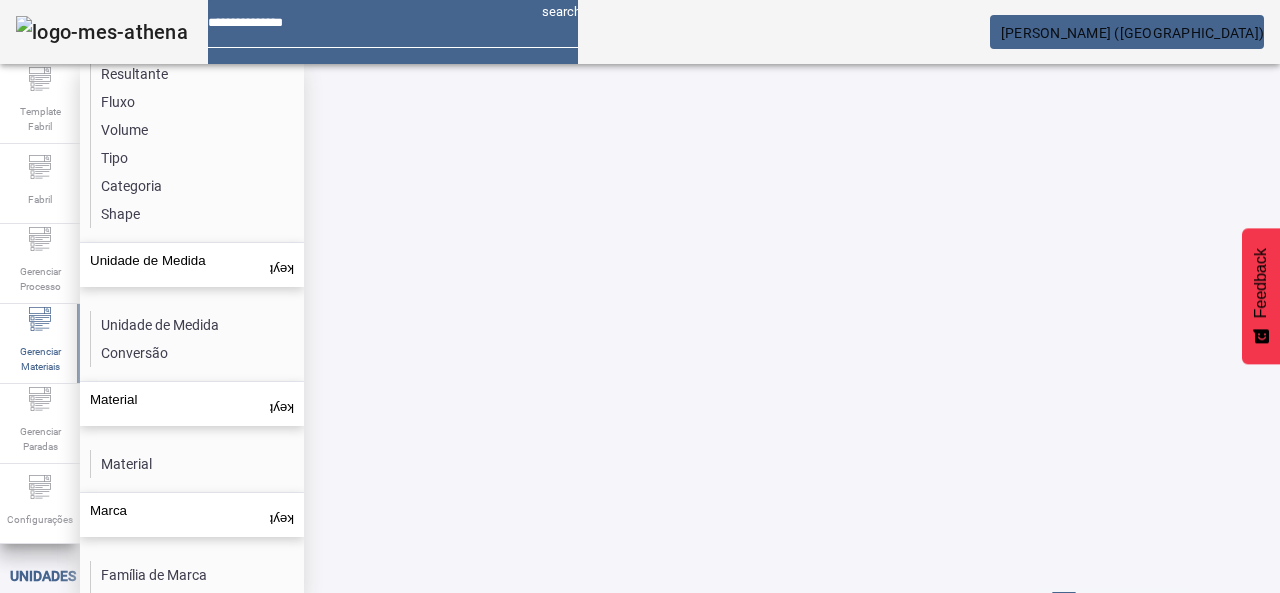scroll, scrollTop: 230, scrollLeft: 0, axis: vertical 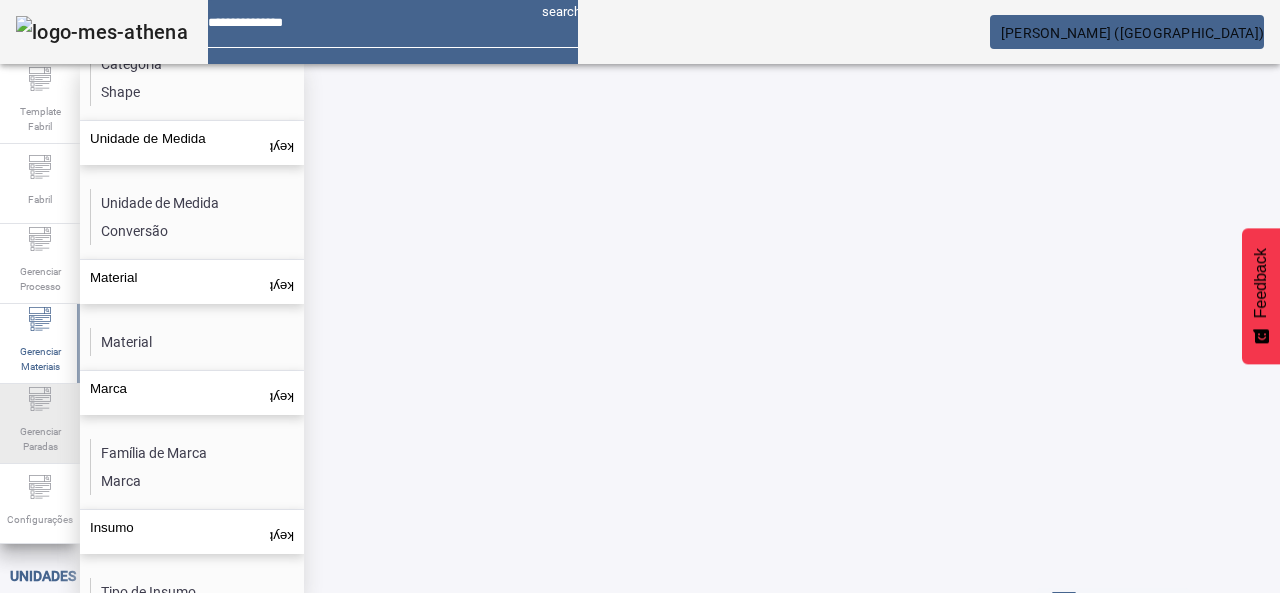 click 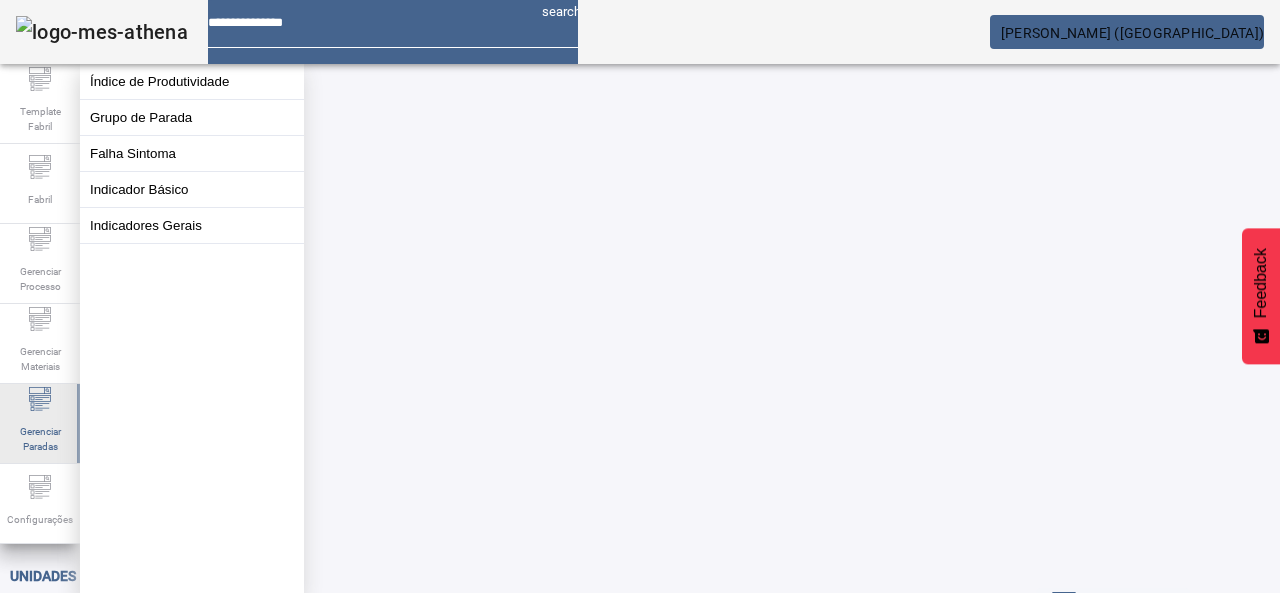 scroll, scrollTop: 0, scrollLeft: 0, axis: both 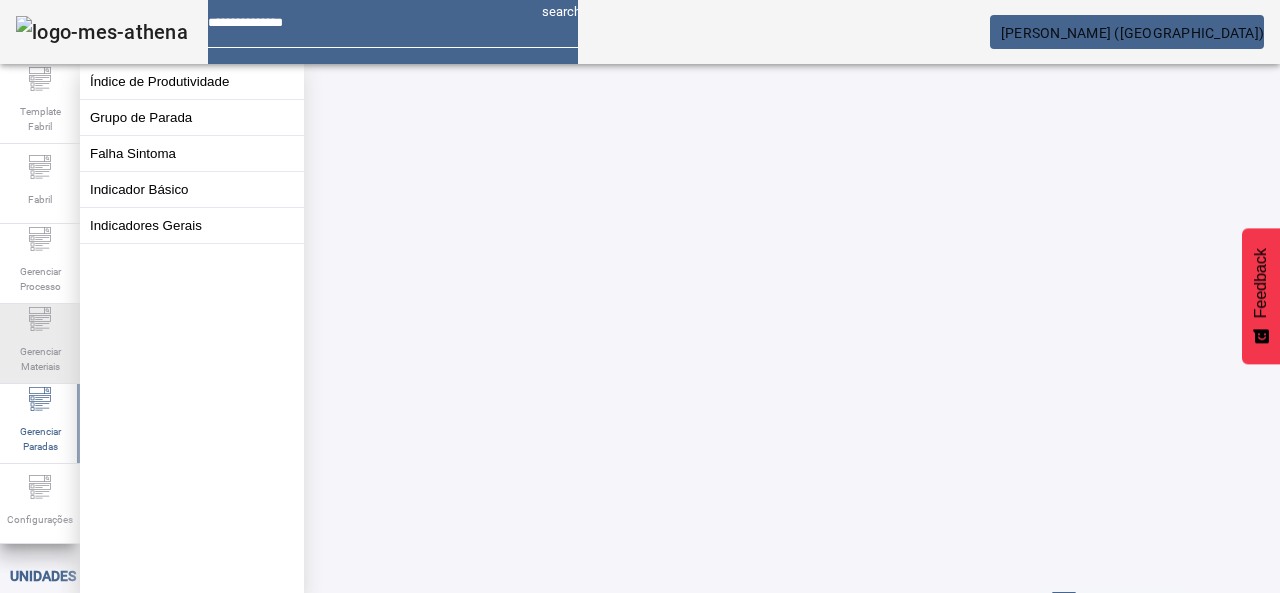 click on "Gerenciar Materiais" 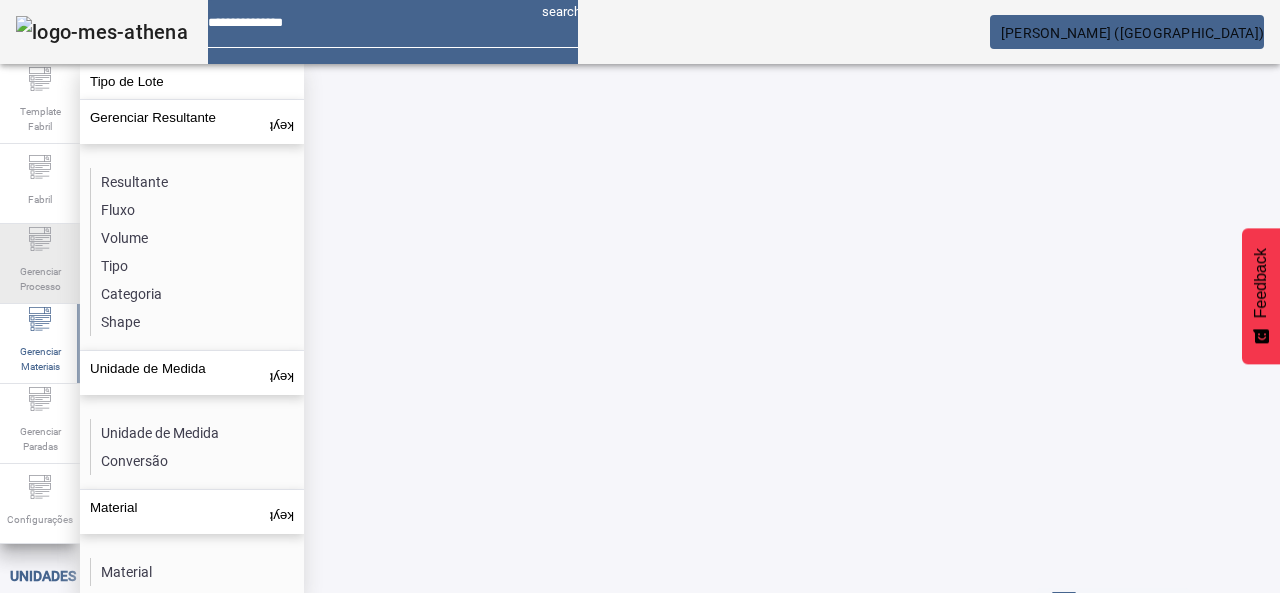 click 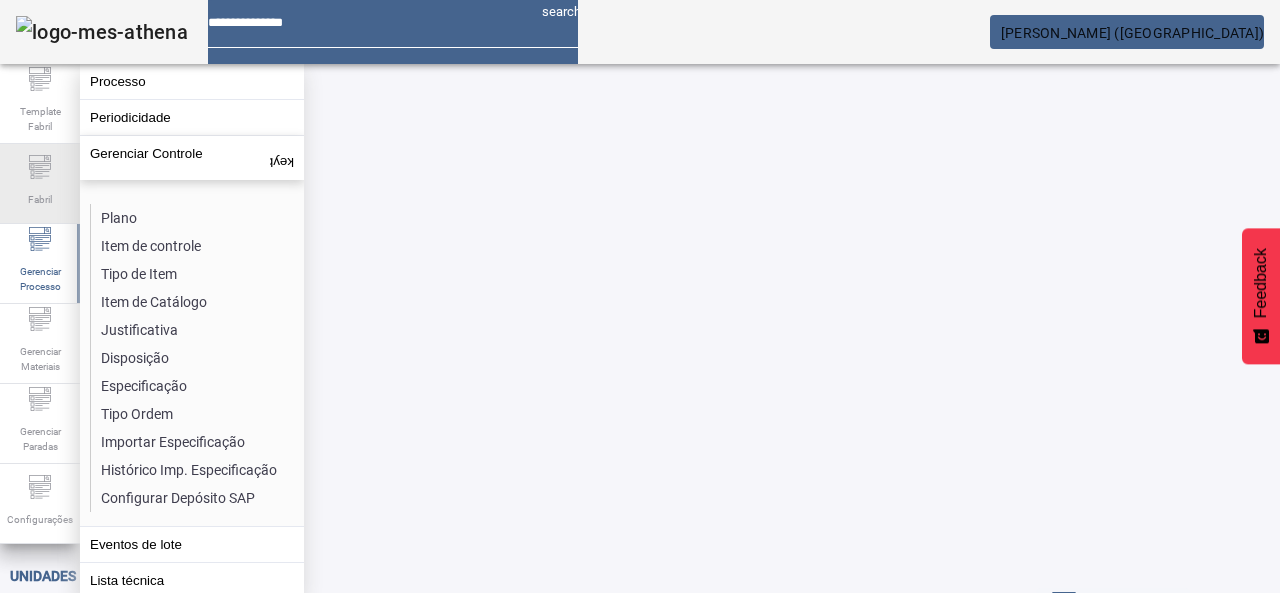 click on "Fabril" 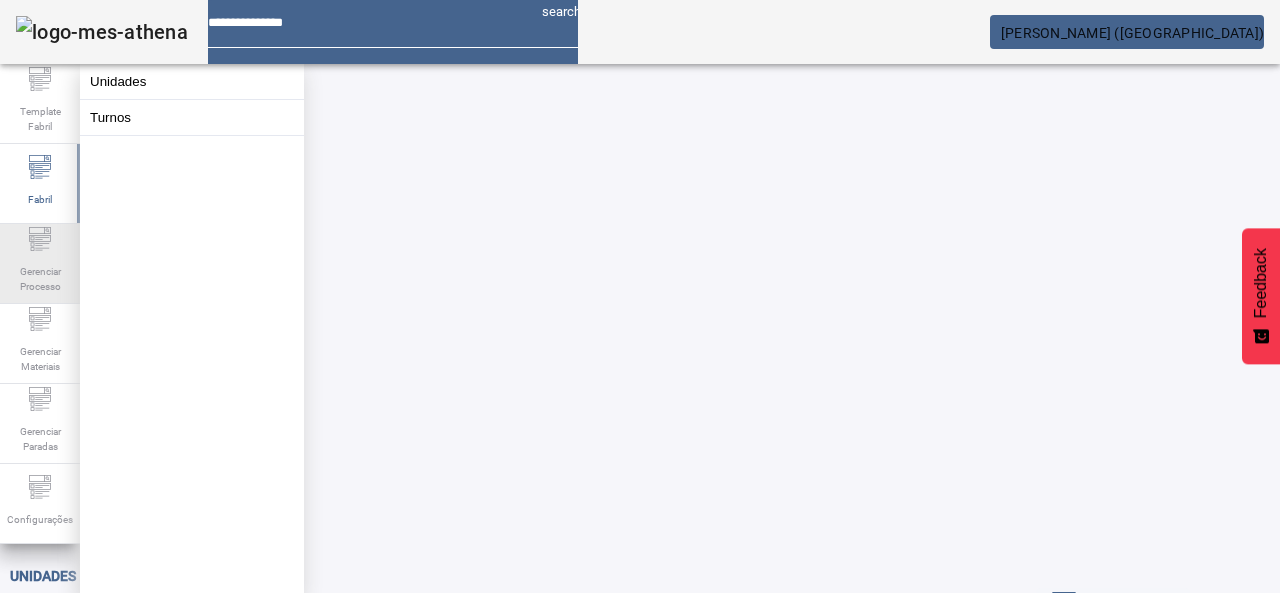 click on "Gerenciar Processo" 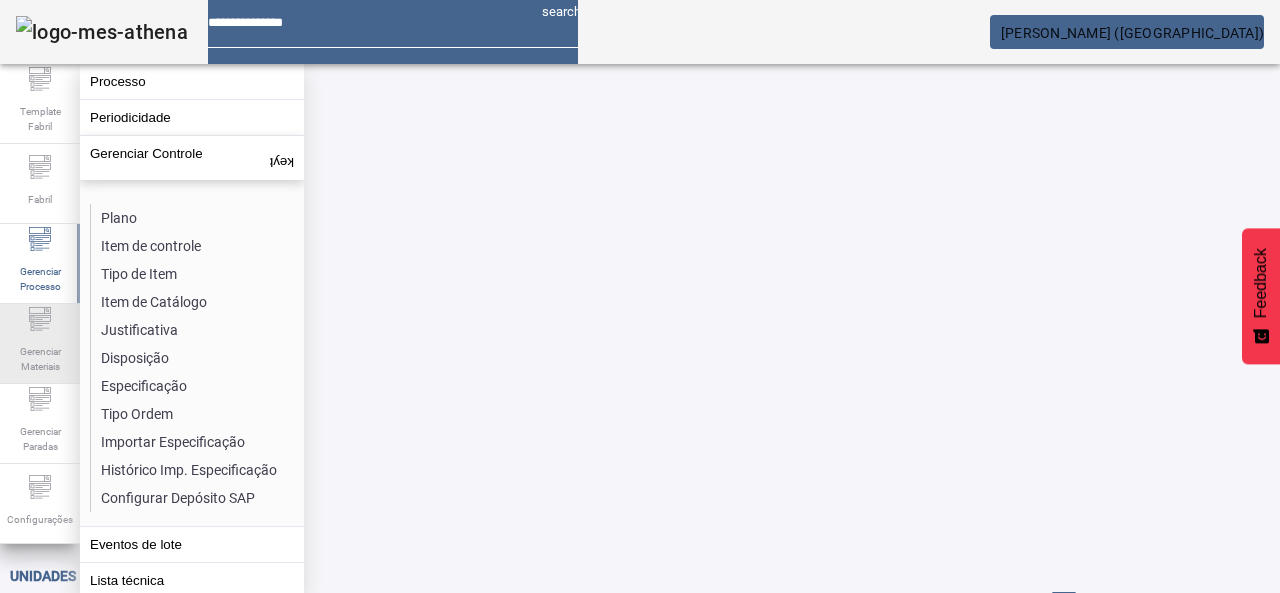 click on "Gerenciar Materiais" 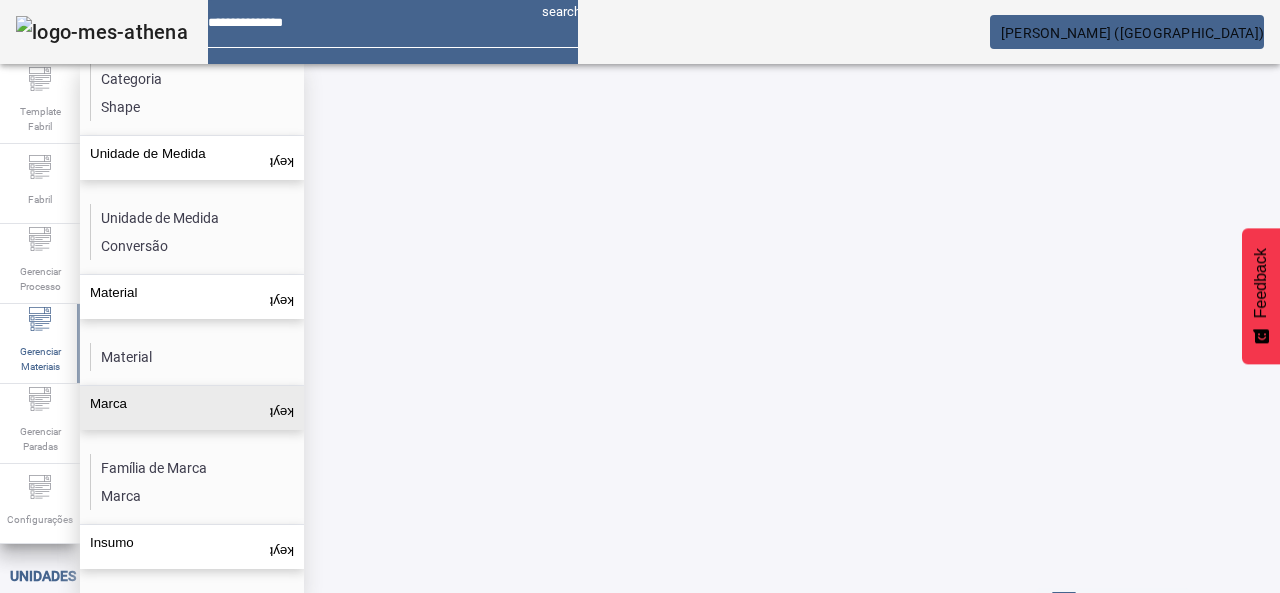 scroll, scrollTop: 230, scrollLeft: 0, axis: vertical 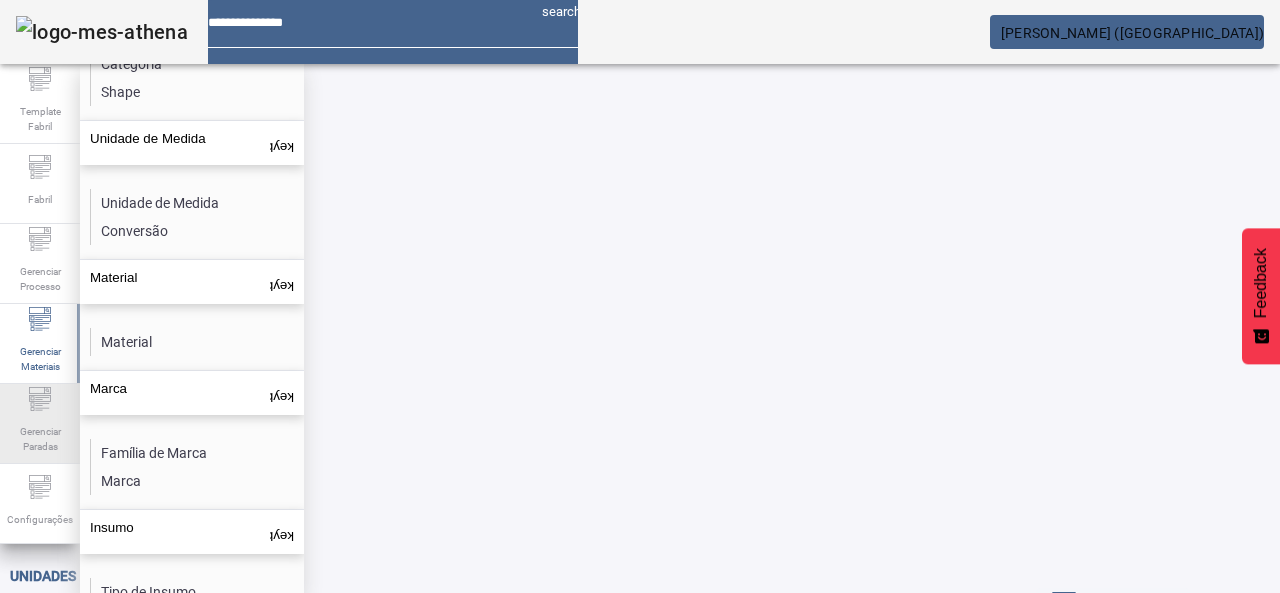 click 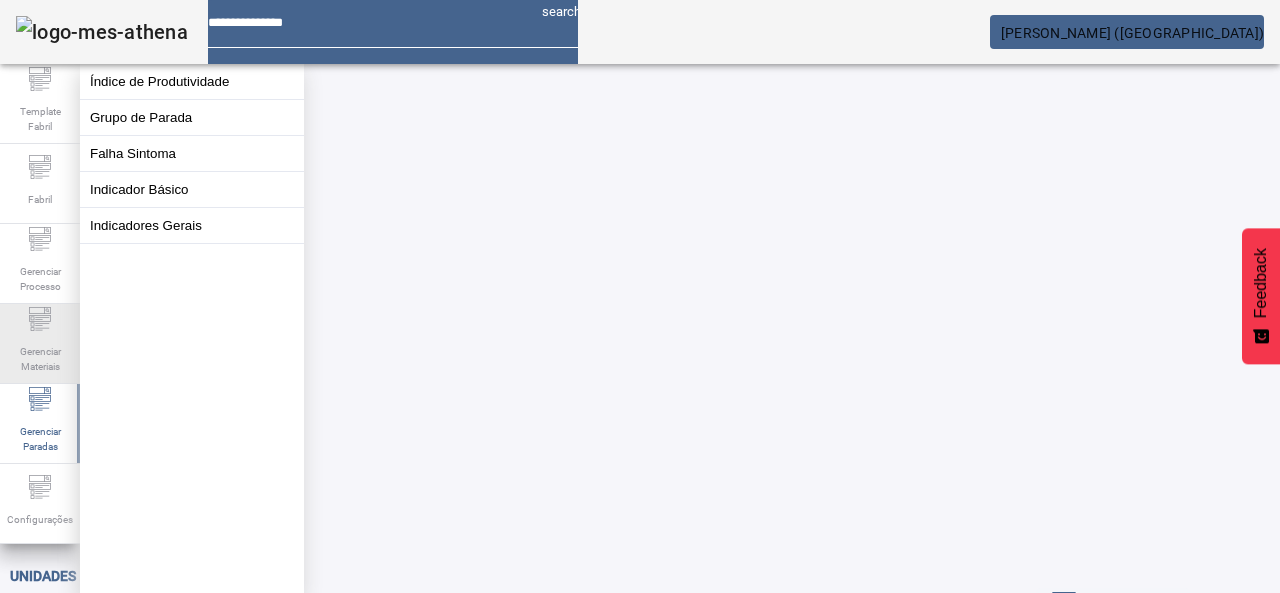 click on "Gerenciar Materiais" 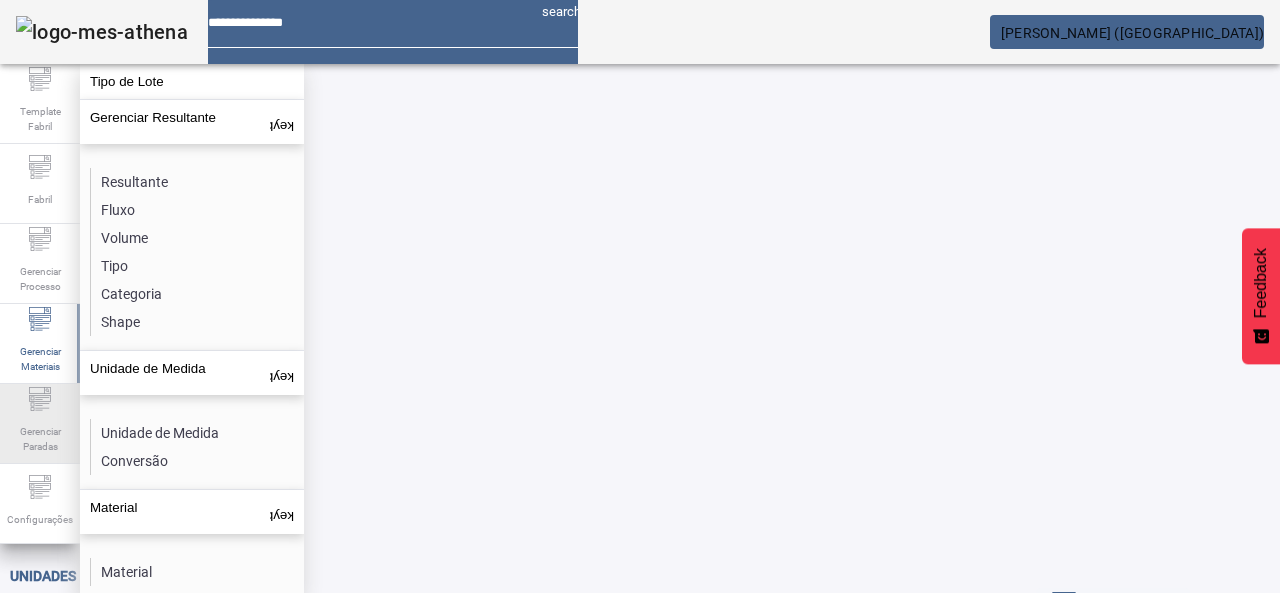 click on "Gerenciar Paradas" 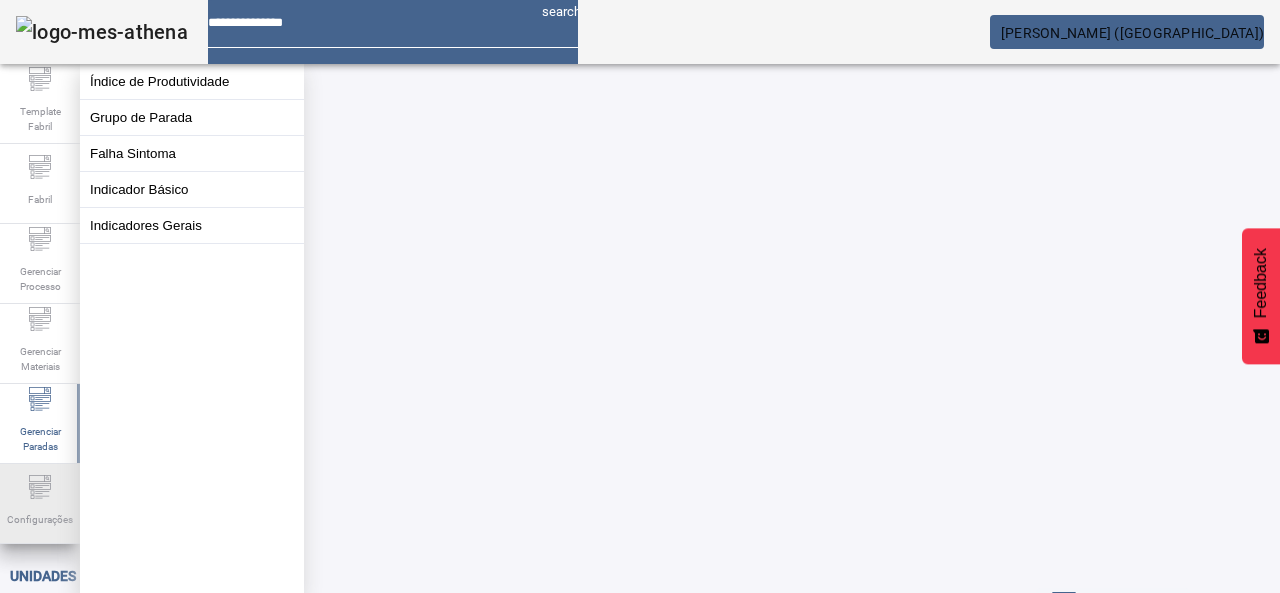 click on "Configurações" 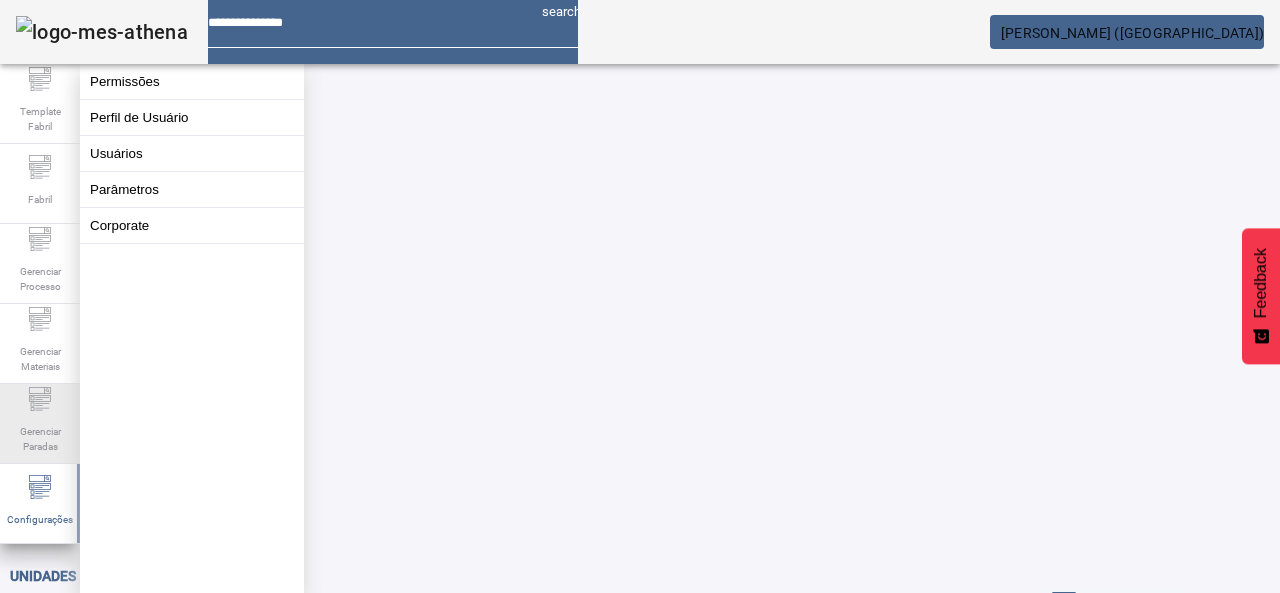 click 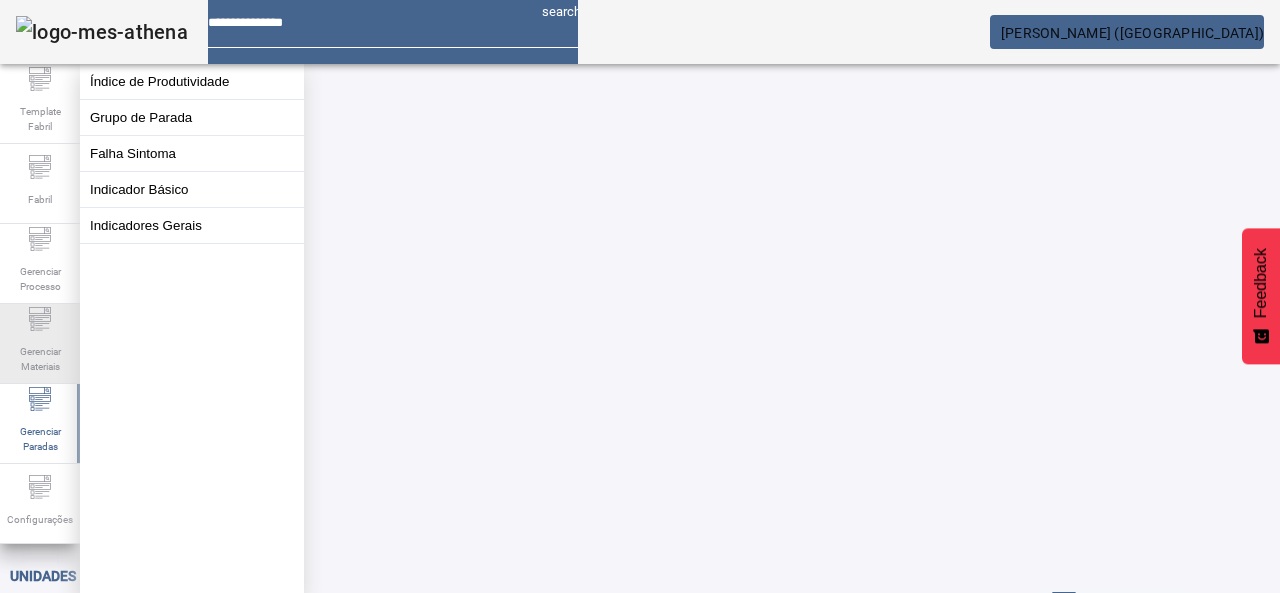 click on "Gerenciar Materiais" 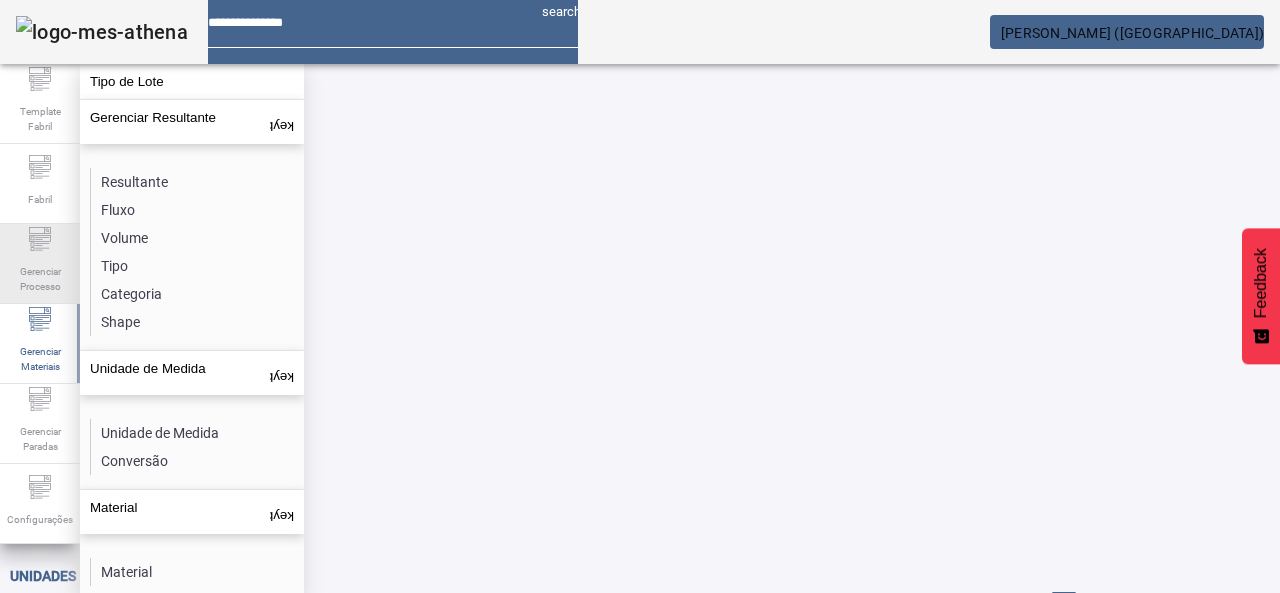 click on "Gerenciar Processo" 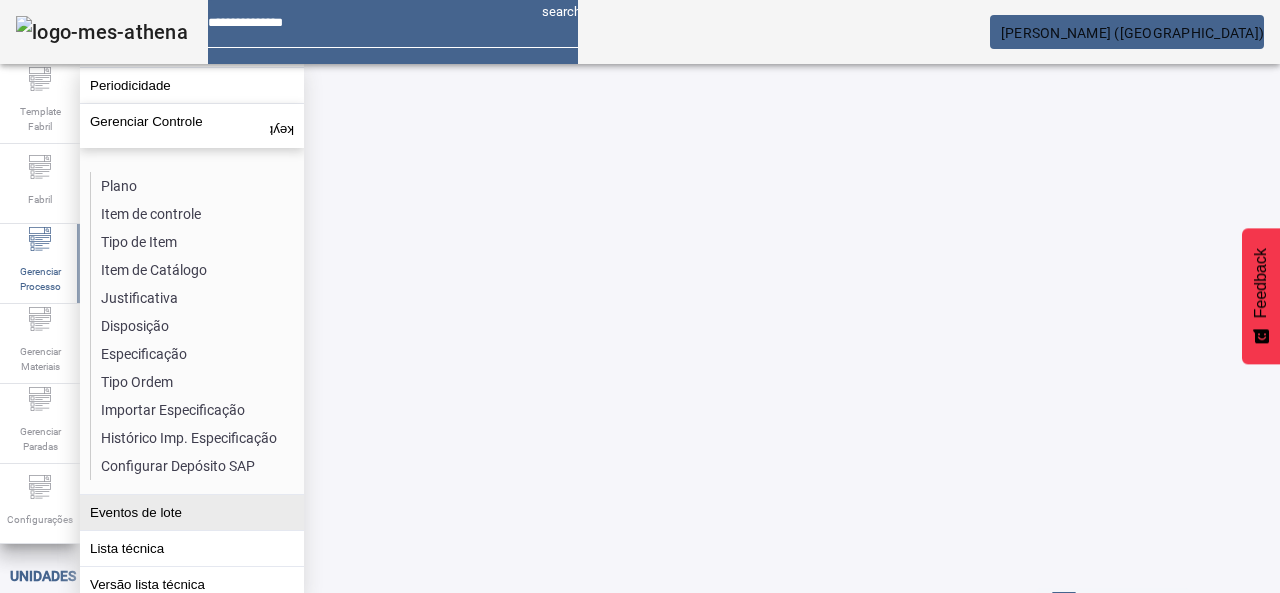 scroll, scrollTop: 58, scrollLeft: 0, axis: vertical 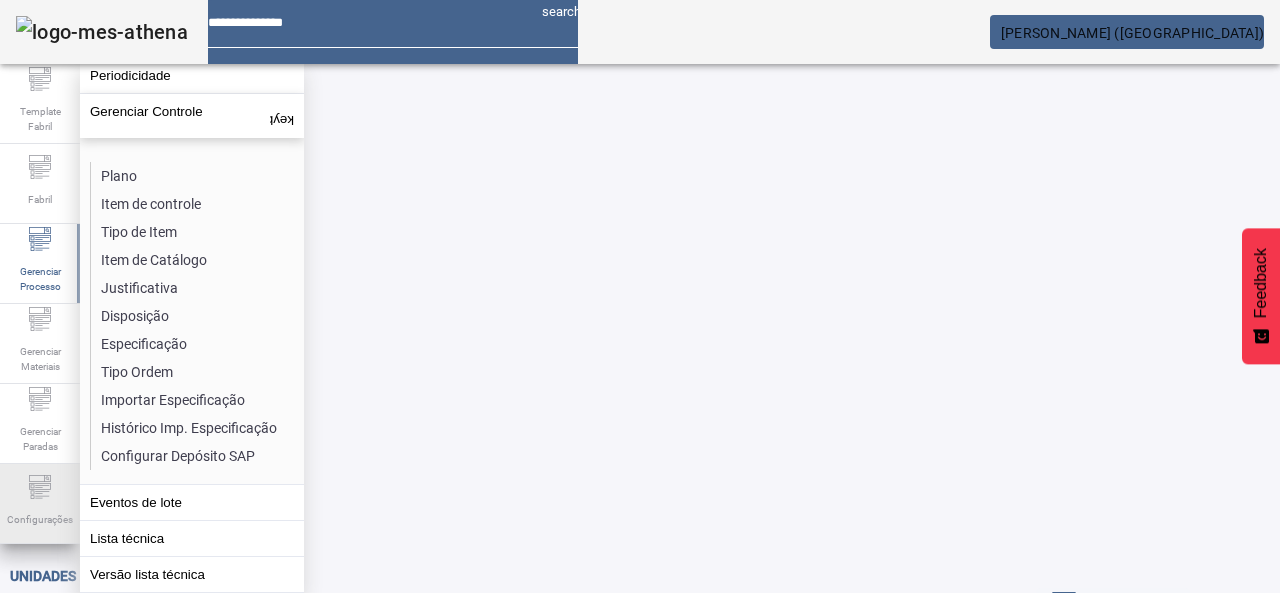 click on "Configurações" 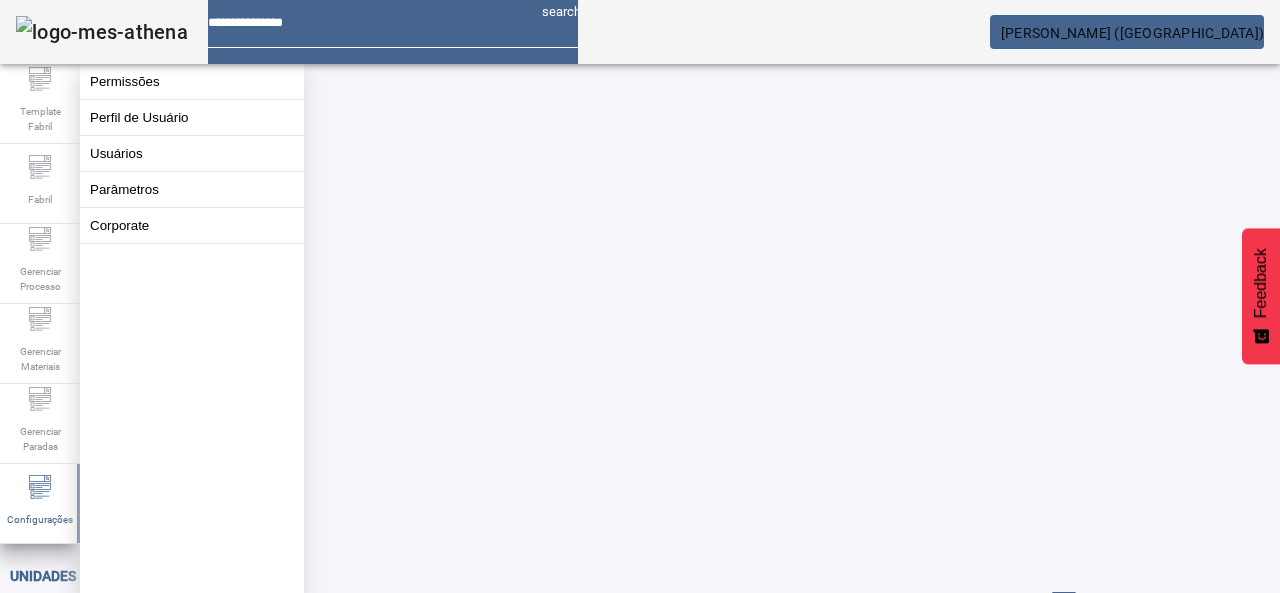 click on "Usuários" 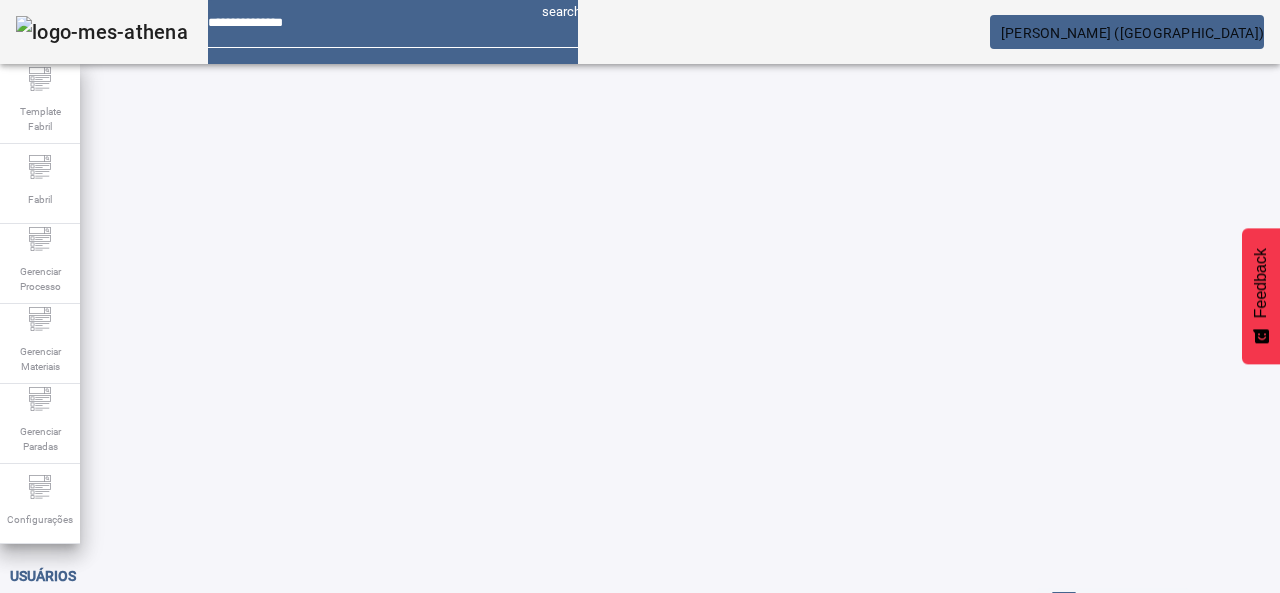 drag, startPoint x: 1160, startPoint y: 126, endPoint x: 1001, endPoint y: 145, distance: 160.1312 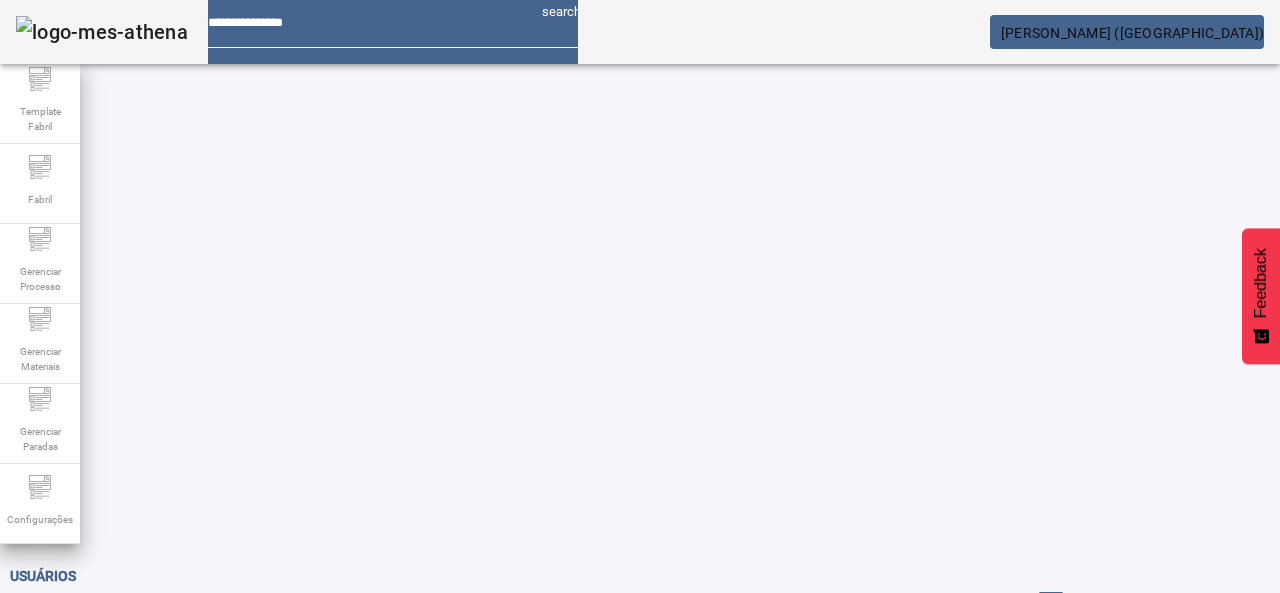 drag, startPoint x: 360, startPoint y: 185, endPoint x: 346, endPoint y: 192, distance: 15.652476 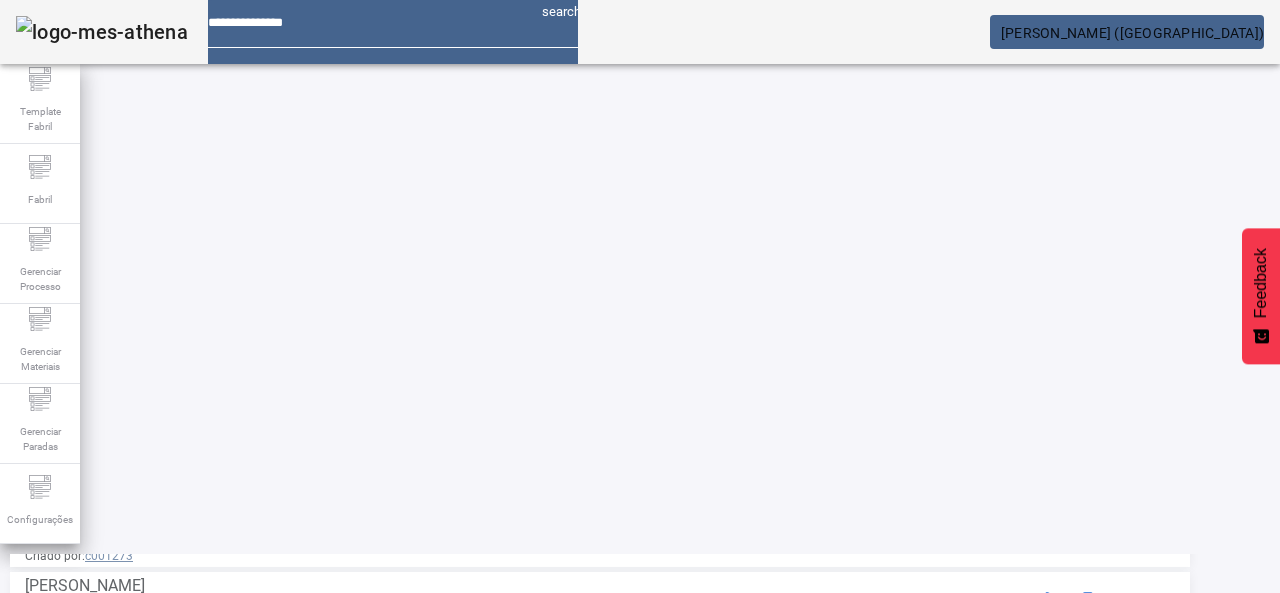 scroll, scrollTop: 50, scrollLeft: 0, axis: vertical 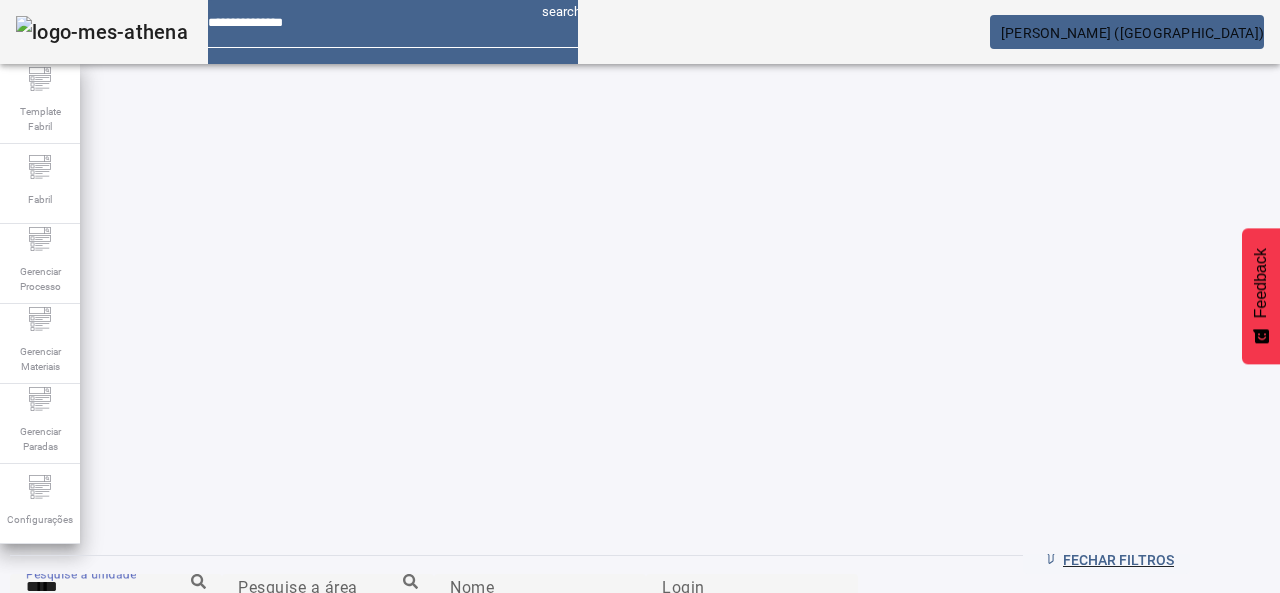 drag, startPoint x: 180, startPoint y: 128, endPoint x: 86, endPoint y: 131, distance: 94.04786 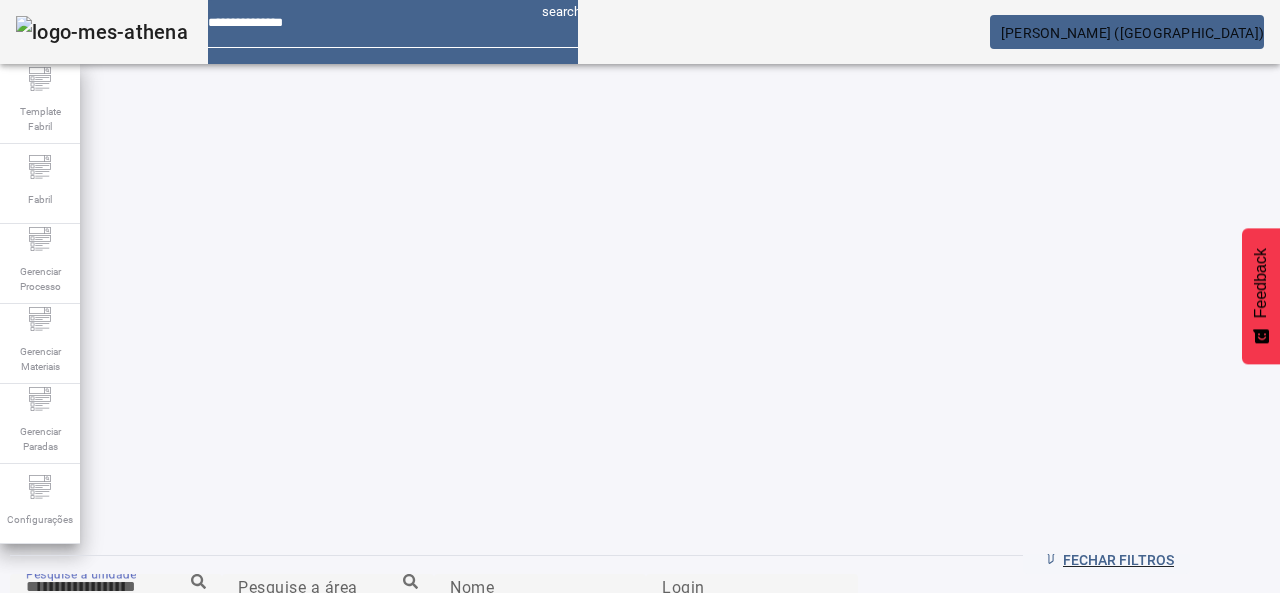 type 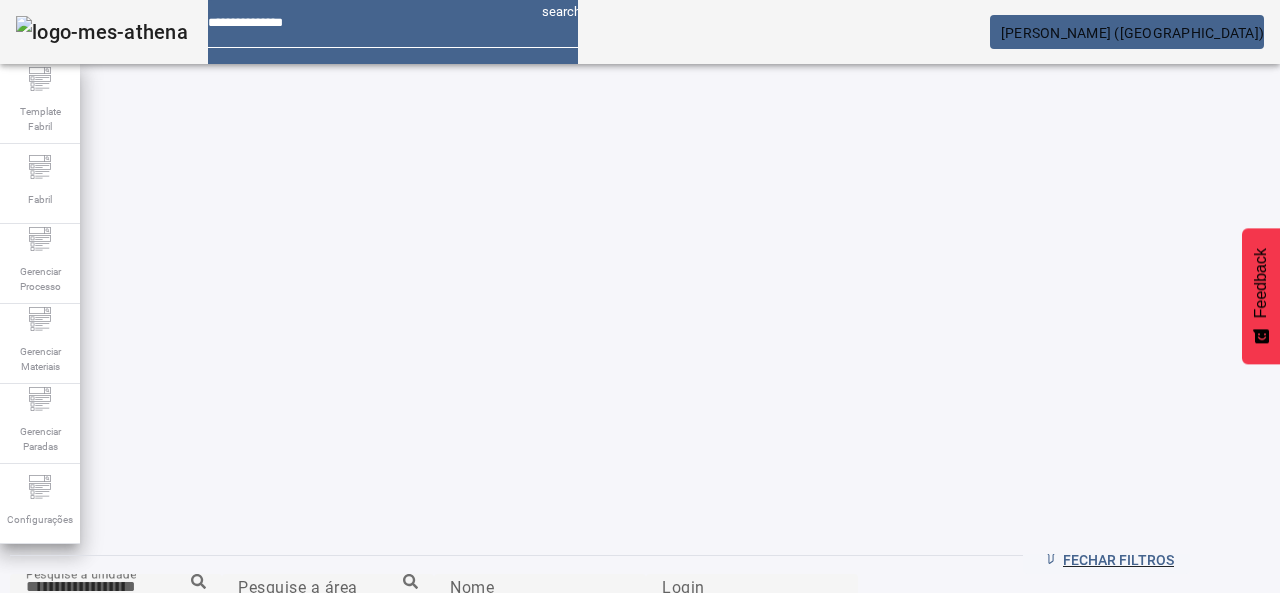 drag, startPoint x: 232, startPoint y: 193, endPoint x: 327, endPoint y: 206, distance: 95.885345 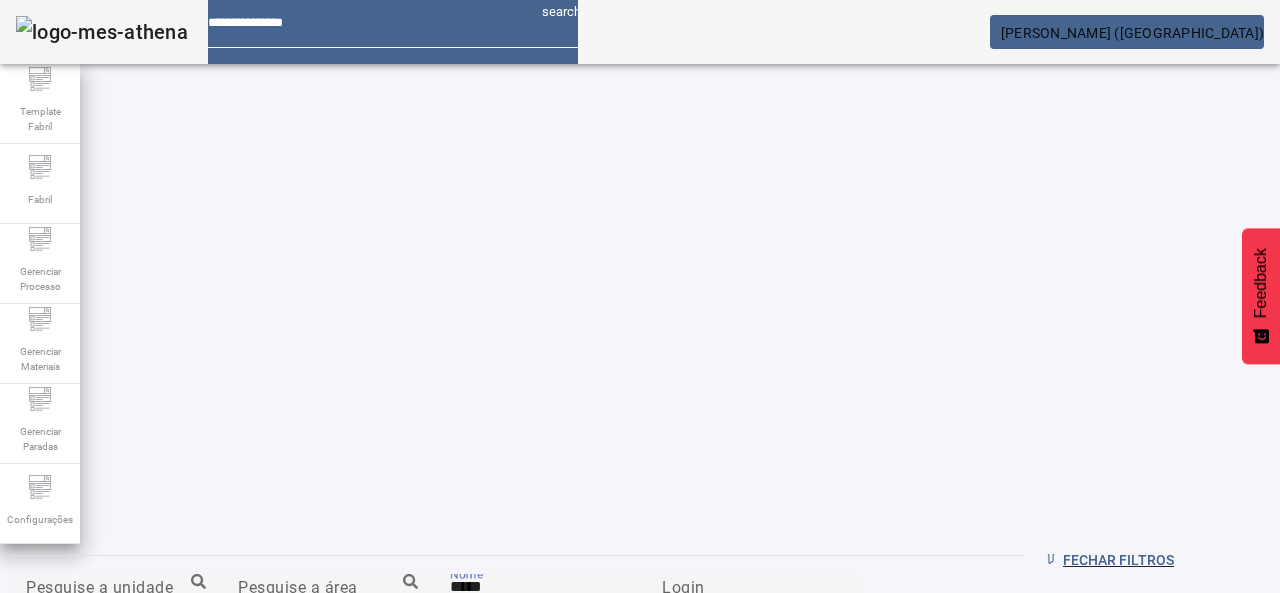 type on "*****" 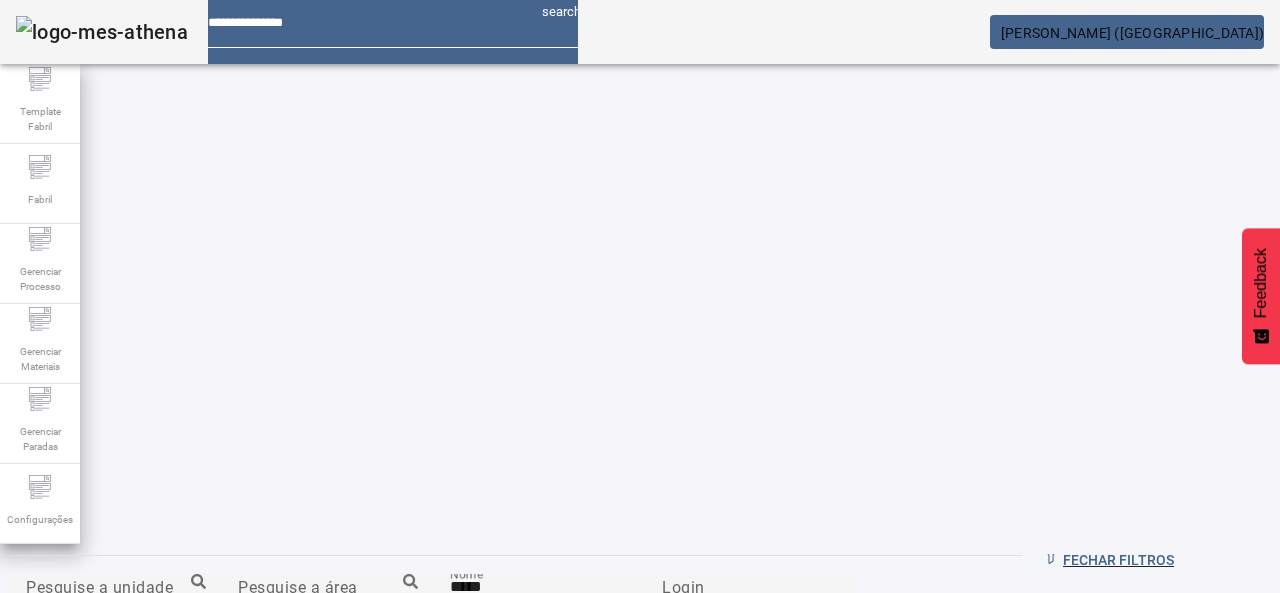 click 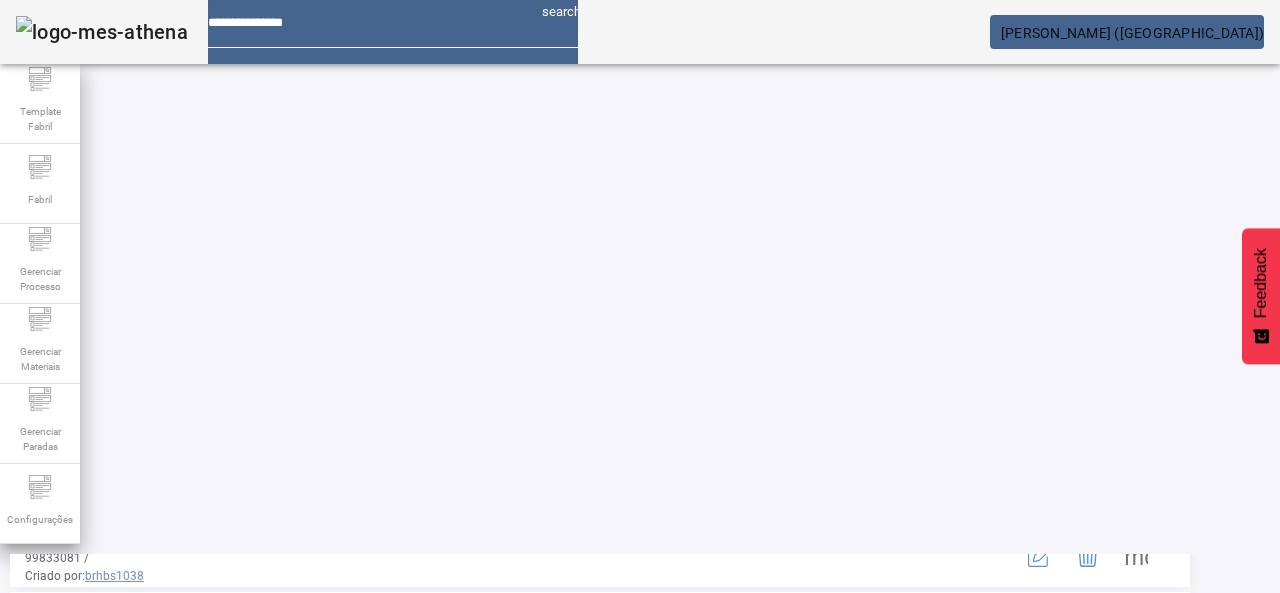 scroll, scrollTop: 650, scrollLeft: 0, axis: vertical 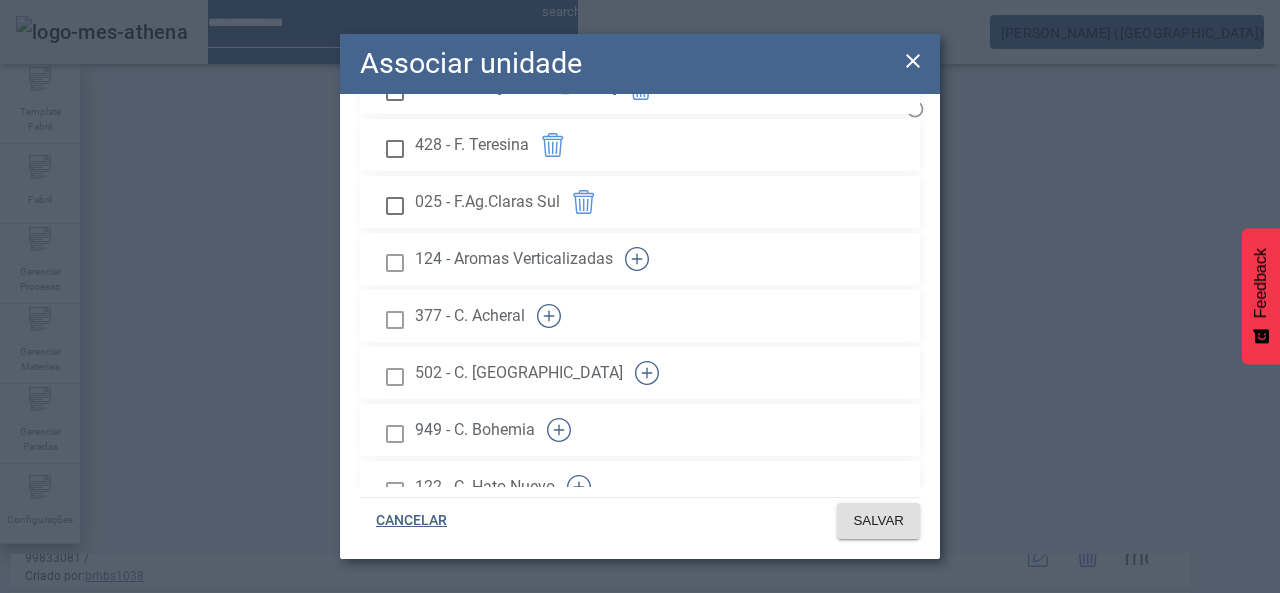 click 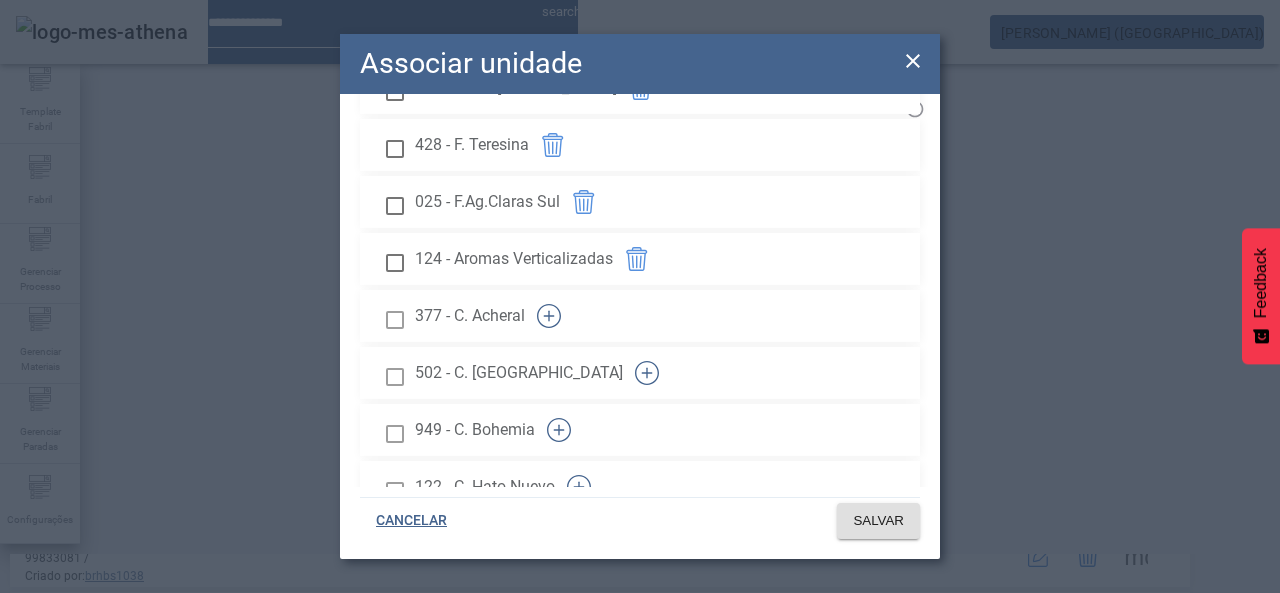 click 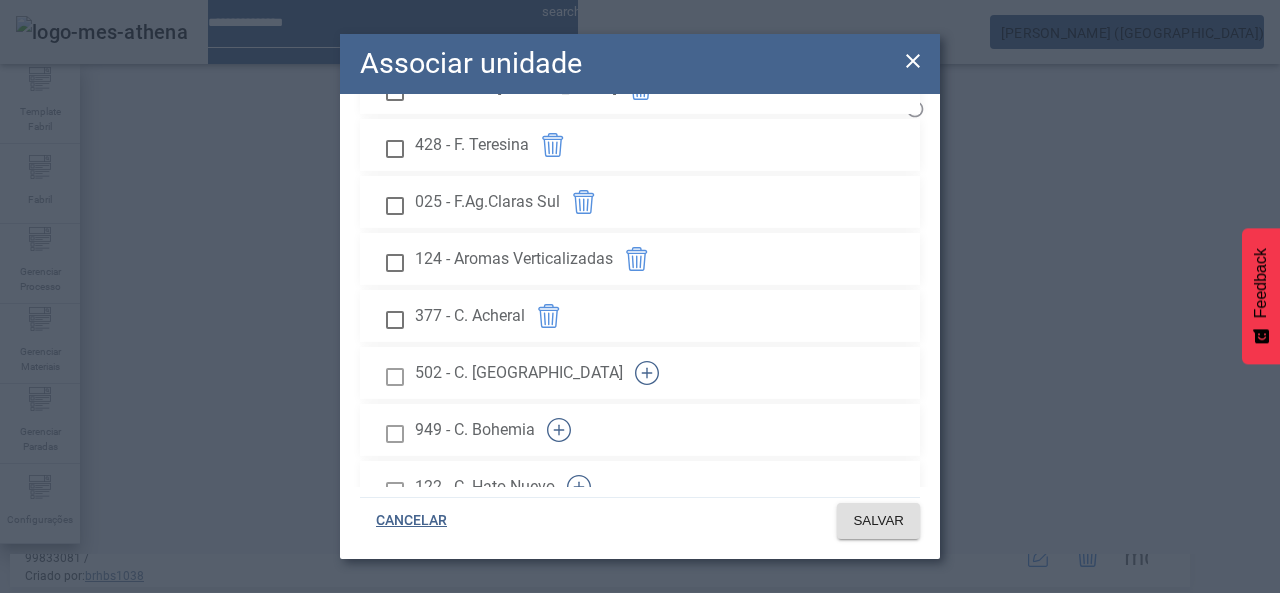 click 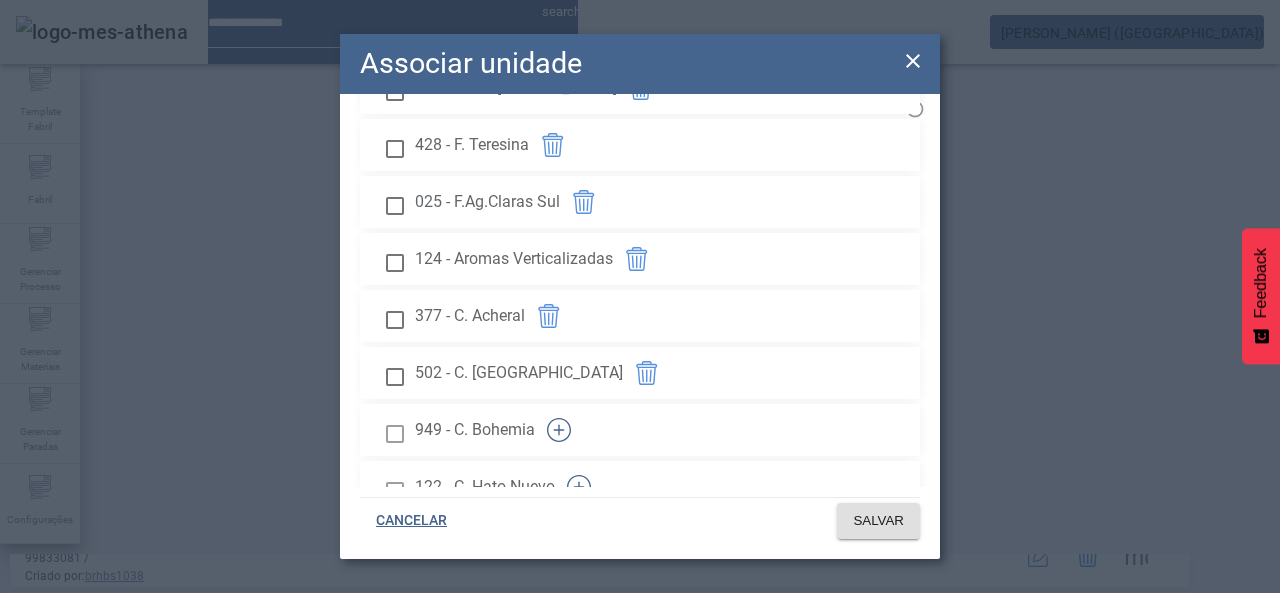click 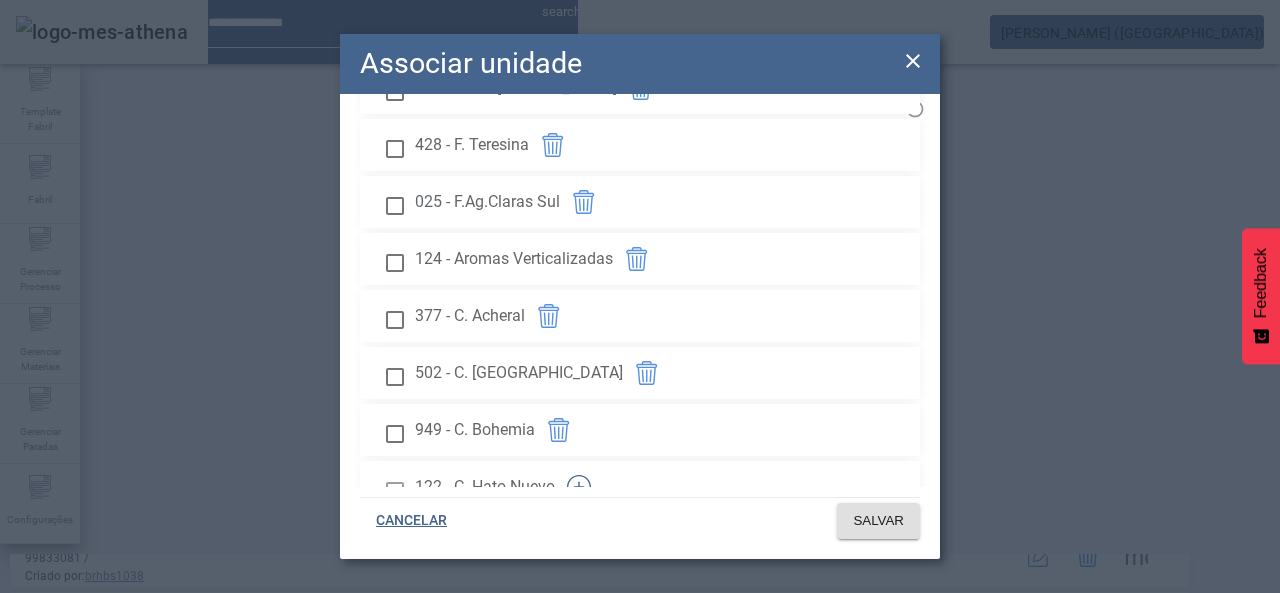 click 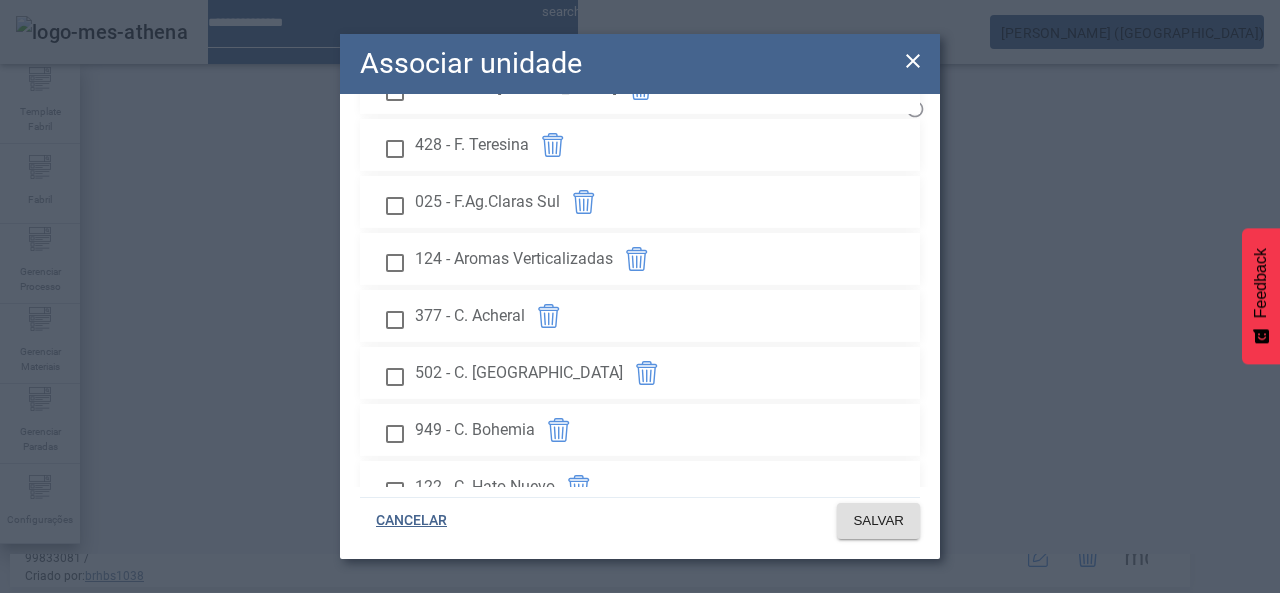 scroll, scrollTop: 1700, scrollLeft: 0, axis: vertical 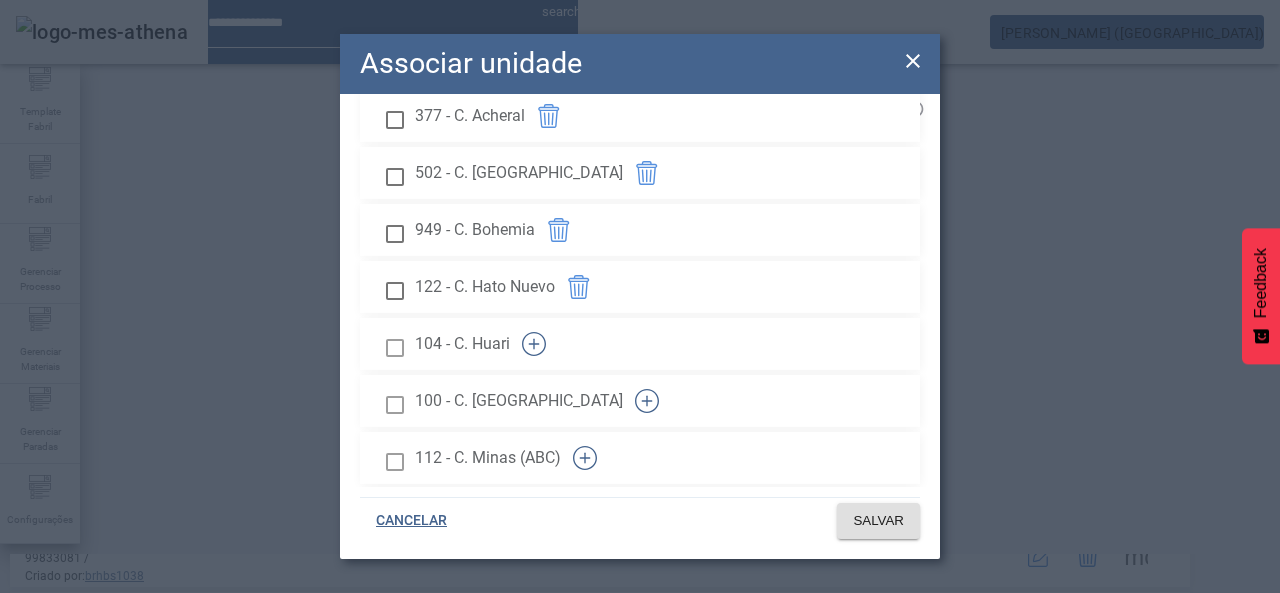 click 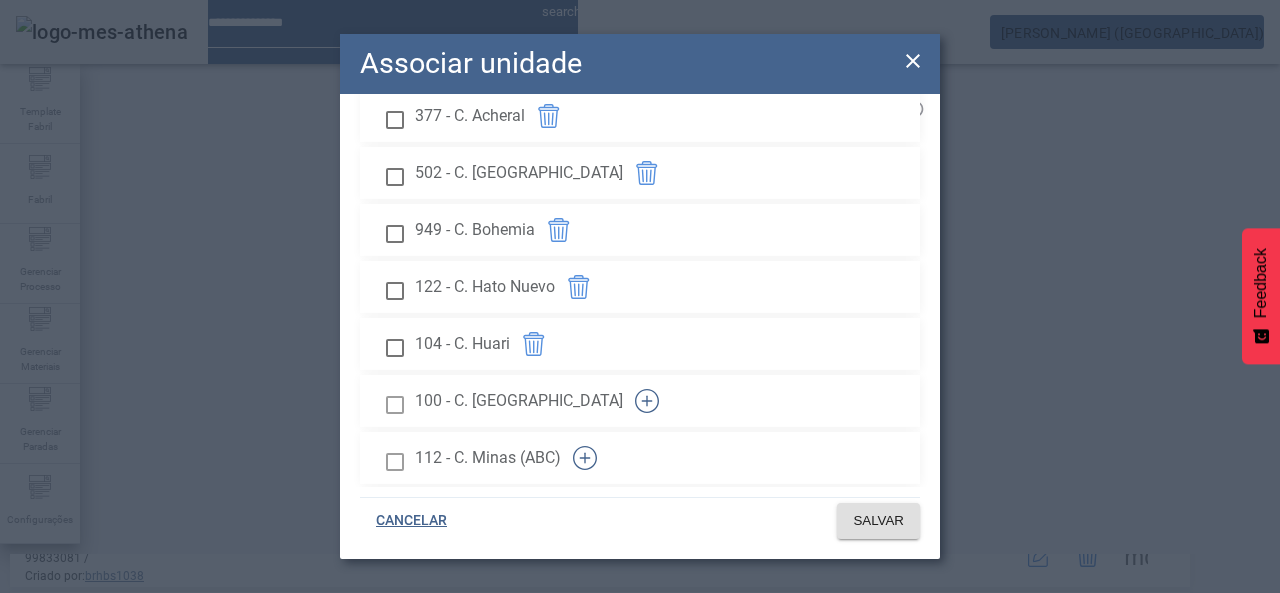 drag, startPoint x: 860, startPoint y: 371, endPoint x: 850, endPoint y: 407, distance: 37.363083 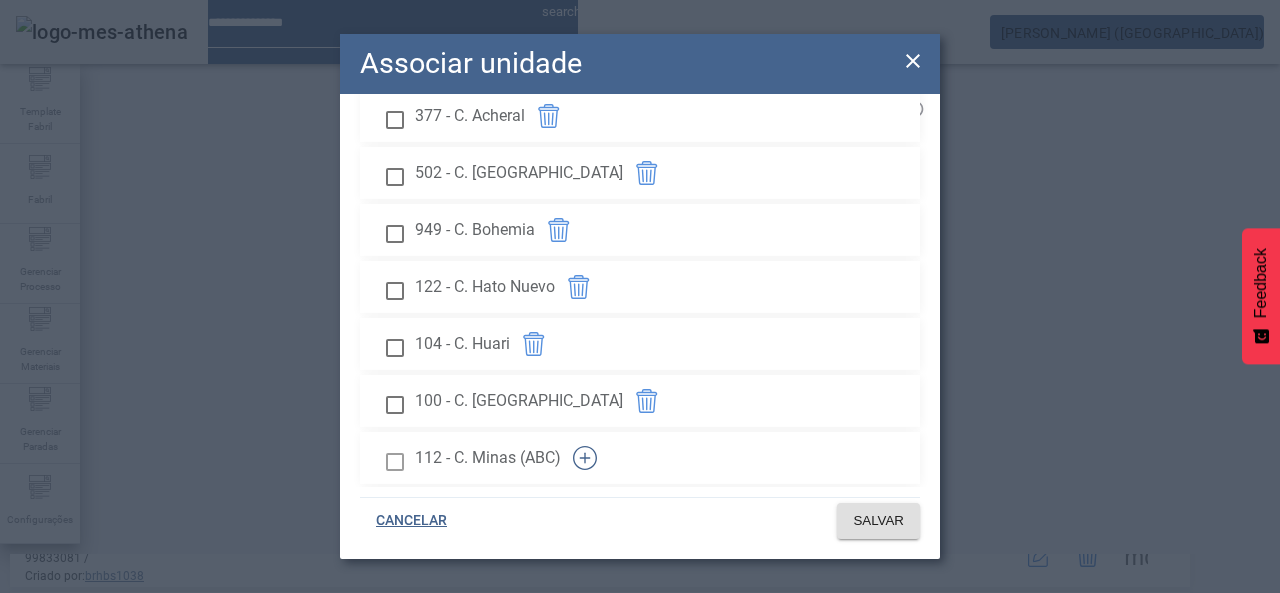 click 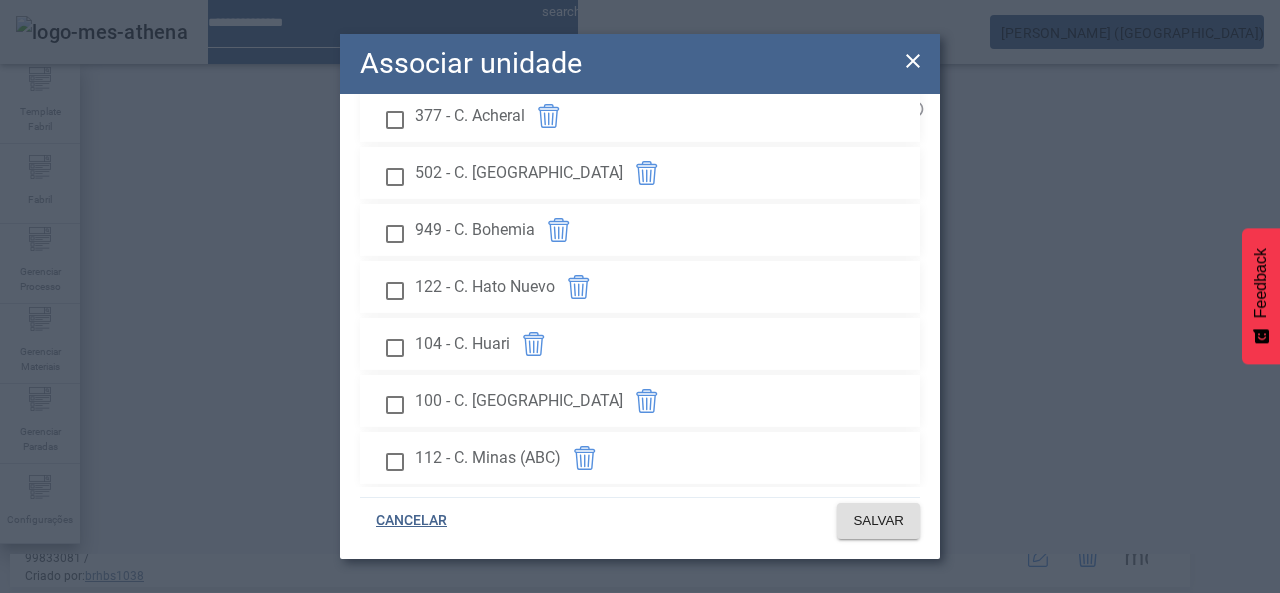 click 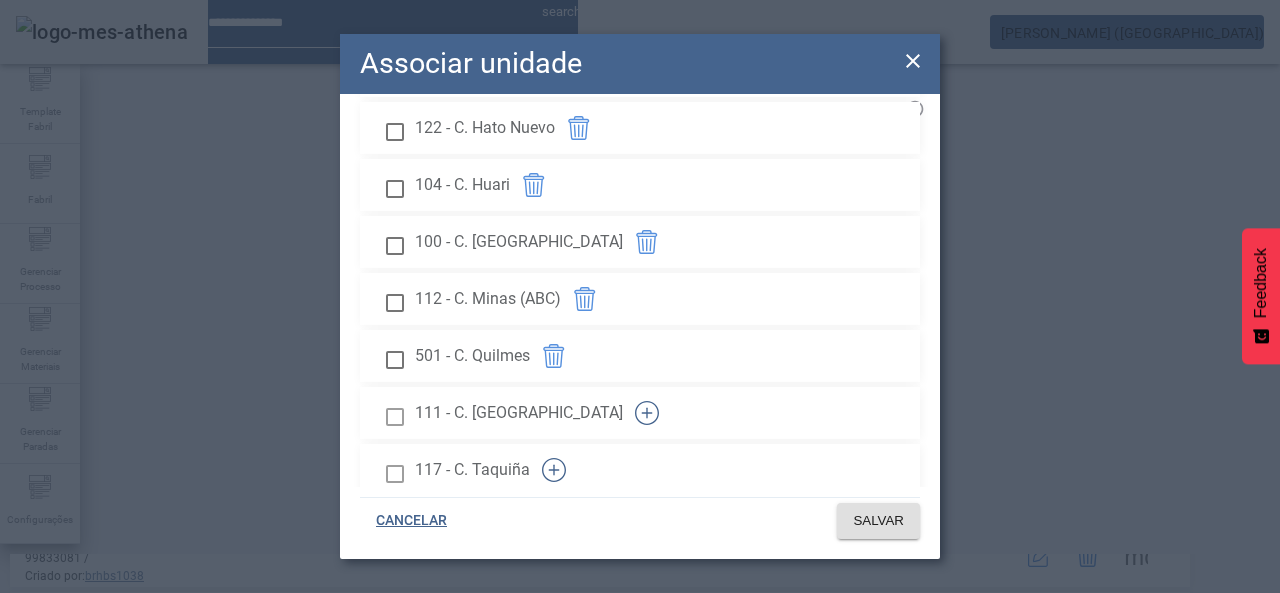 scroll, scrollTop: 1900, scrollLeft: 0, axis: vertical 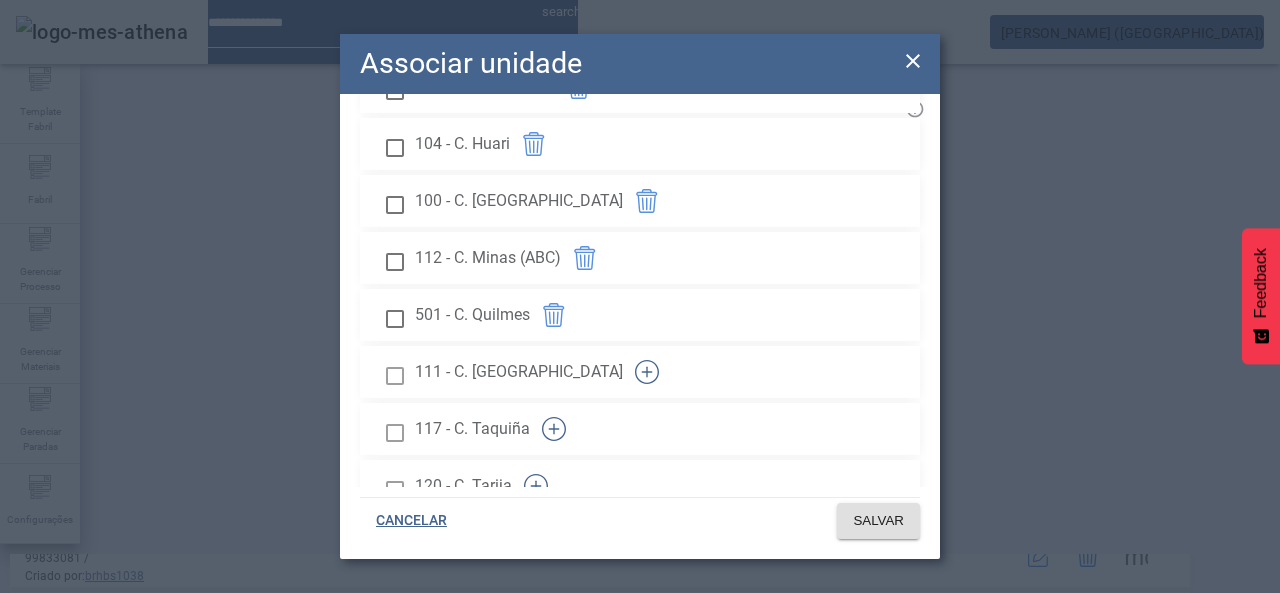 click 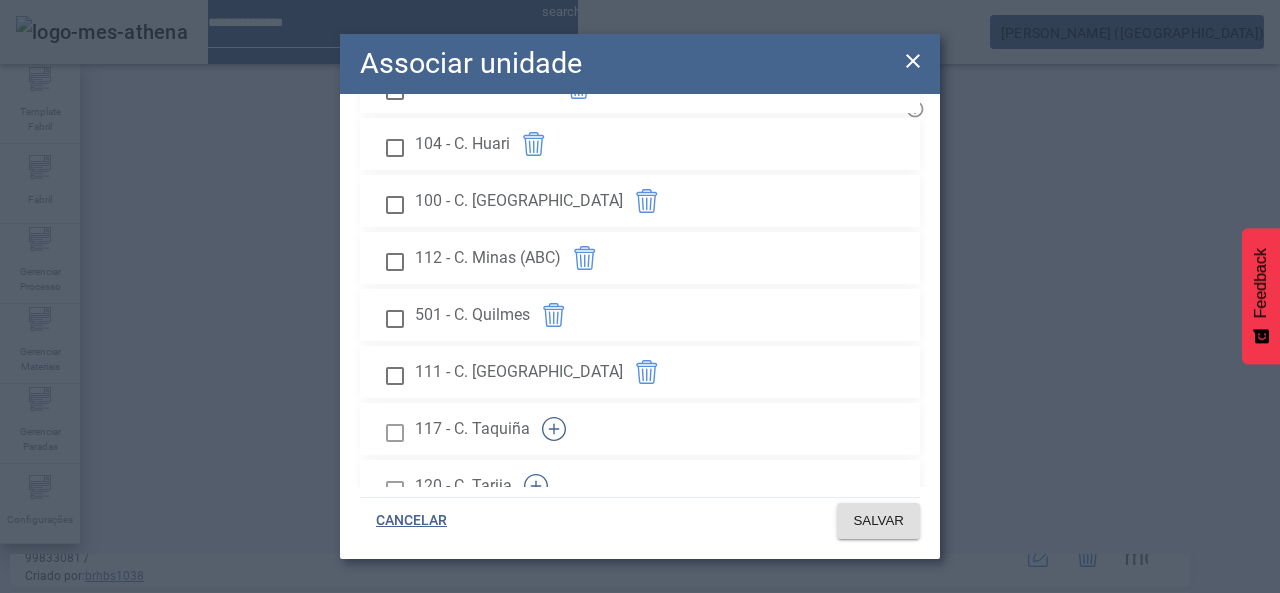 click 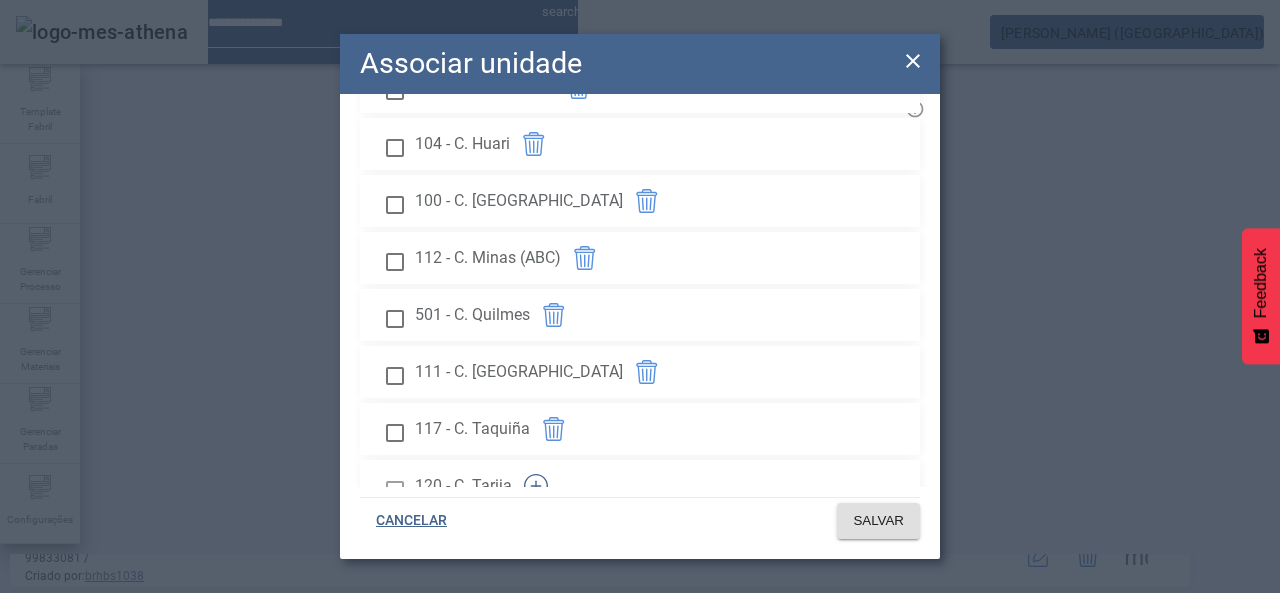 click 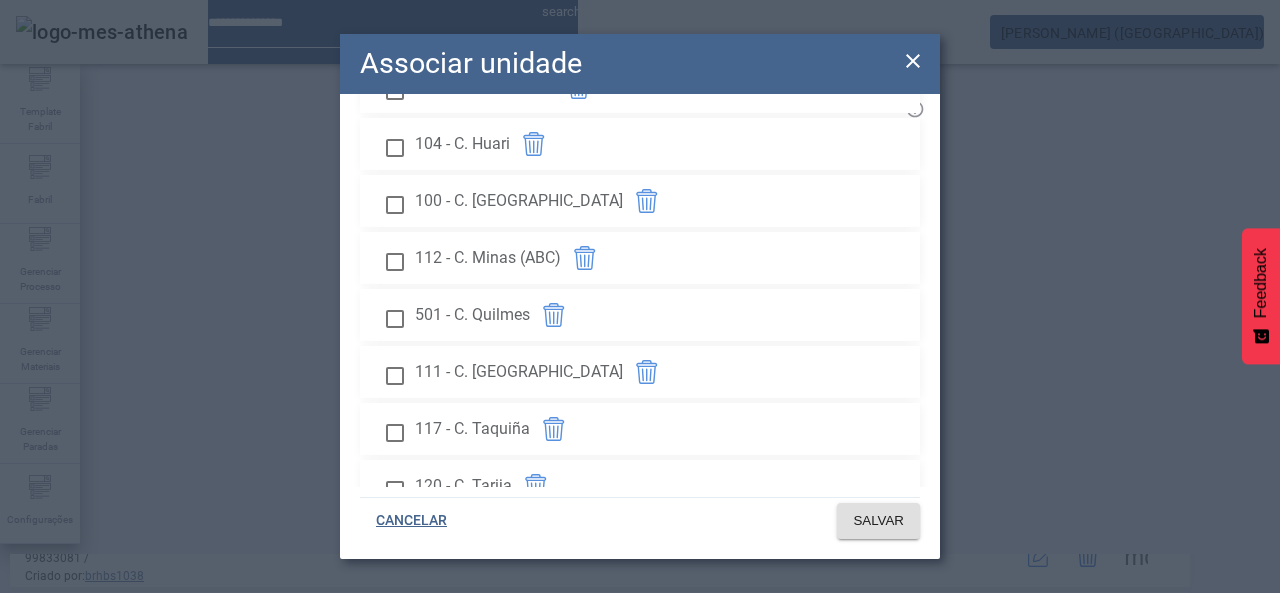 scroll, scrollTop: 2100, scrollLeft: 0, axis: vertical 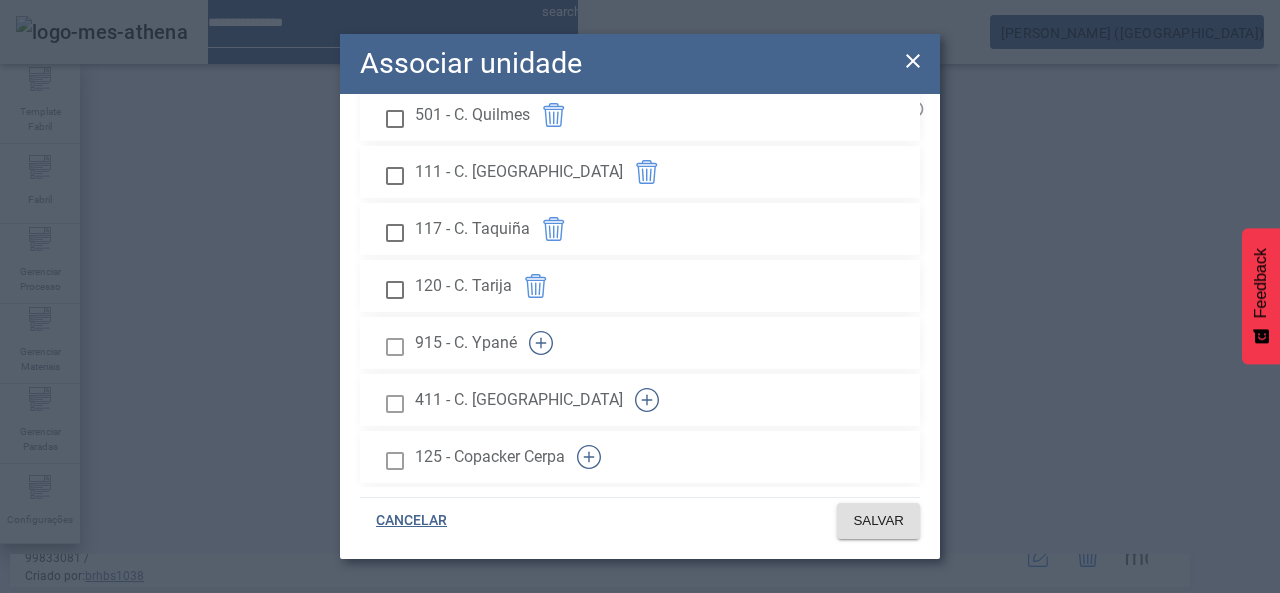 click 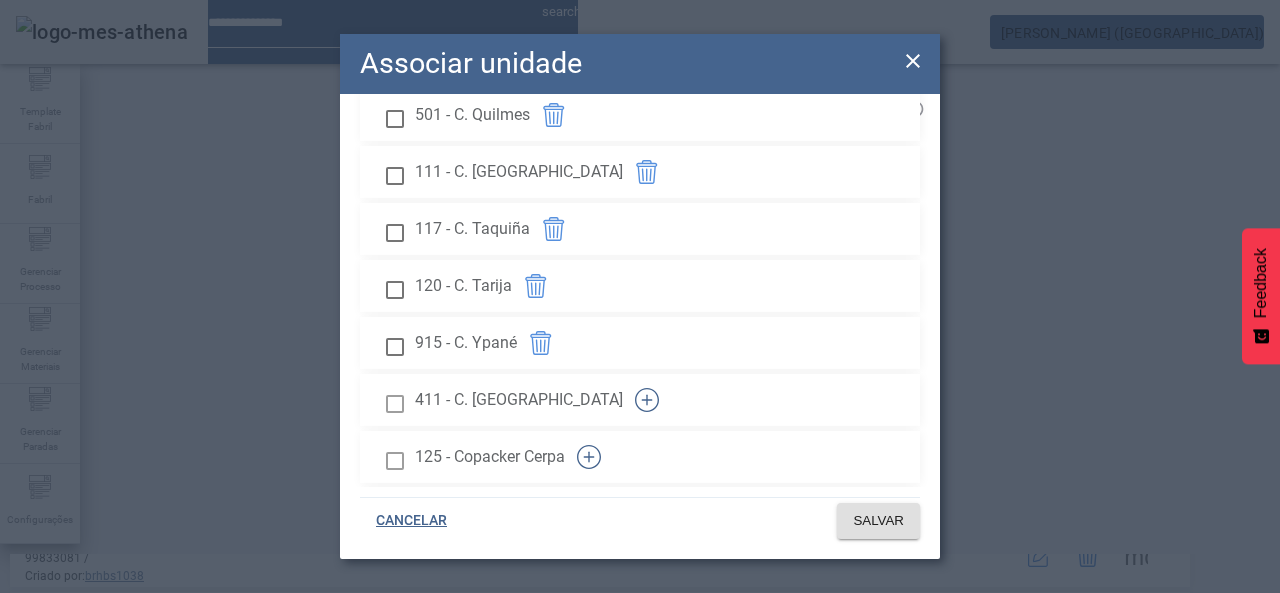 click 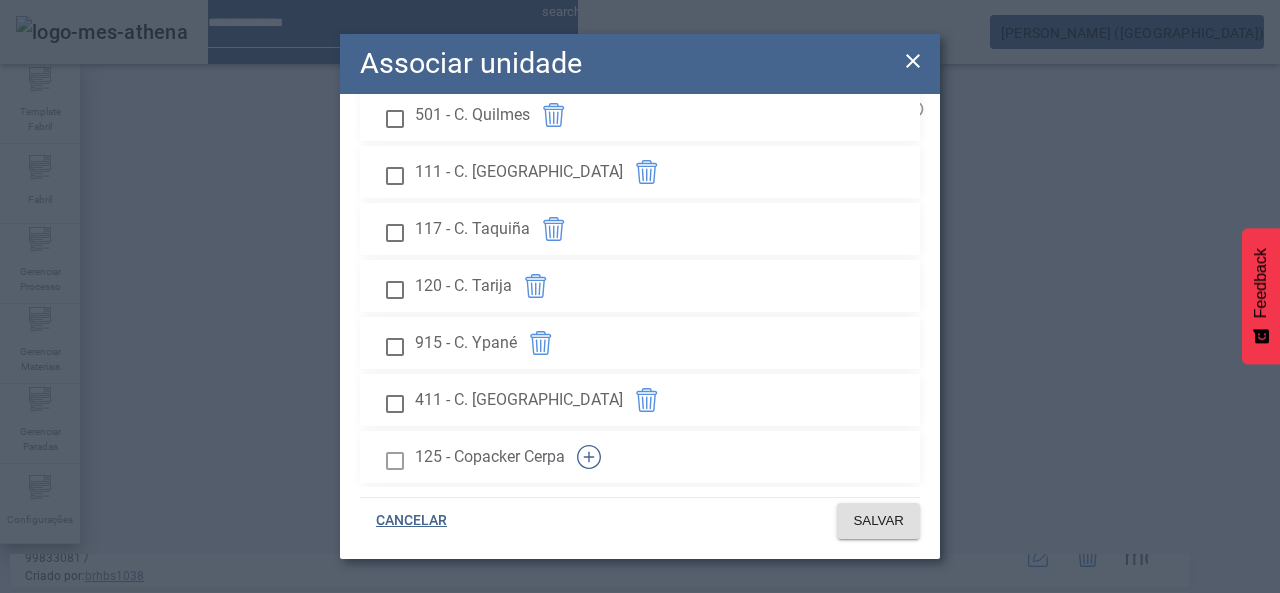 click 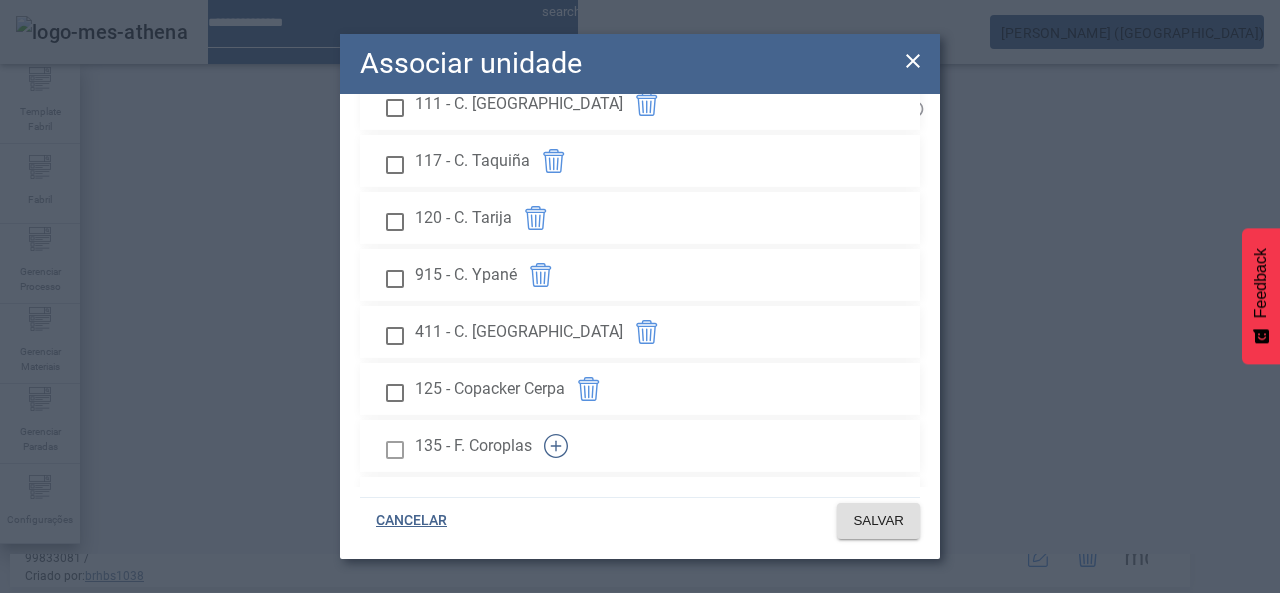 scroll, scrollTop: 2200, scrollLeft: 0, axis: vertical 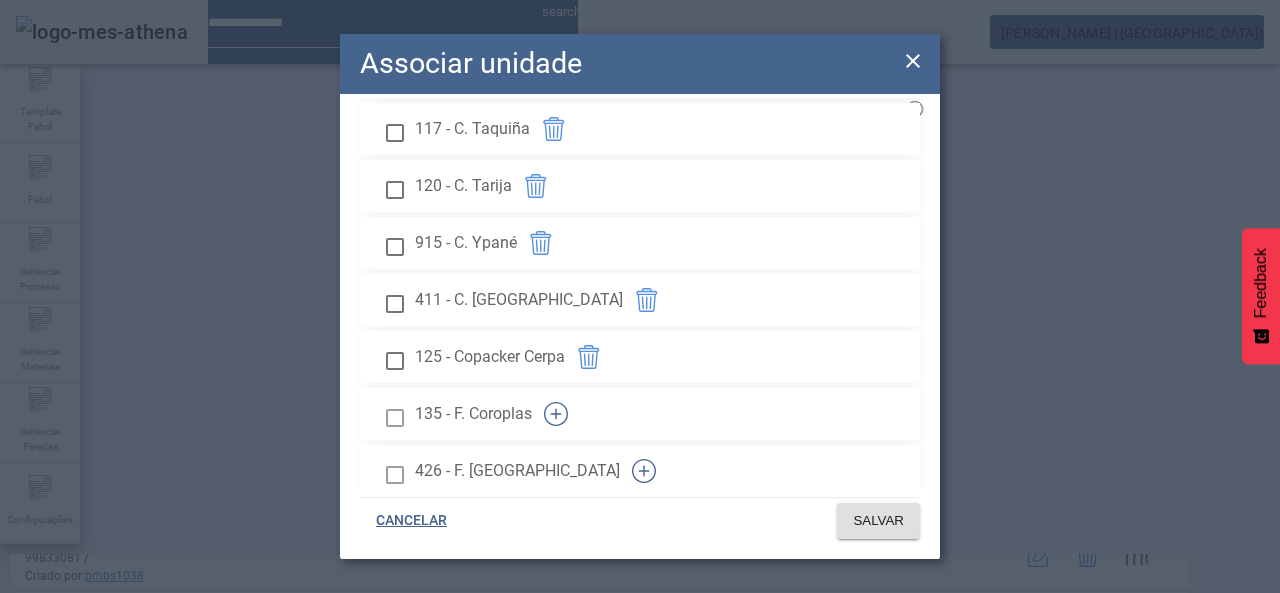 click 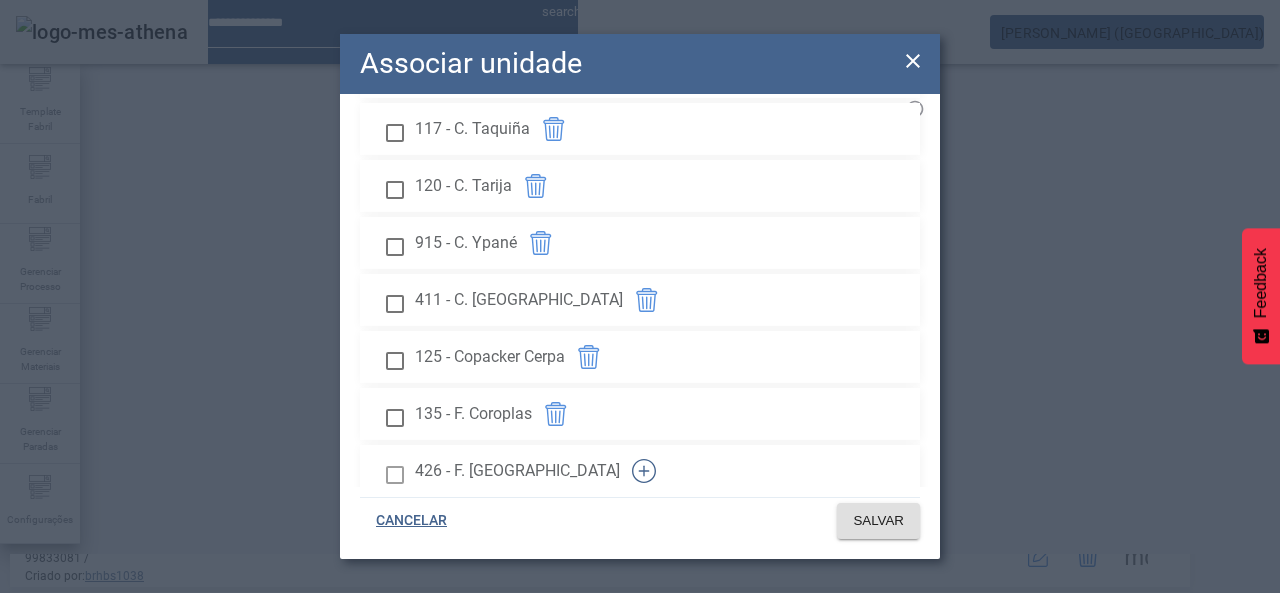 click at bounding box center [644, 471] 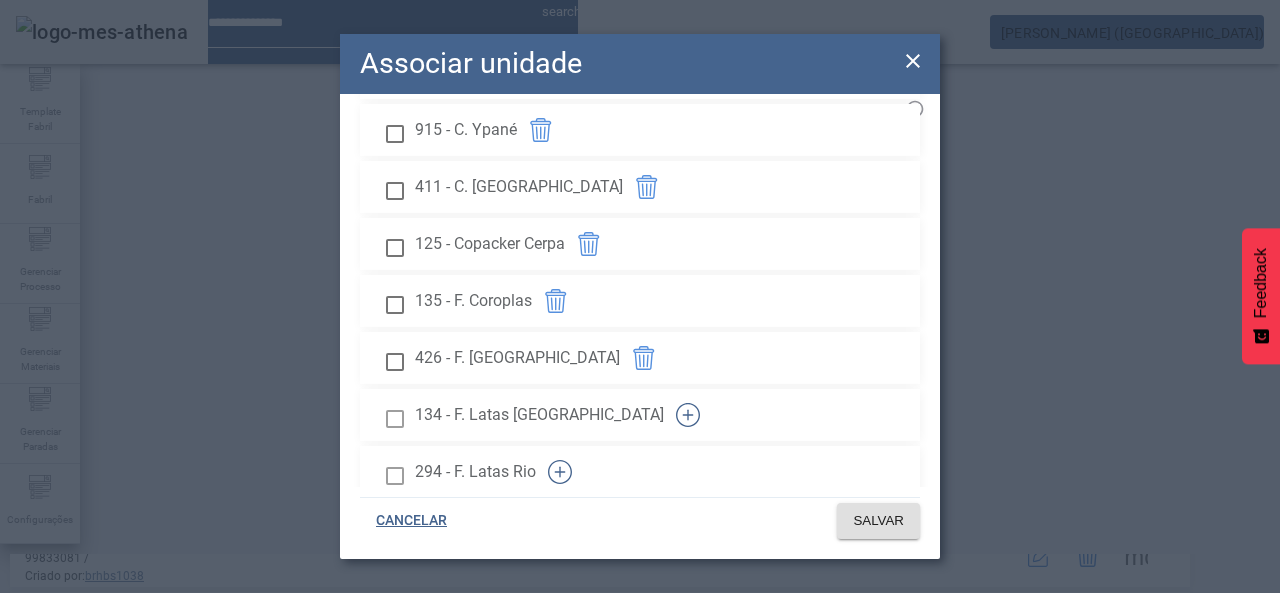 scroll, scrollTop: 2400, scrollLeft: 0, axis: vertical 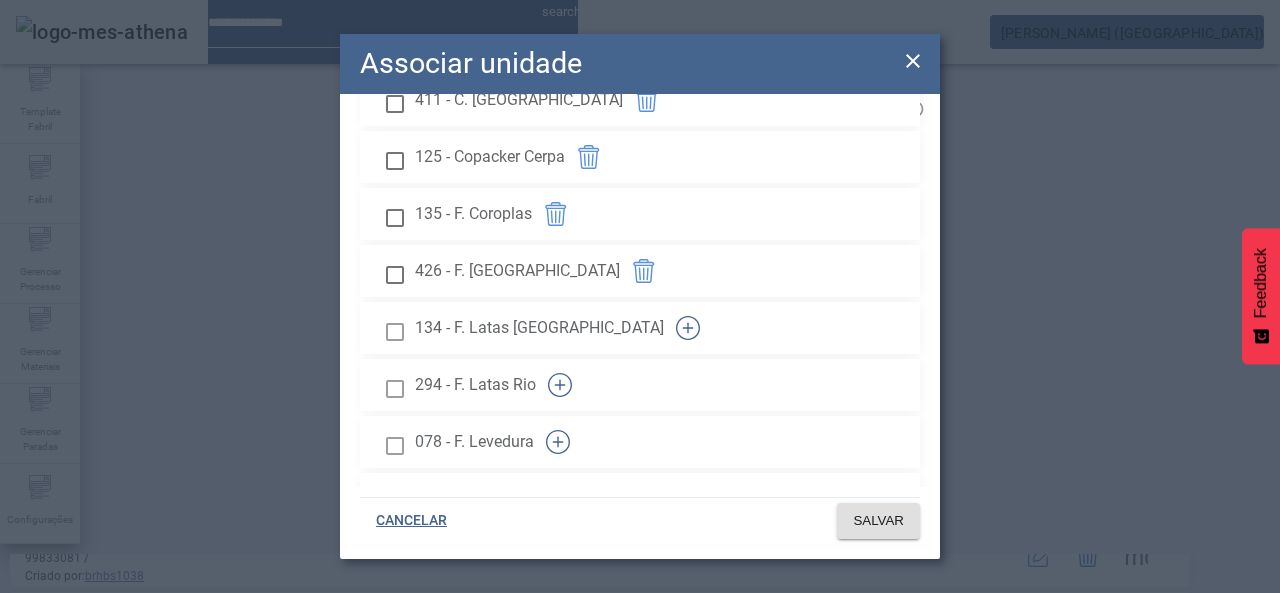 click 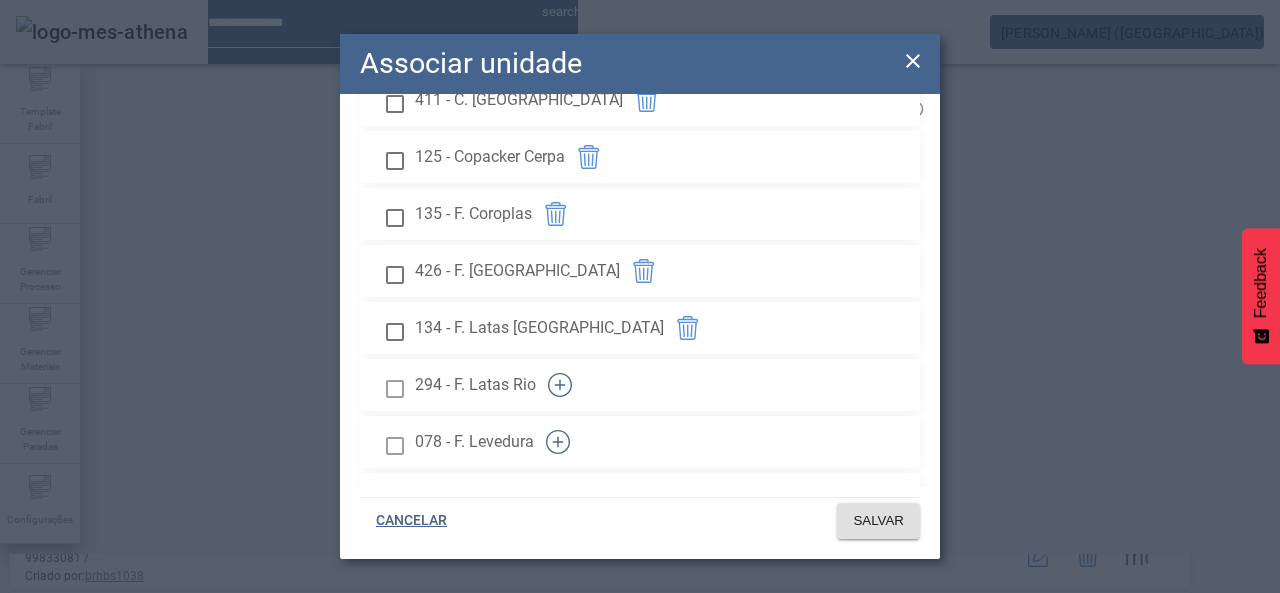 click 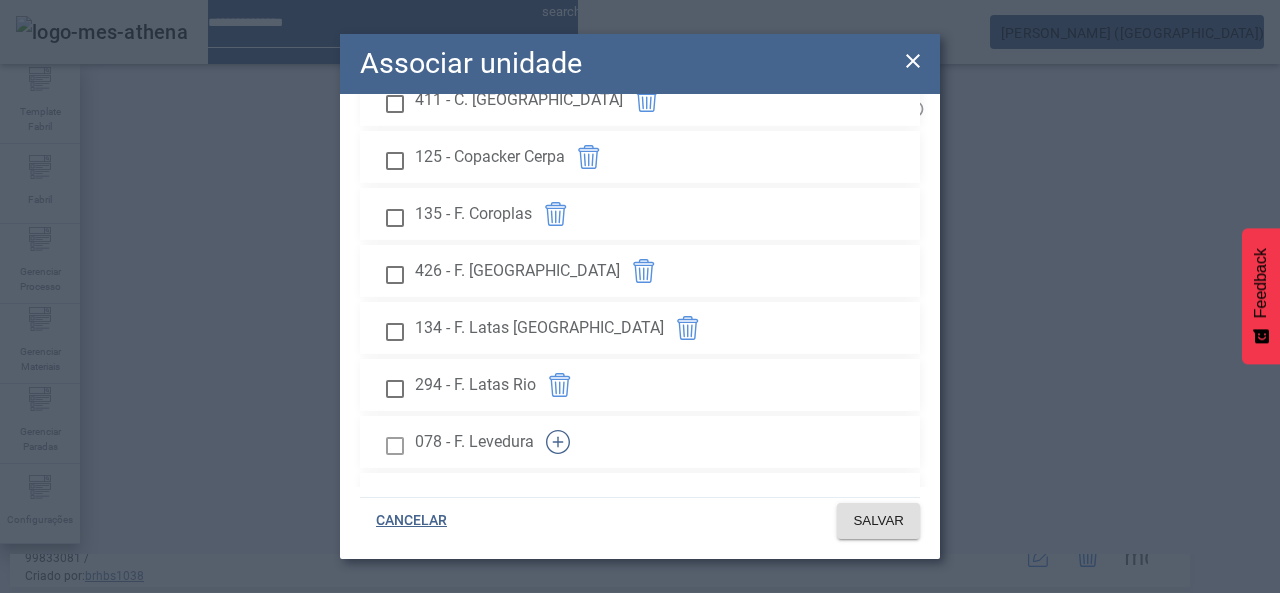 click 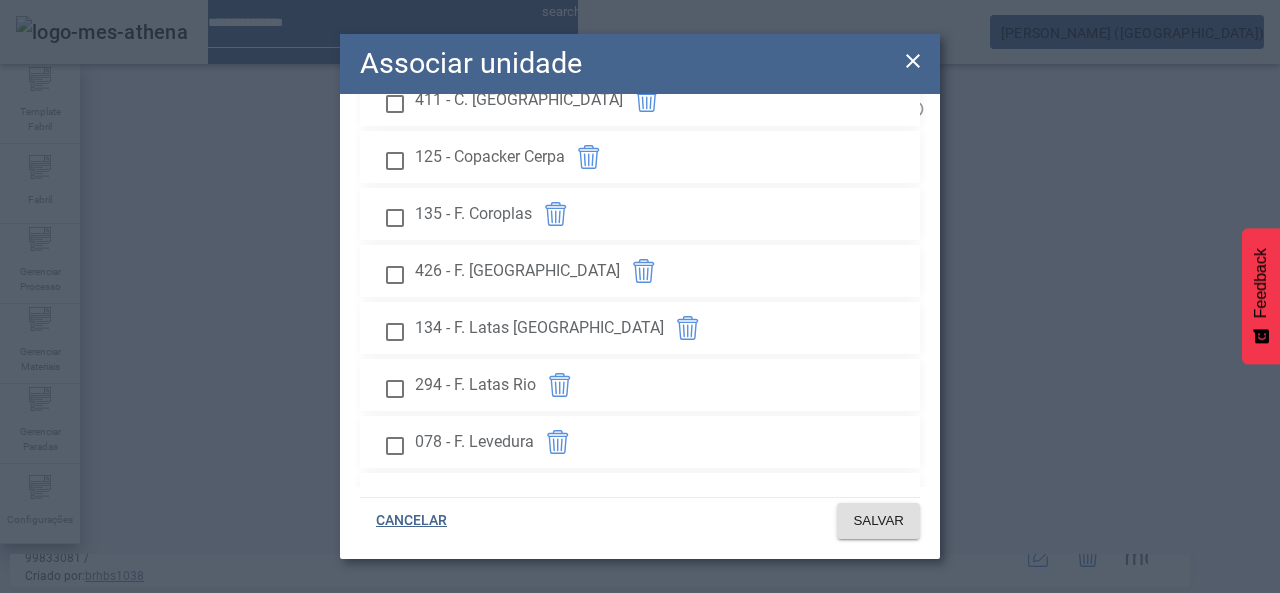 click 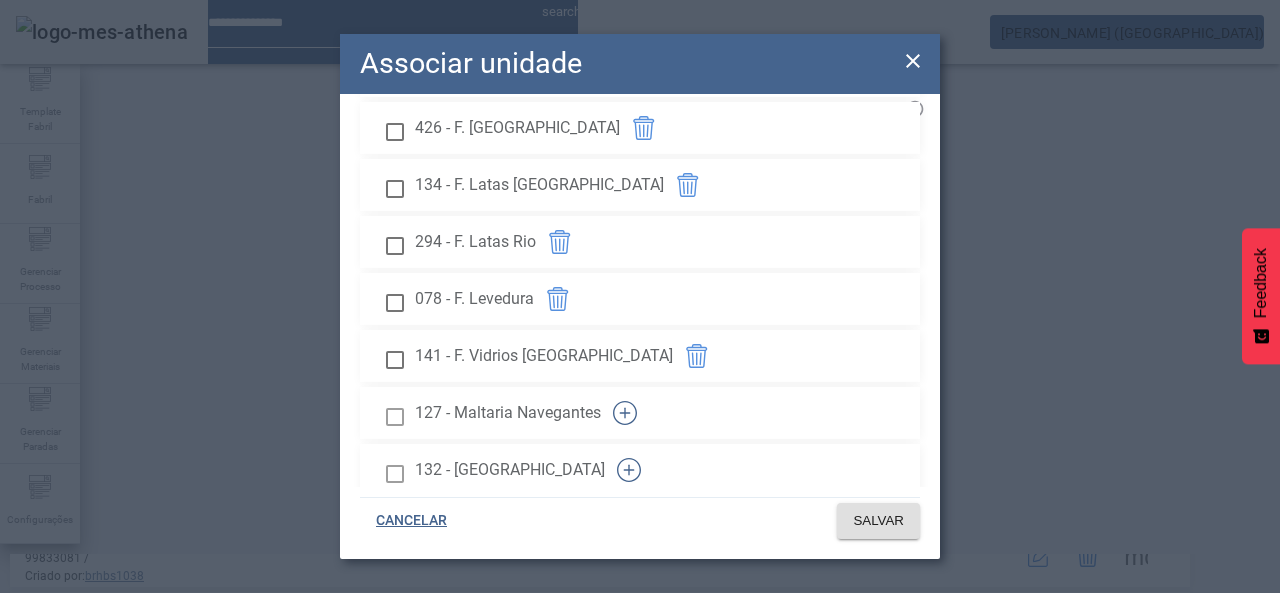 scroll, scrollTop: 2600, scrollLeft: 0, axis: vertical 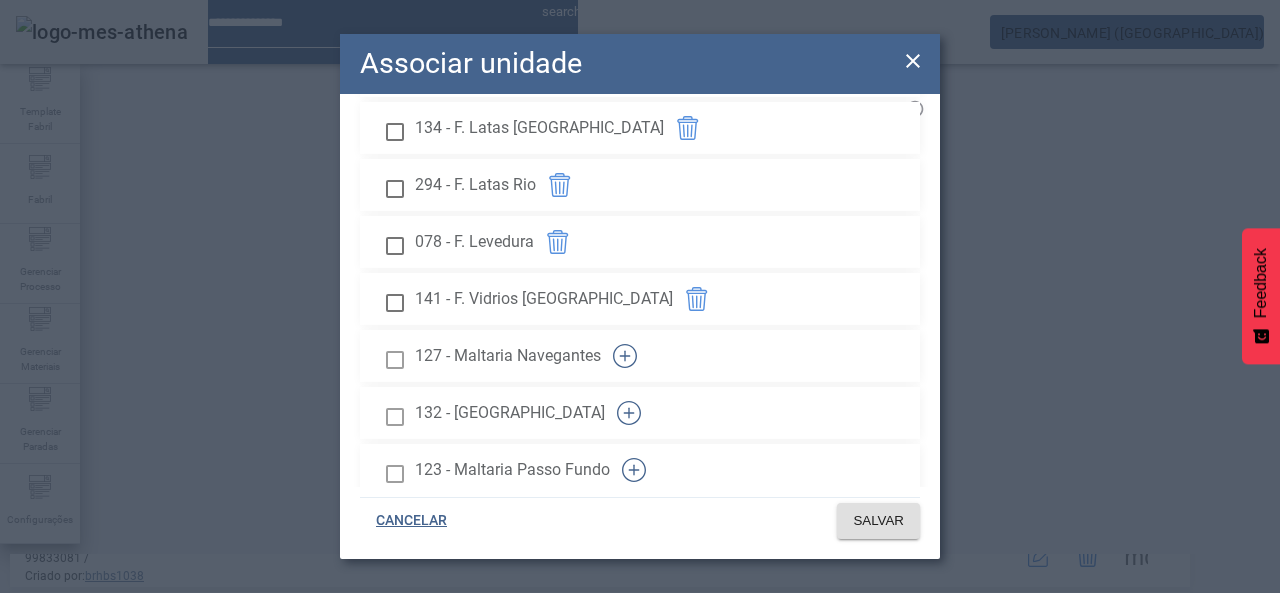 click 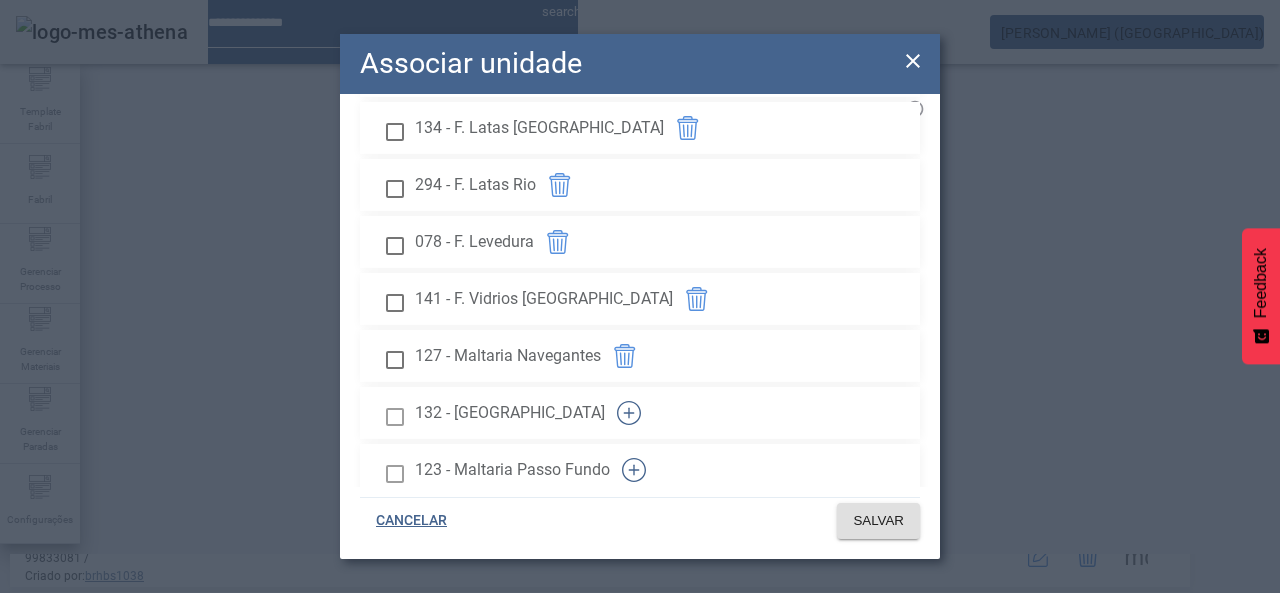 click 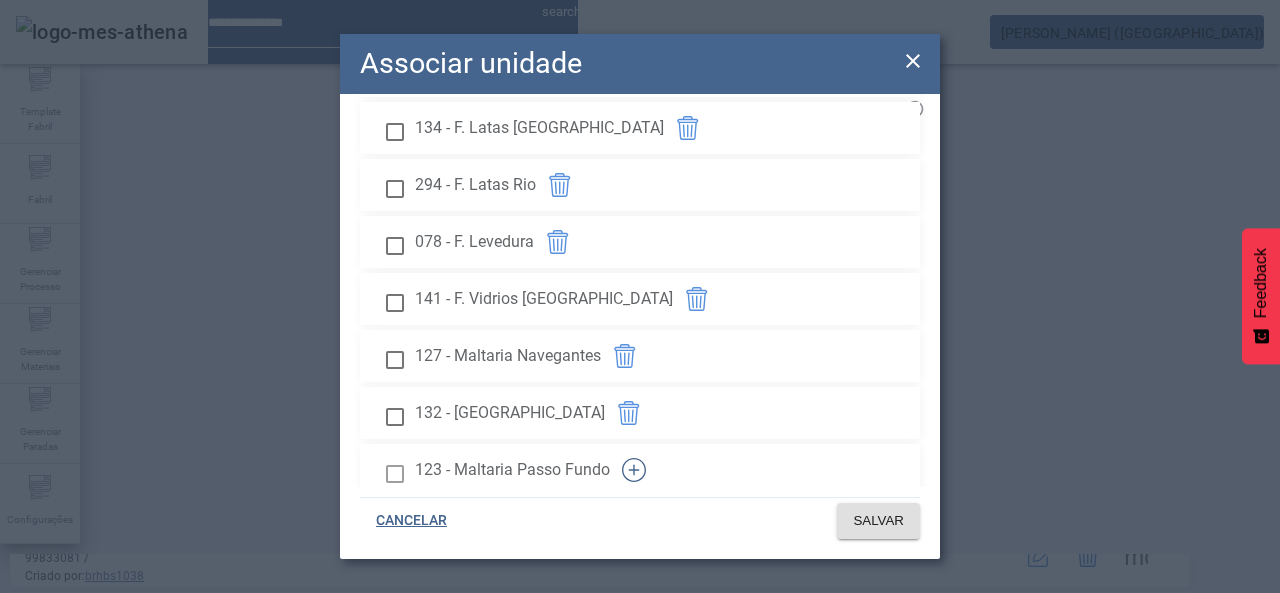 click on "123 - Maltaria Passo Fundo" at bounding box center [640, 470] 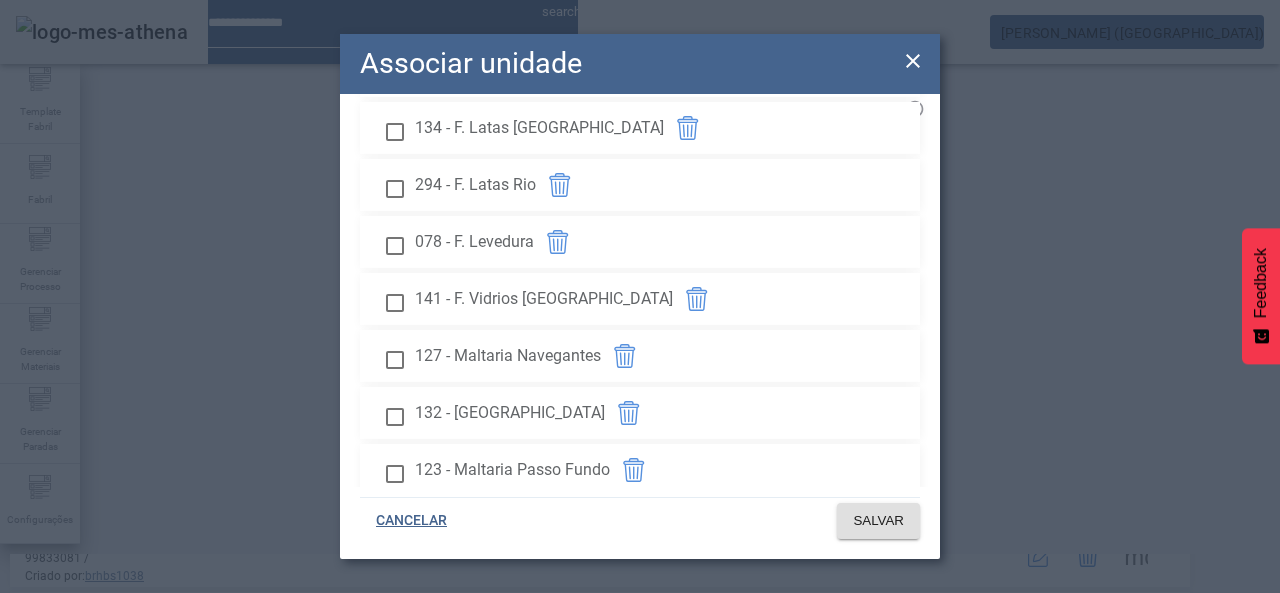 scroll, scrollTop: 2700, scrollLeft: 0, axis: vertical 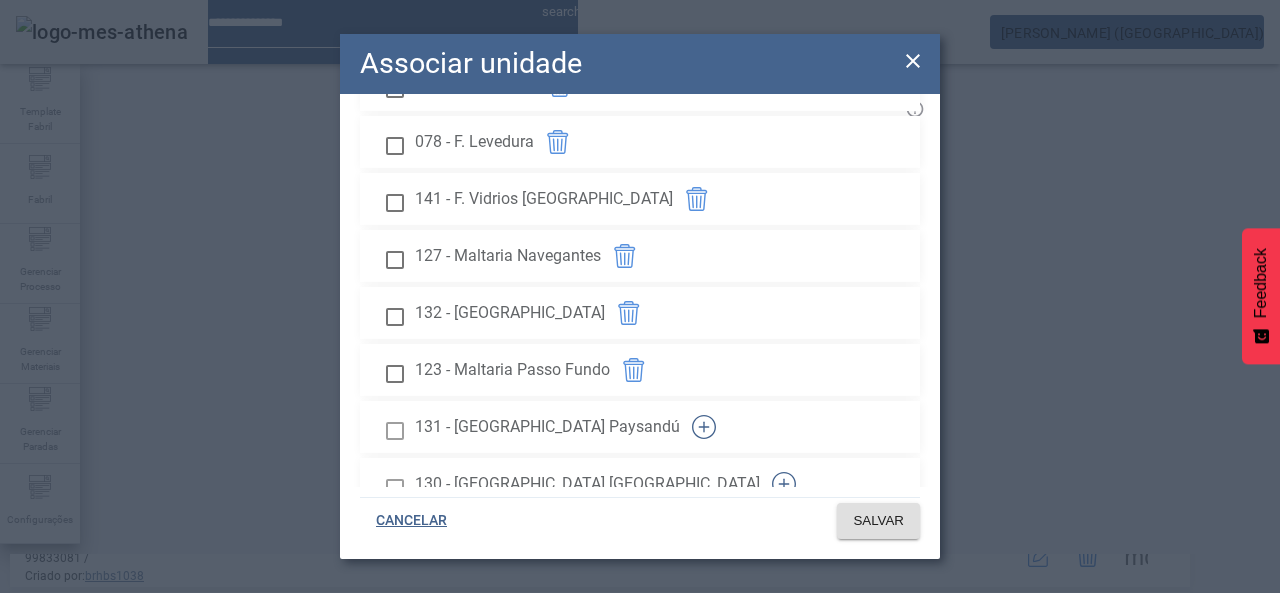 click 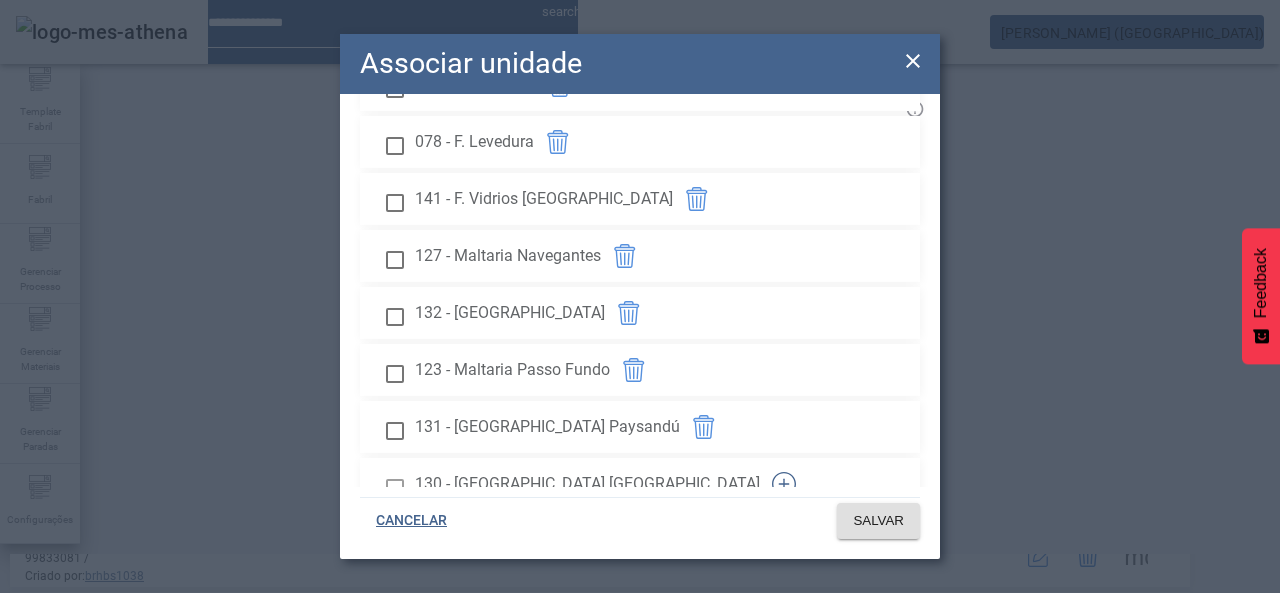 click at bounding box center (784, 484) 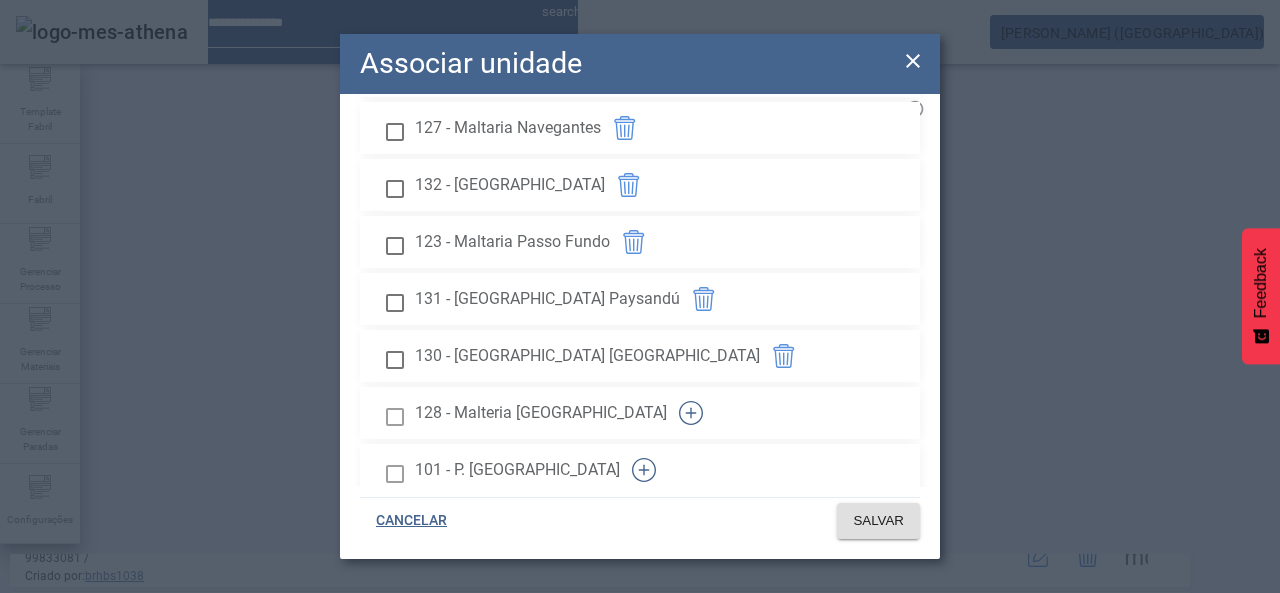 scroll, scrollTop: 2900, scrollLeft: 0, axis: vertical 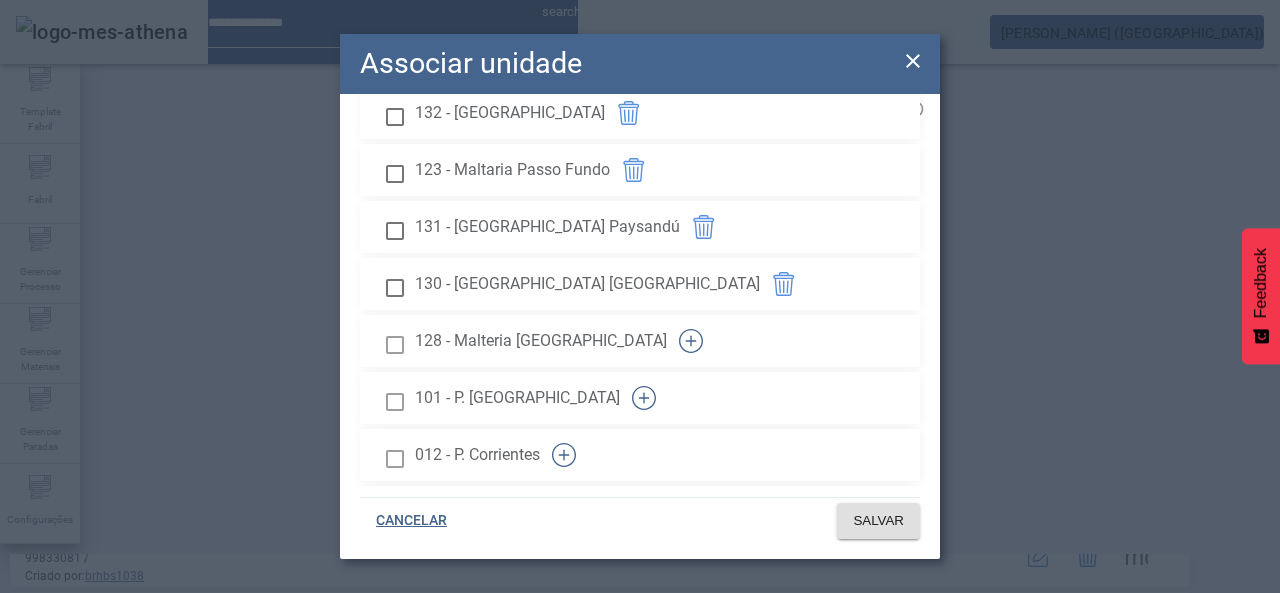 click 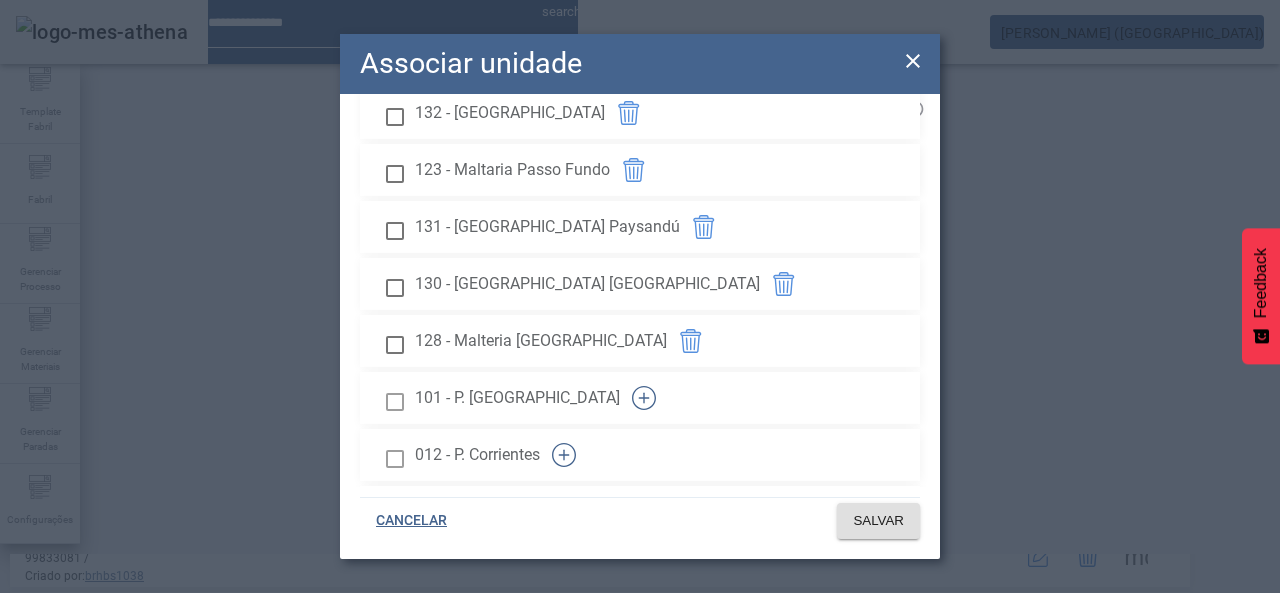click 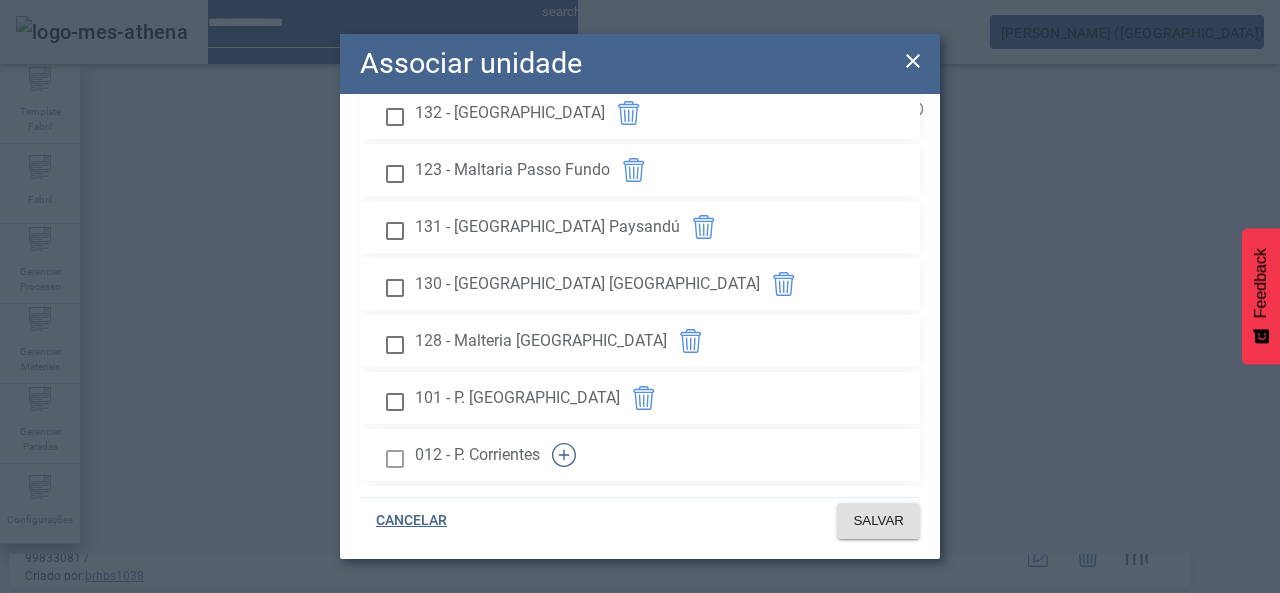 click 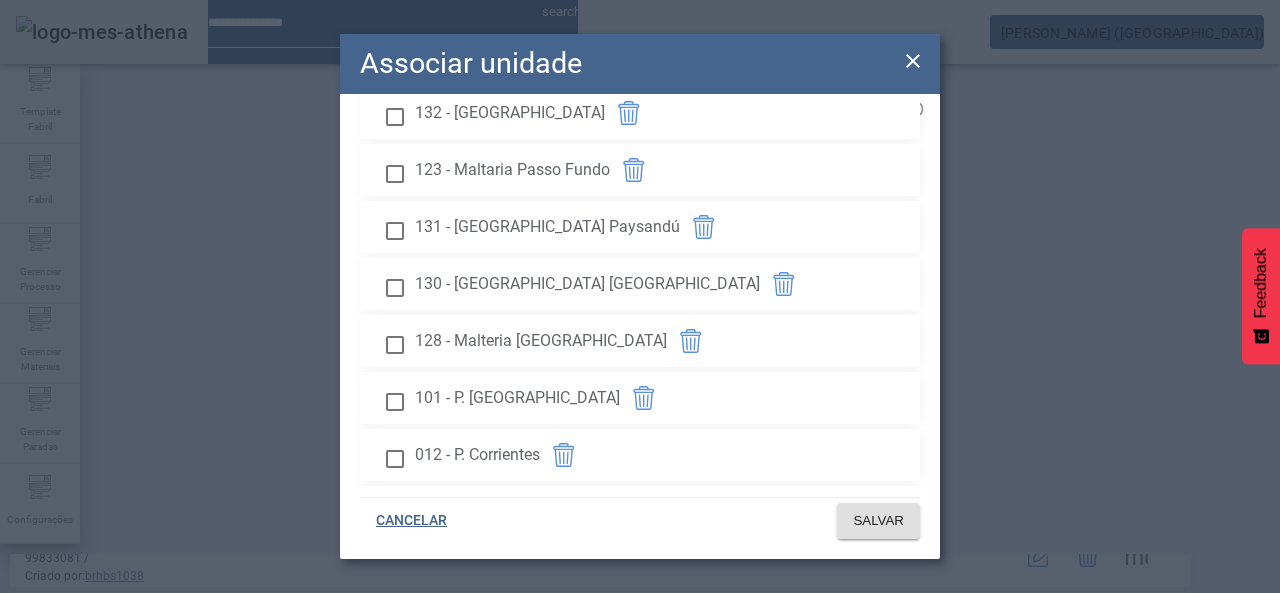 click 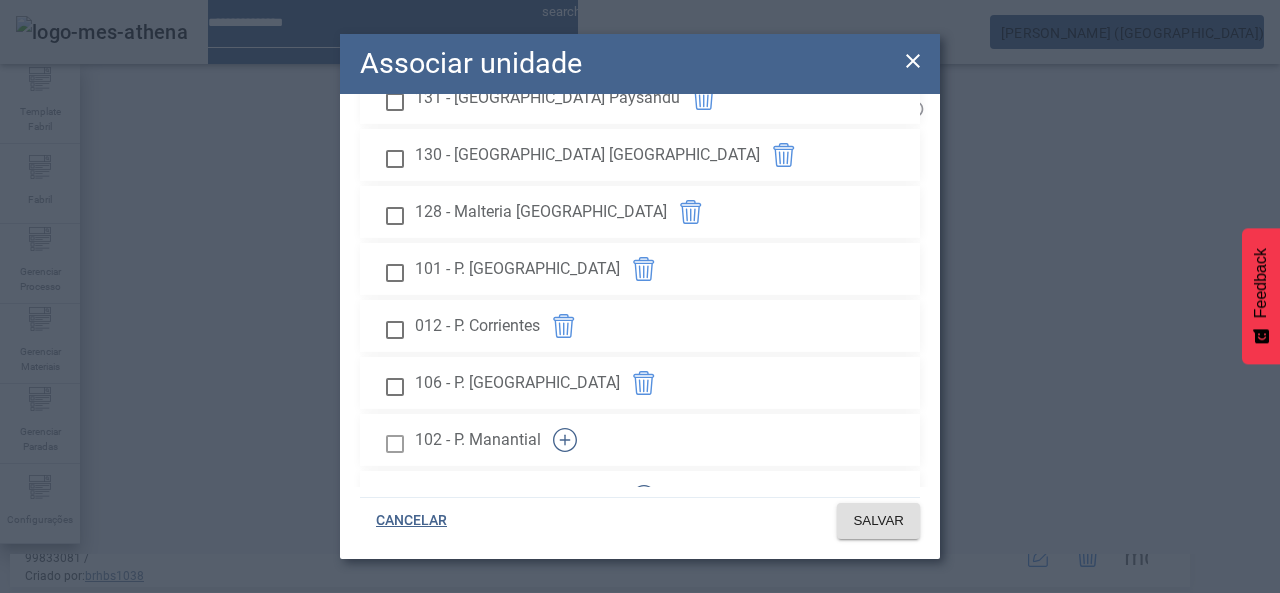 scroll, scrollTop: 3100, scrollLeft: 0, axis: vertical 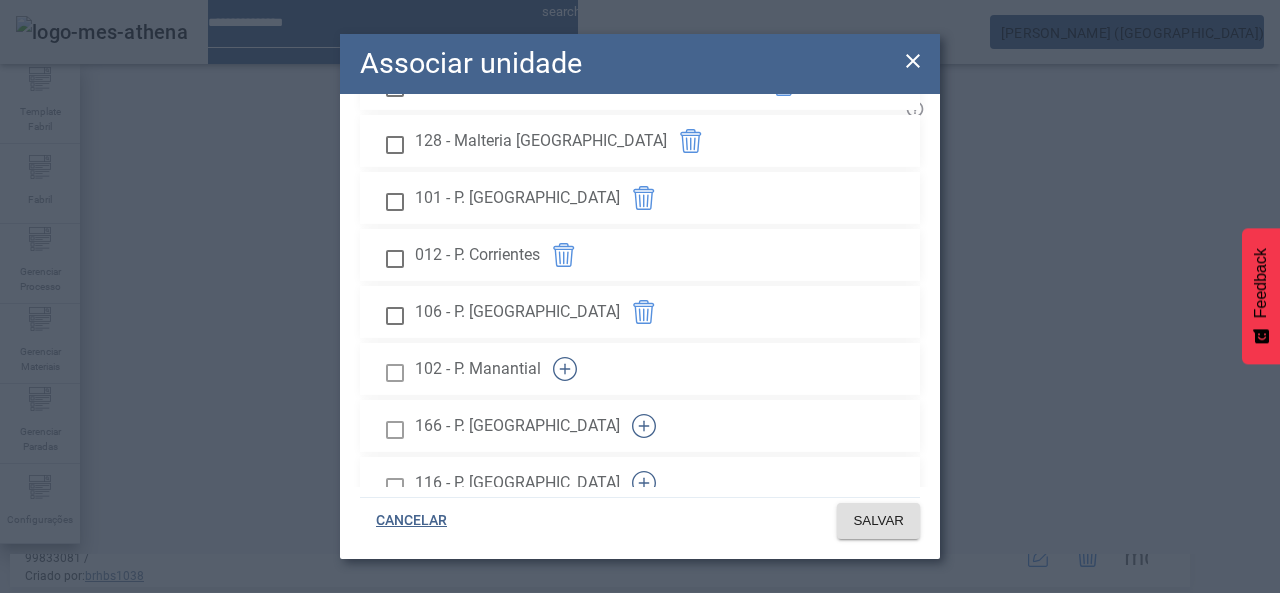 click 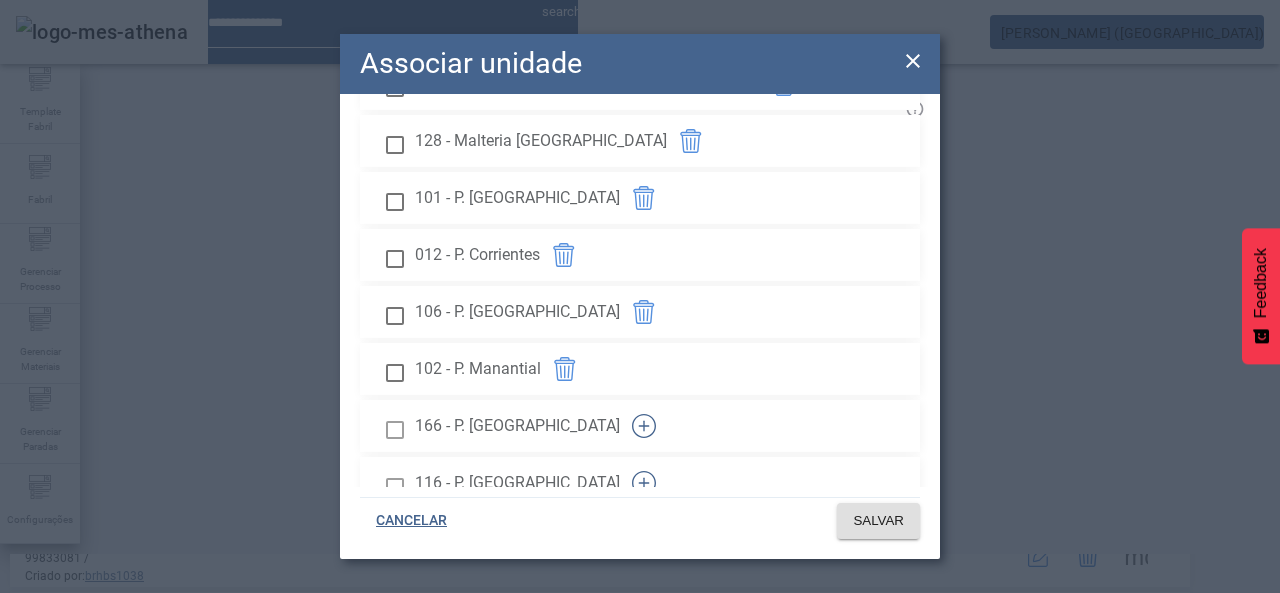 click at bounding box center [644, 426] 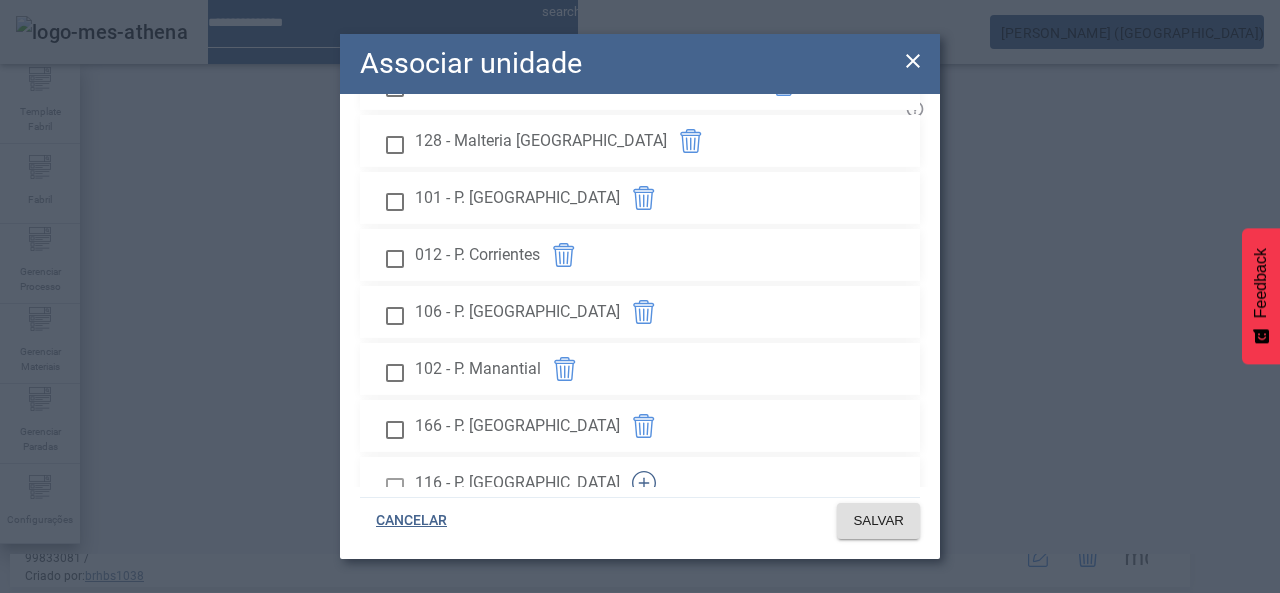 click 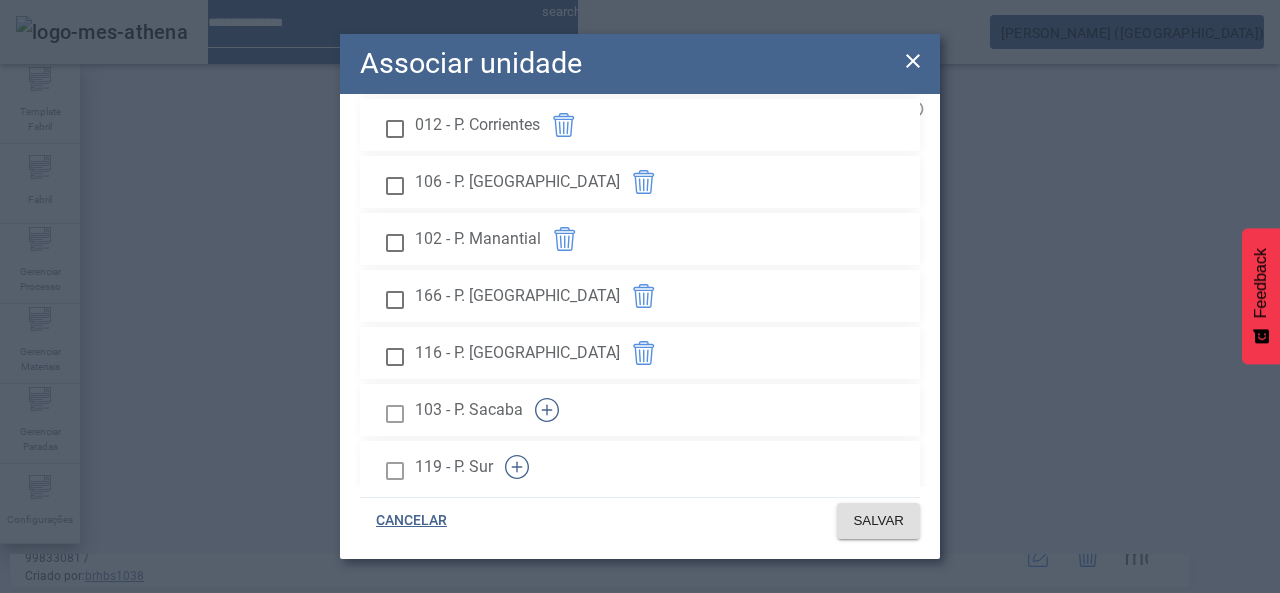 scroll, scrollTop: 3300, scrollLeft: 0, axis: vertical 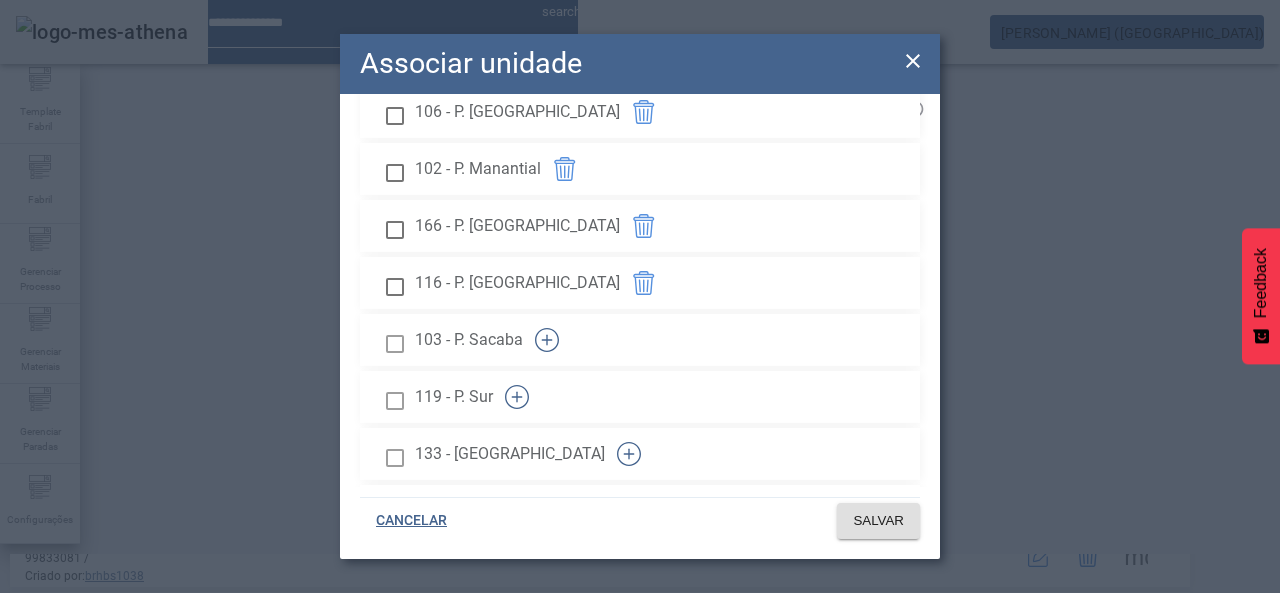 drag, startPoint x: 861, startPoint y: 303, endPoint x: 868, endPoint y: 320, distance: 18.384777 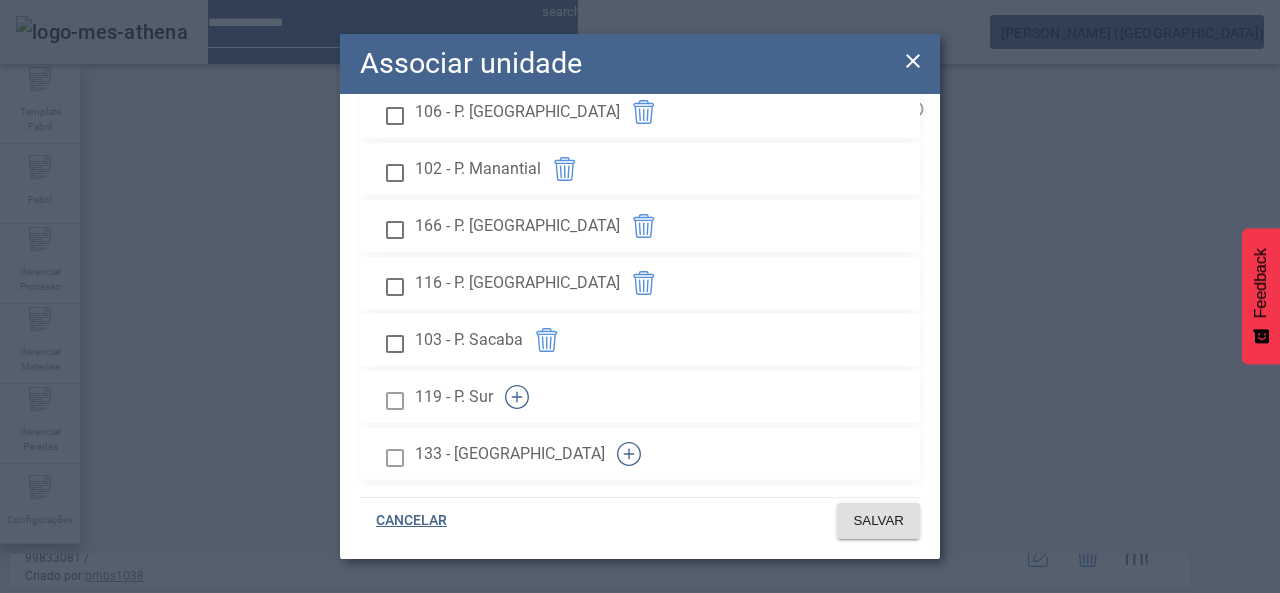 click at bounding box center (517, 397) 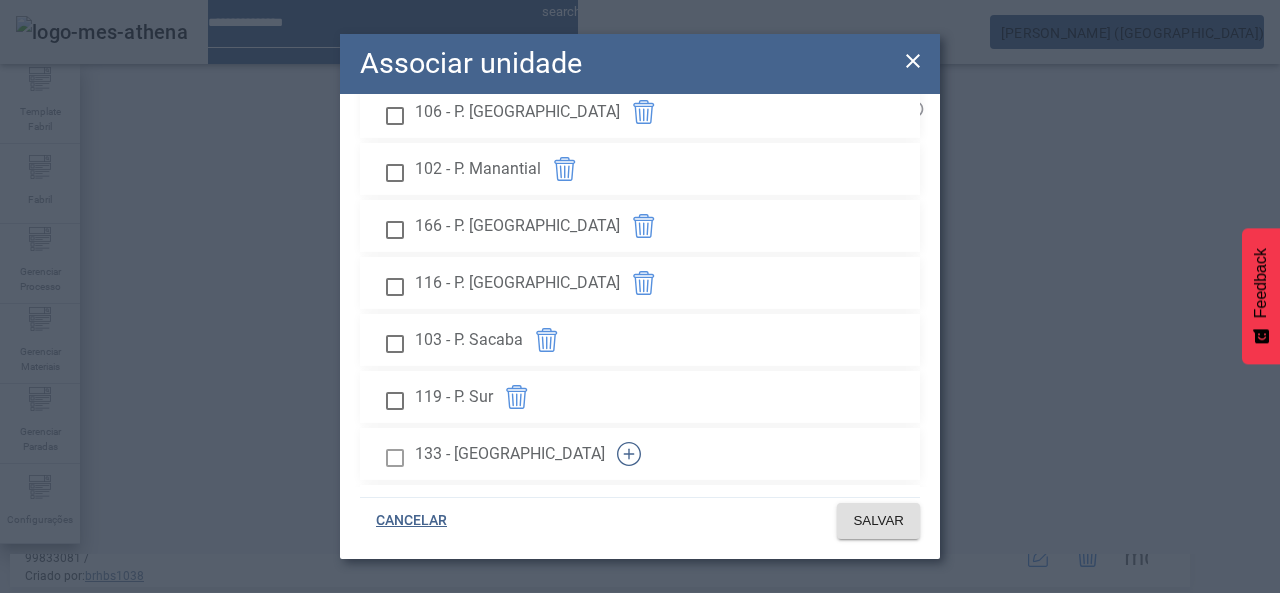 click 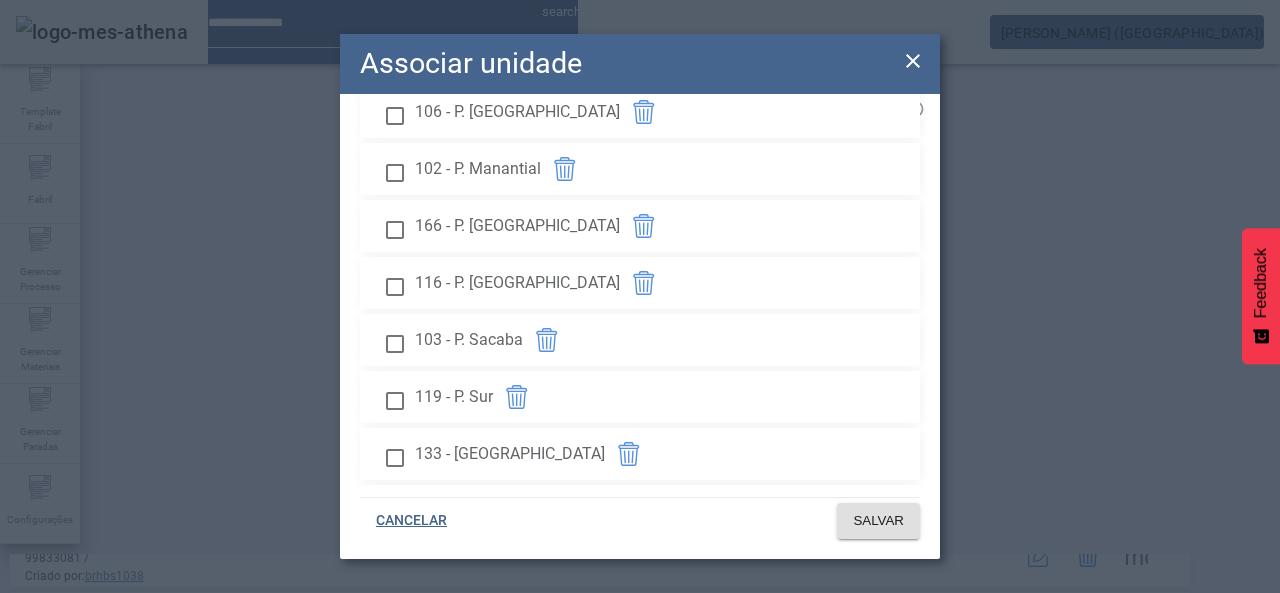 click 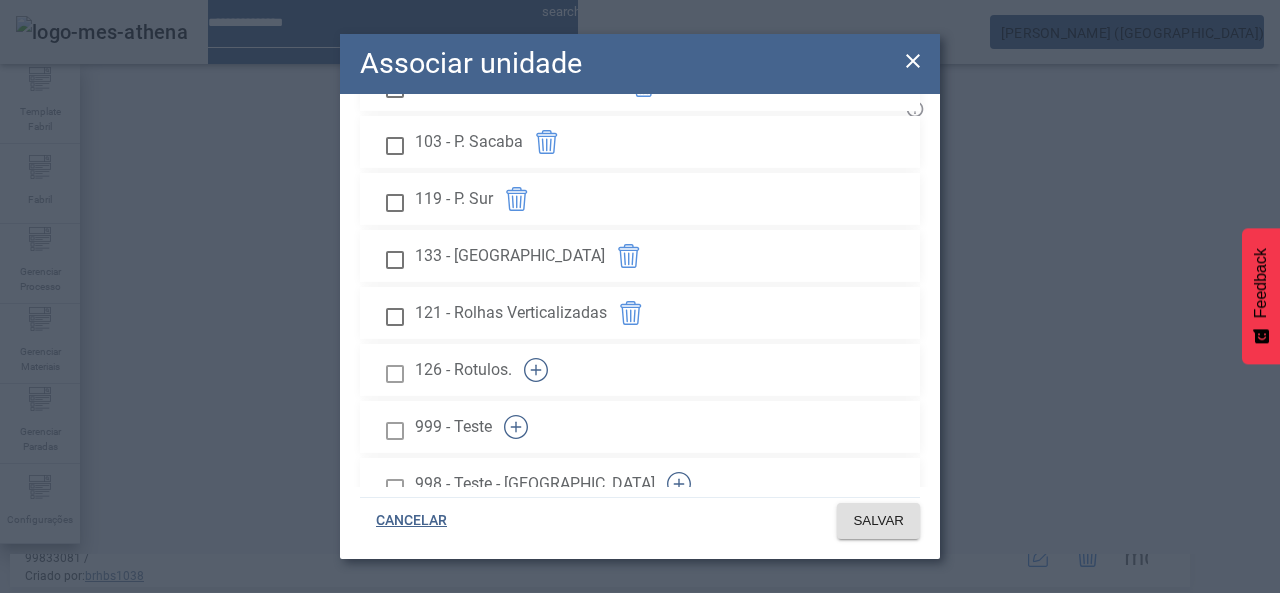 scroll, scrollTop: 3500, scrollLeft: 0, axis: vertical 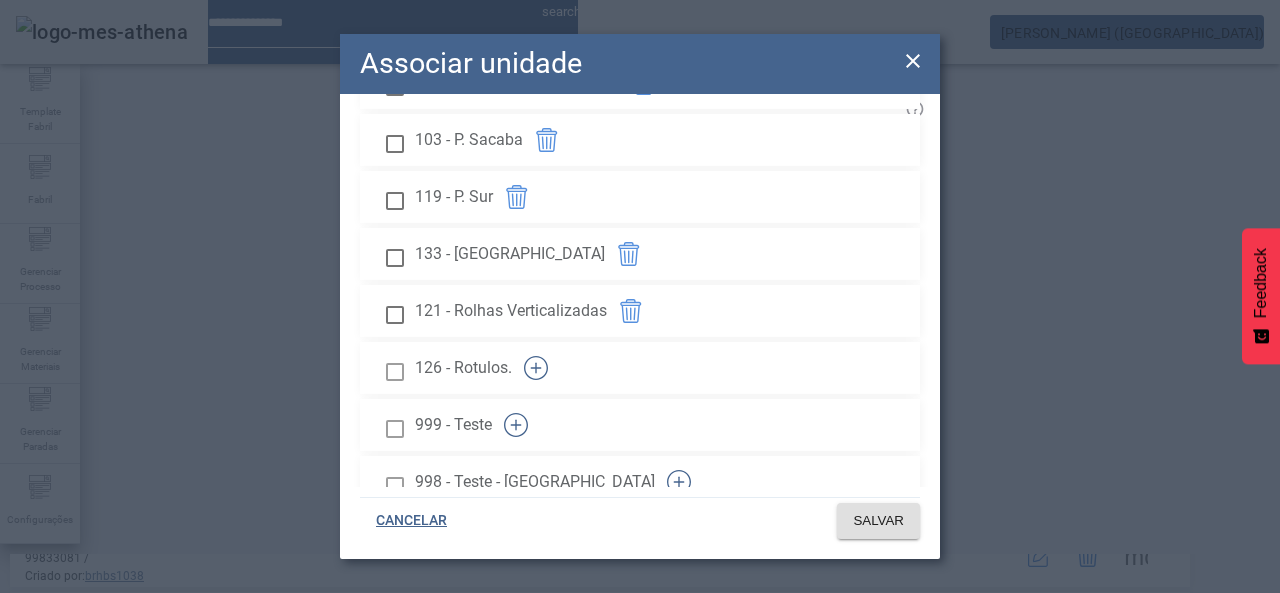 drag, startPoint x: 858, startPoint y: 322, endPoint x: 866, endPoint y: 375, distance: 53.600372 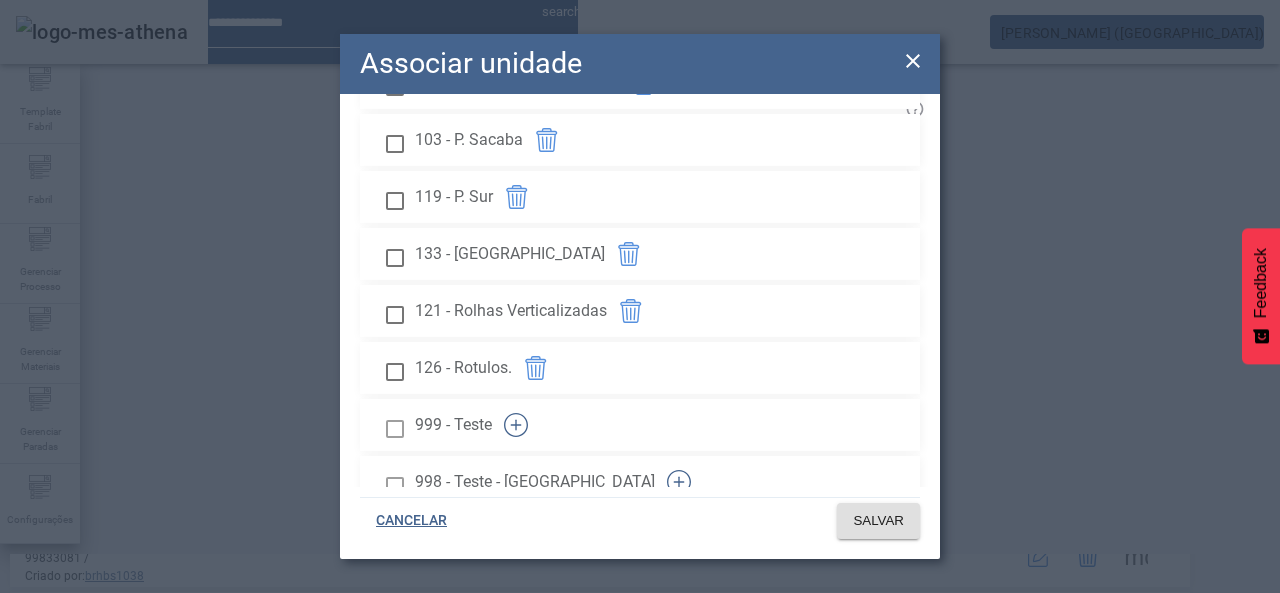 click at bounding box center (516, 425) 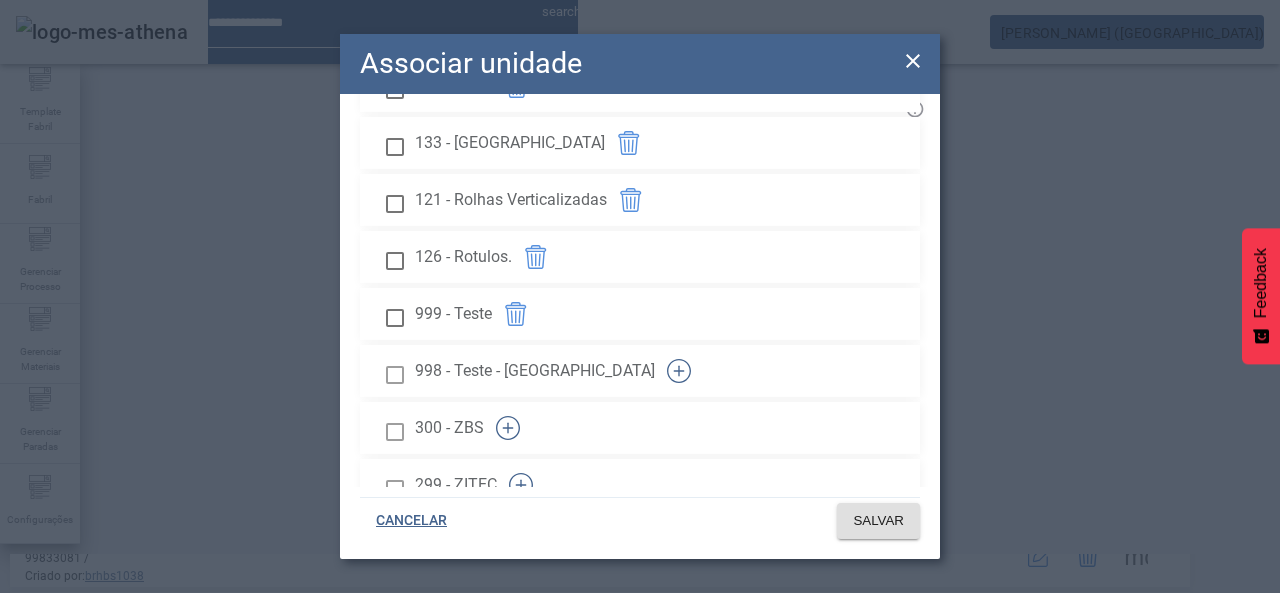 scroll, scrollTop: 3612, scrollLeft: 0, axis: vertical 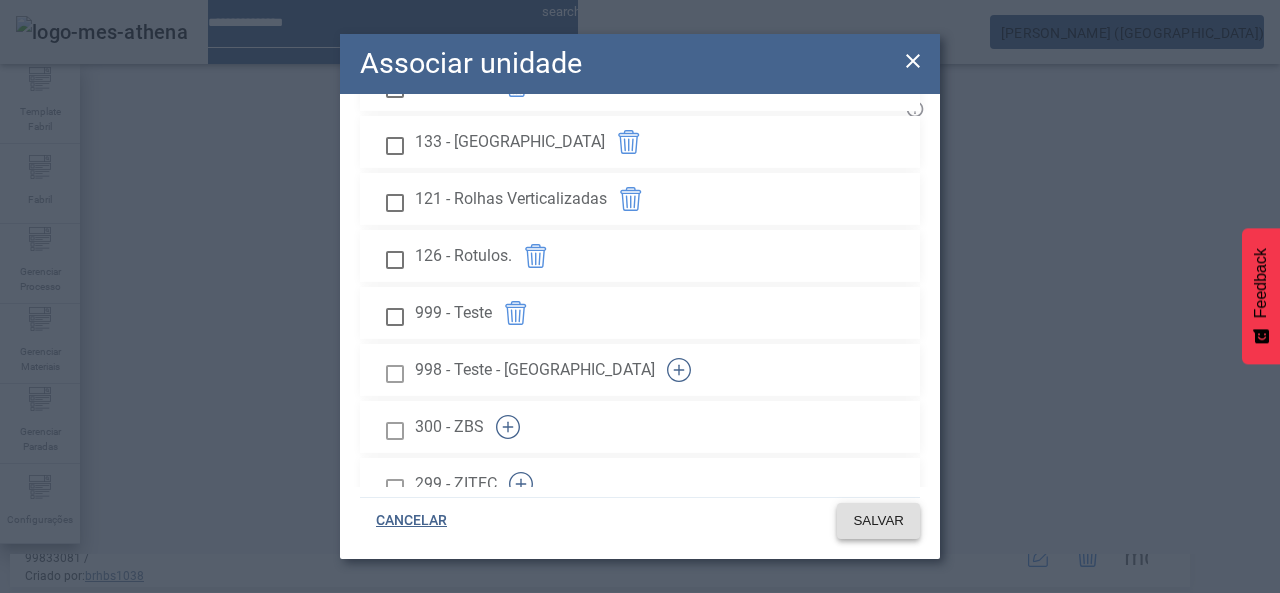 click on "SALVAR" 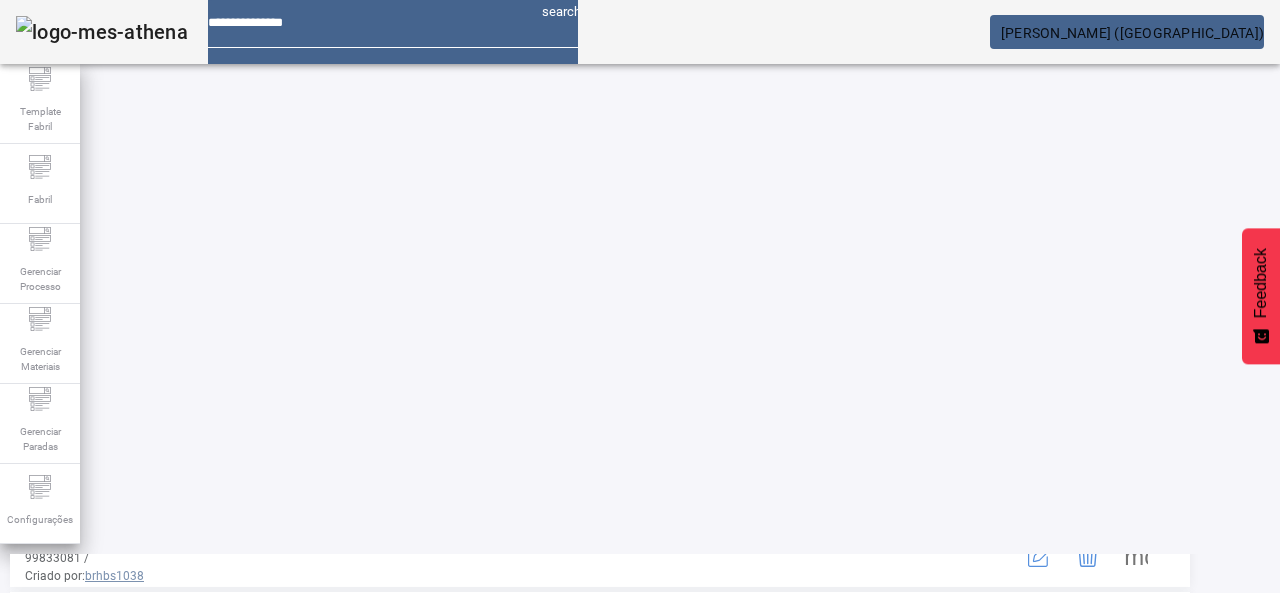 click 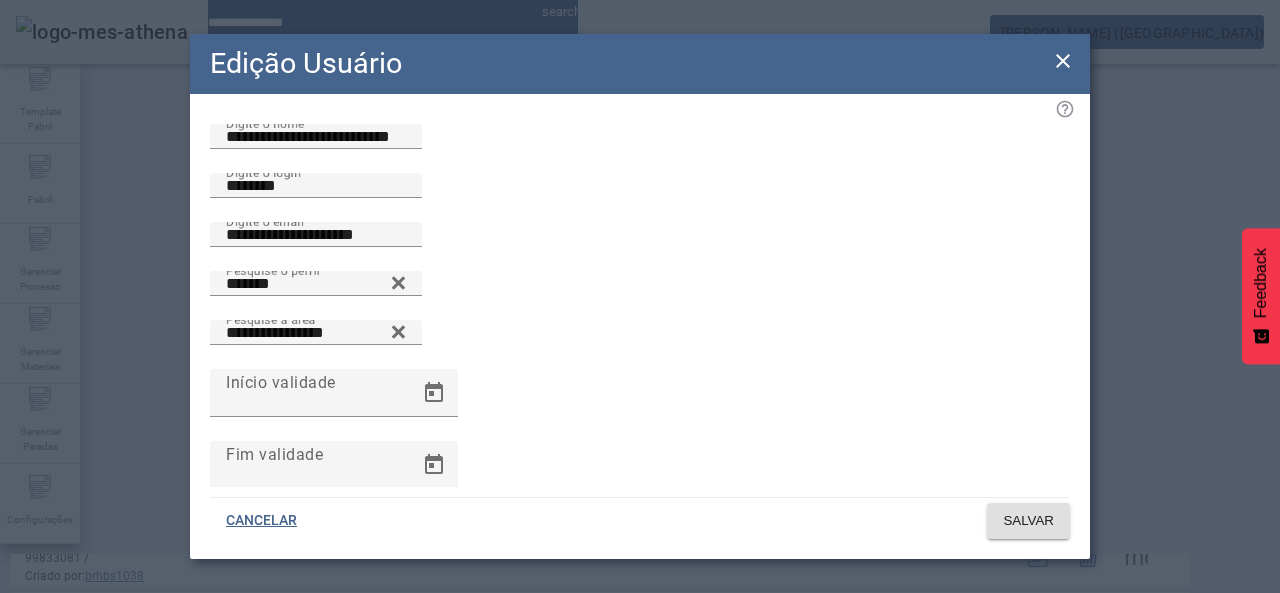 click 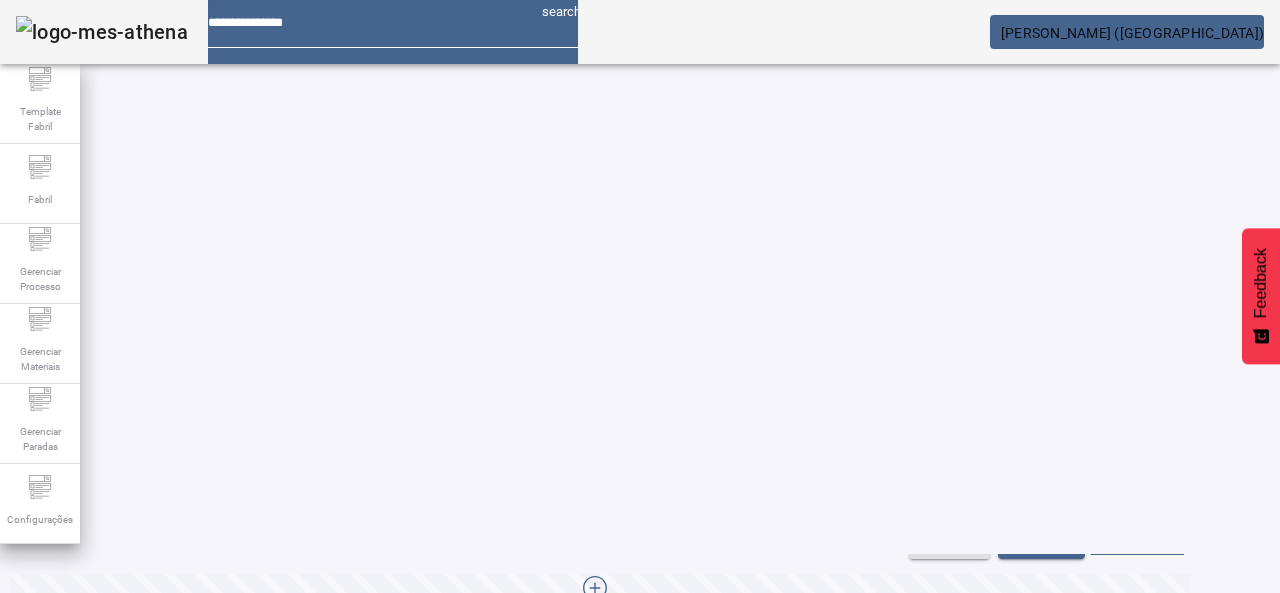 scroll, scrollTop: 0, scrollLeft: 0, axis: both 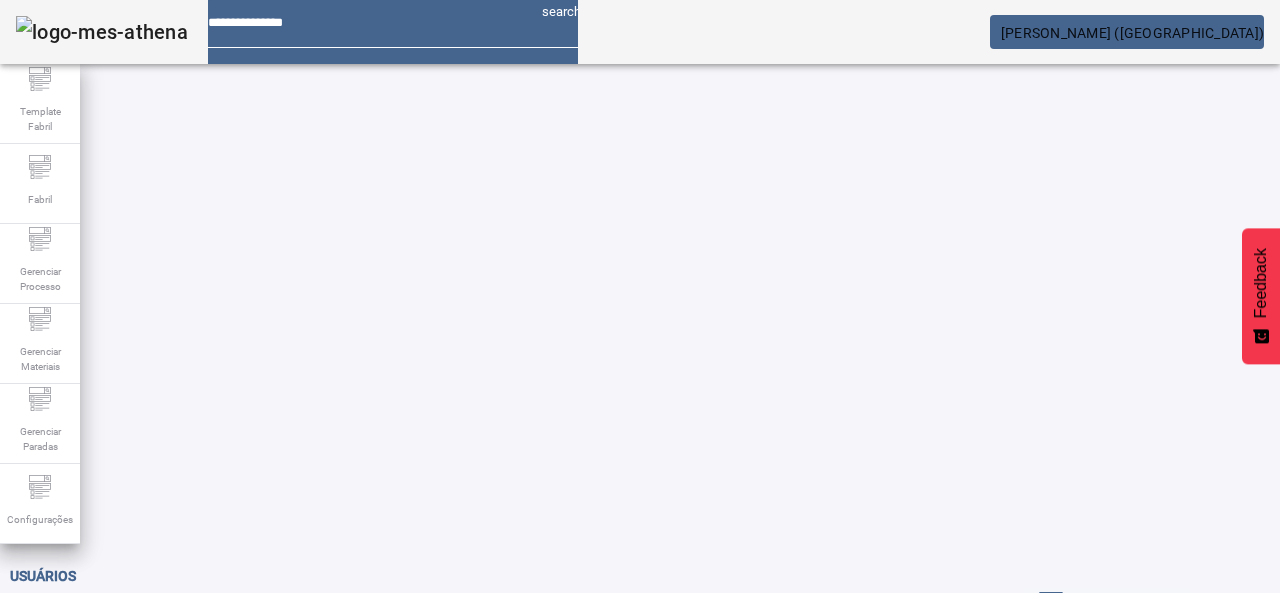 click on "Login" at bounding box center (752, 637) 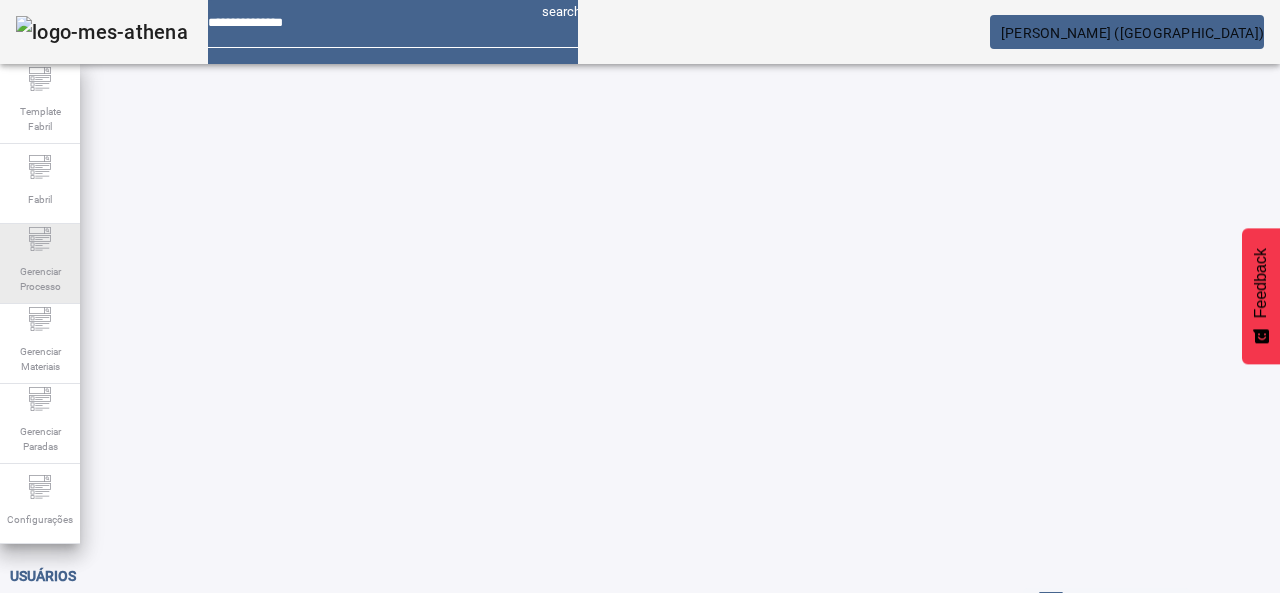 type on "**********" 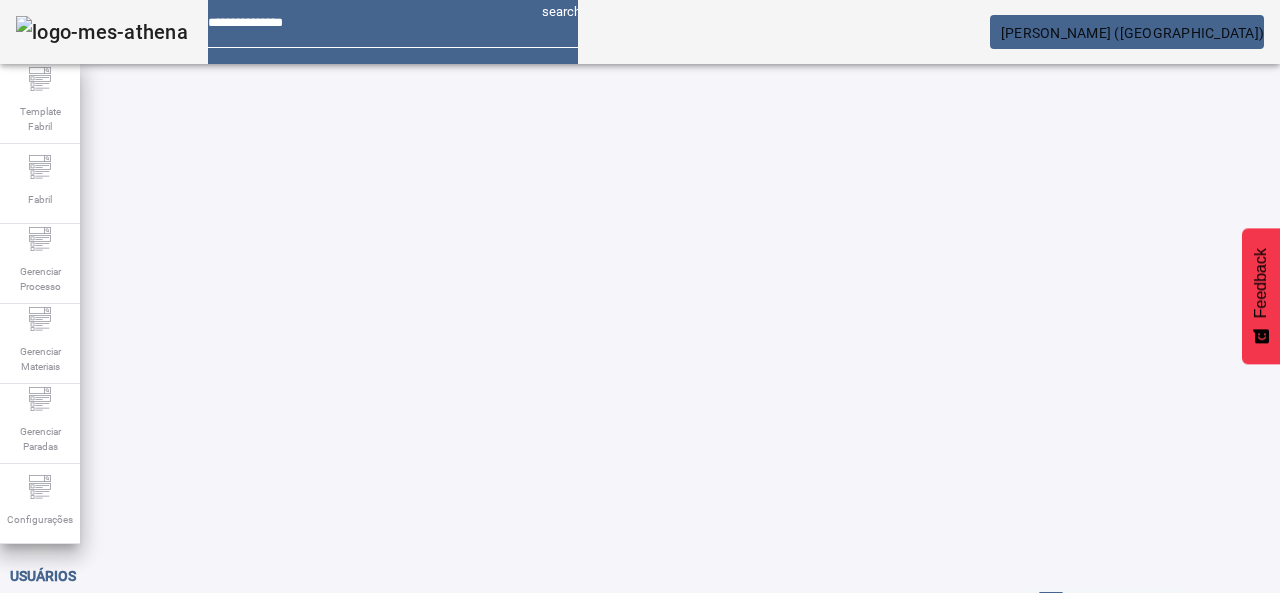 drag, startPoint x: 26, startPoint y: 245, endPoint x: 141, endPoint y: 264, distance: 116.559 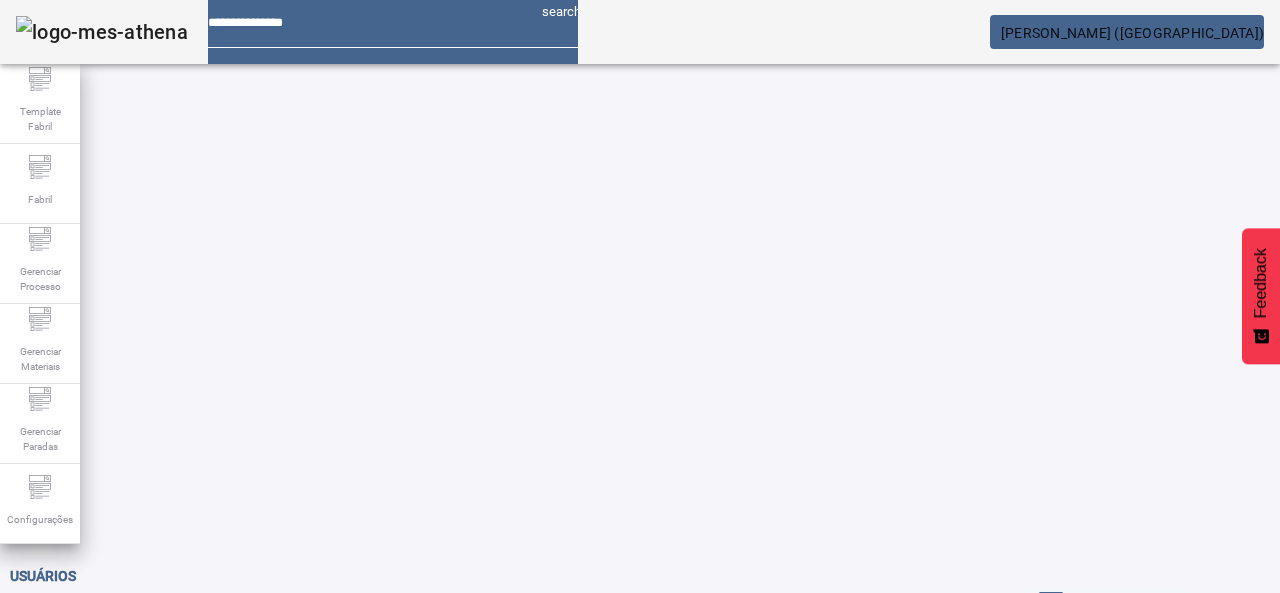 click 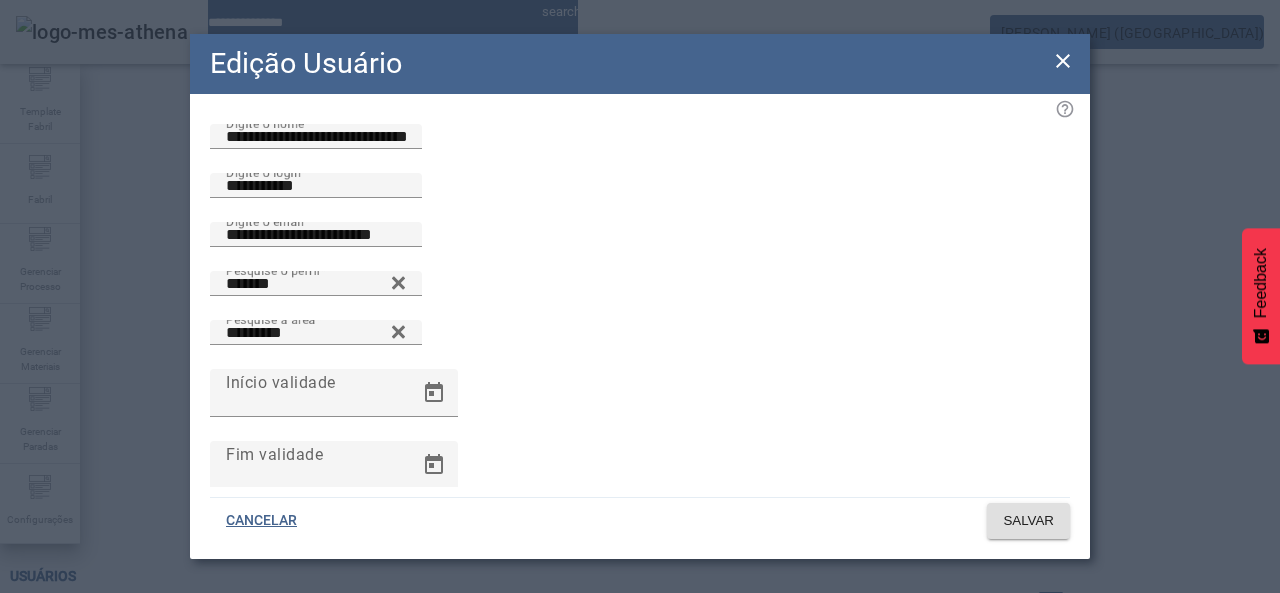 click 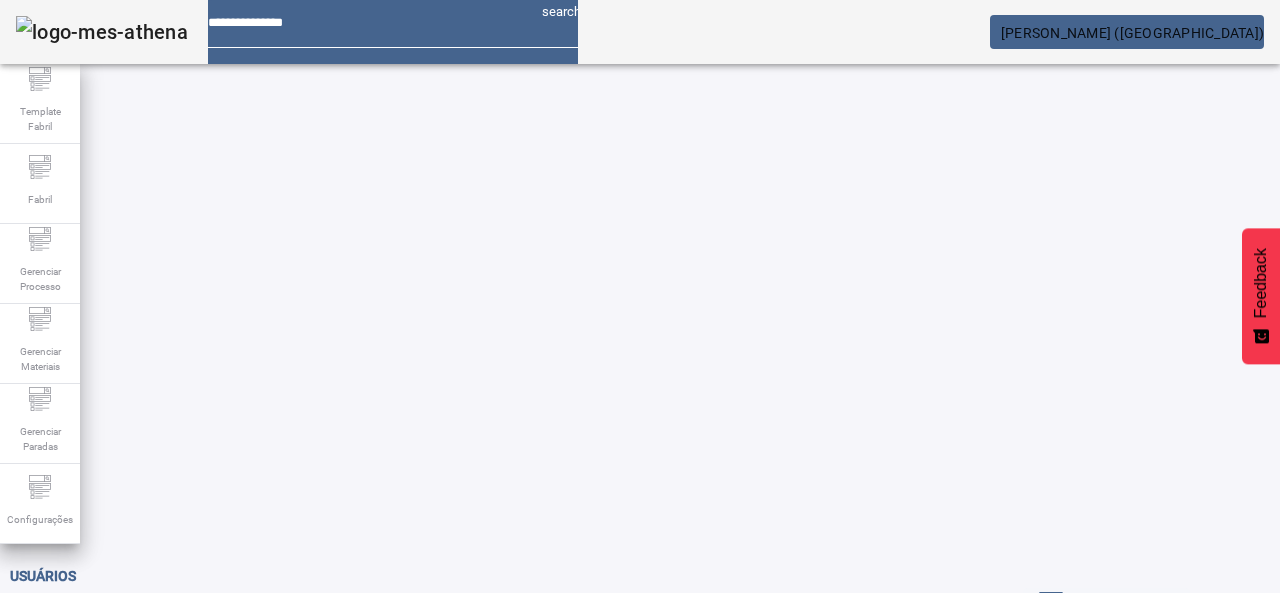 click at bounding box center [1136, 830] 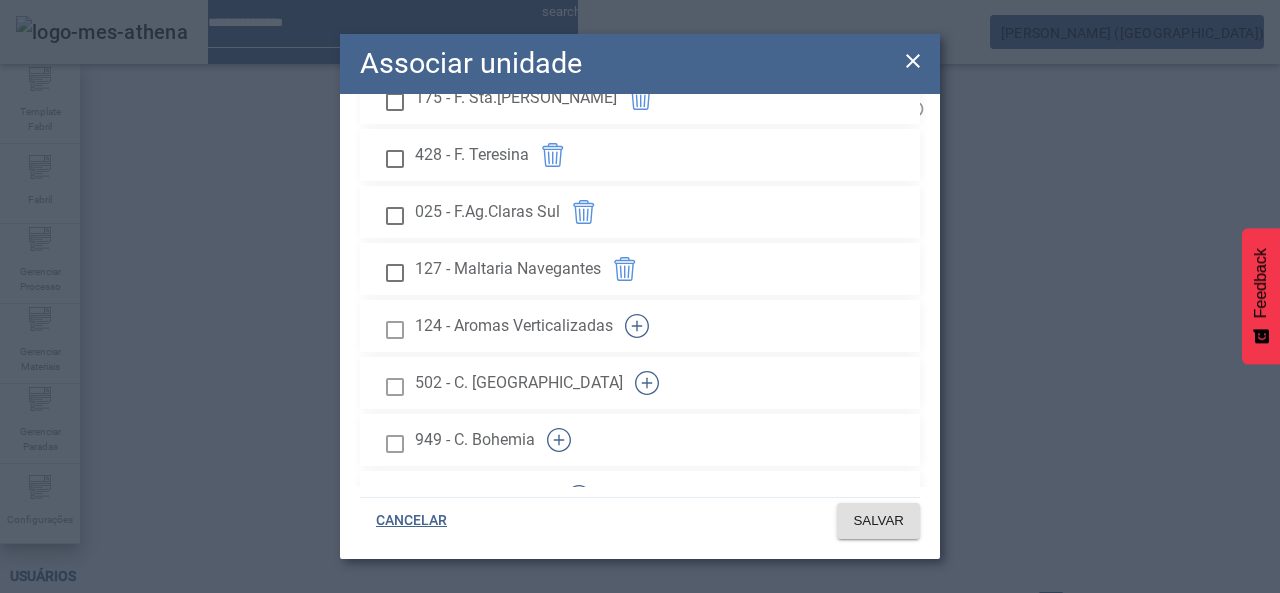 scroll, scrollTop: 1812, scrollLeft: 0, axis: vertical 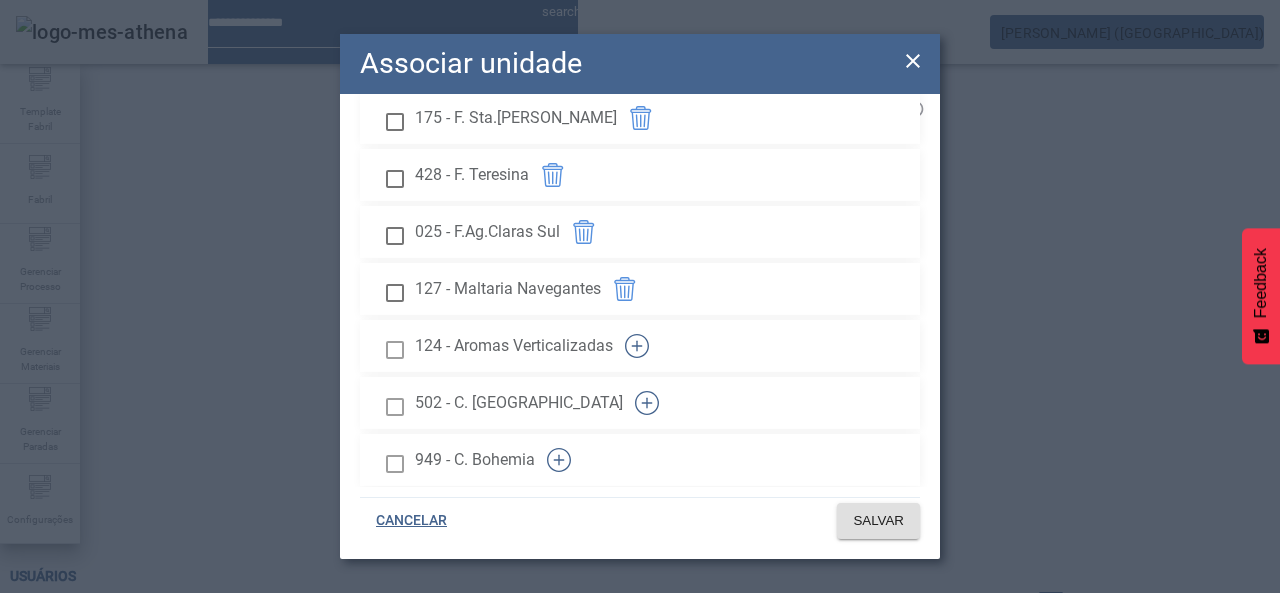 click at bounding box center [637, 346] 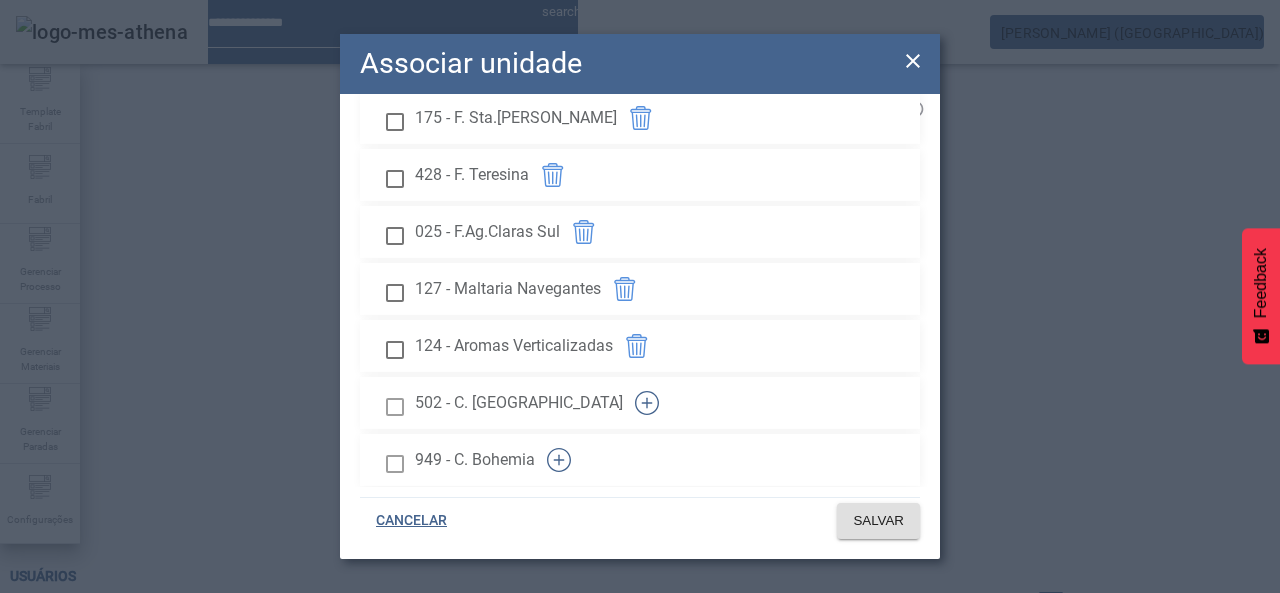 click 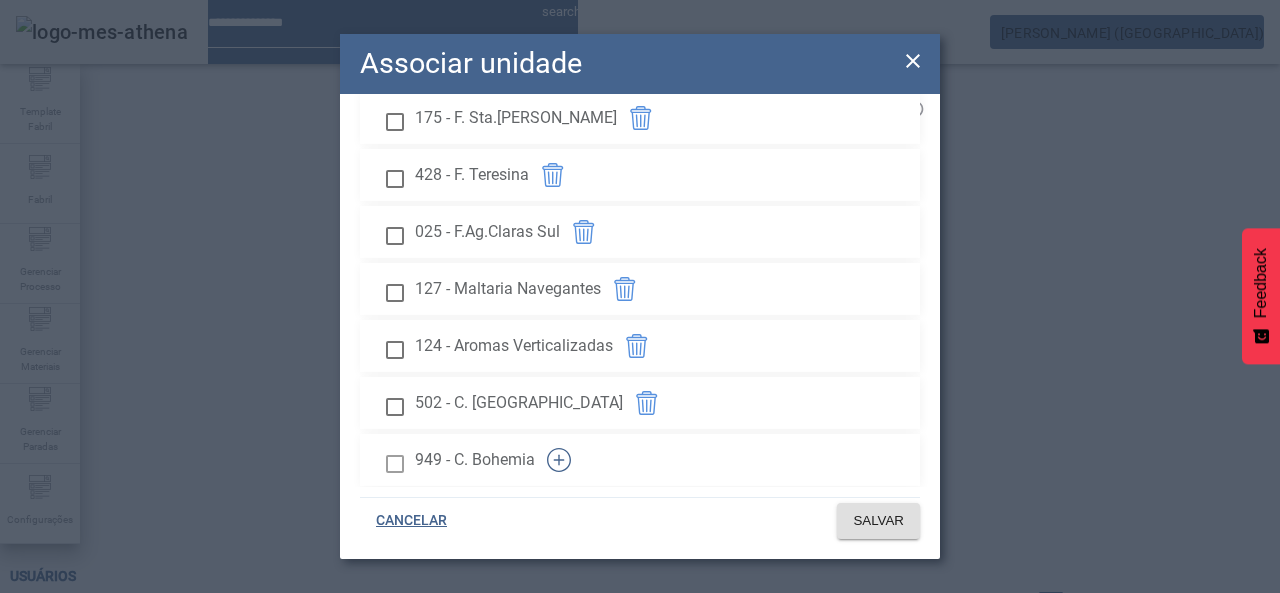 click 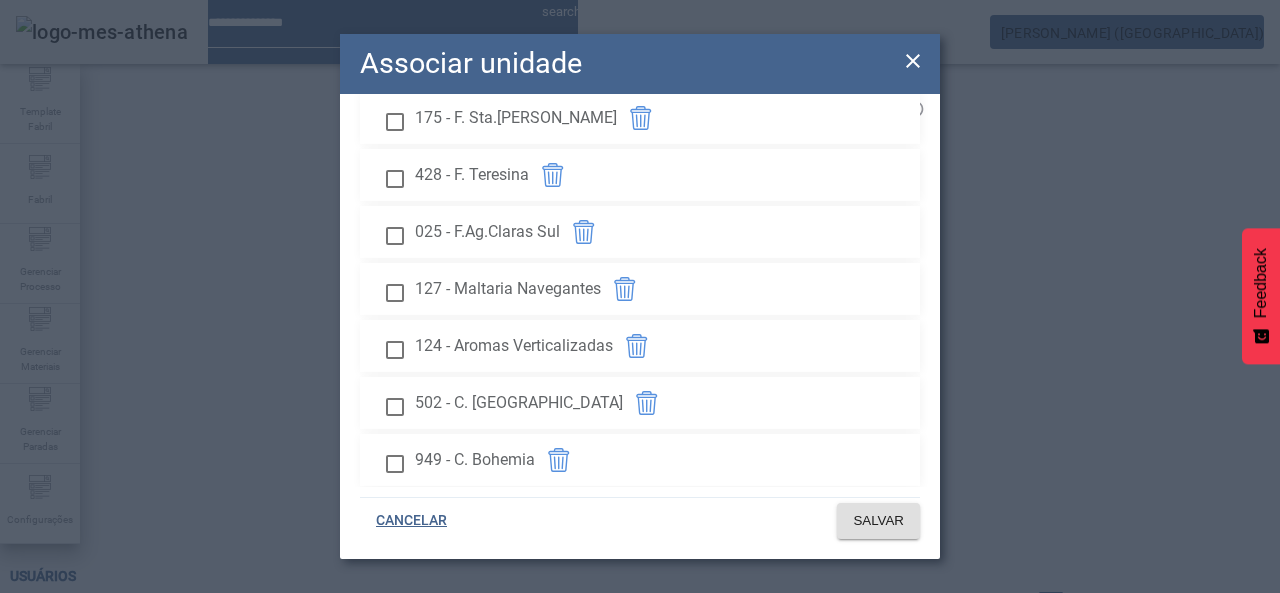 click 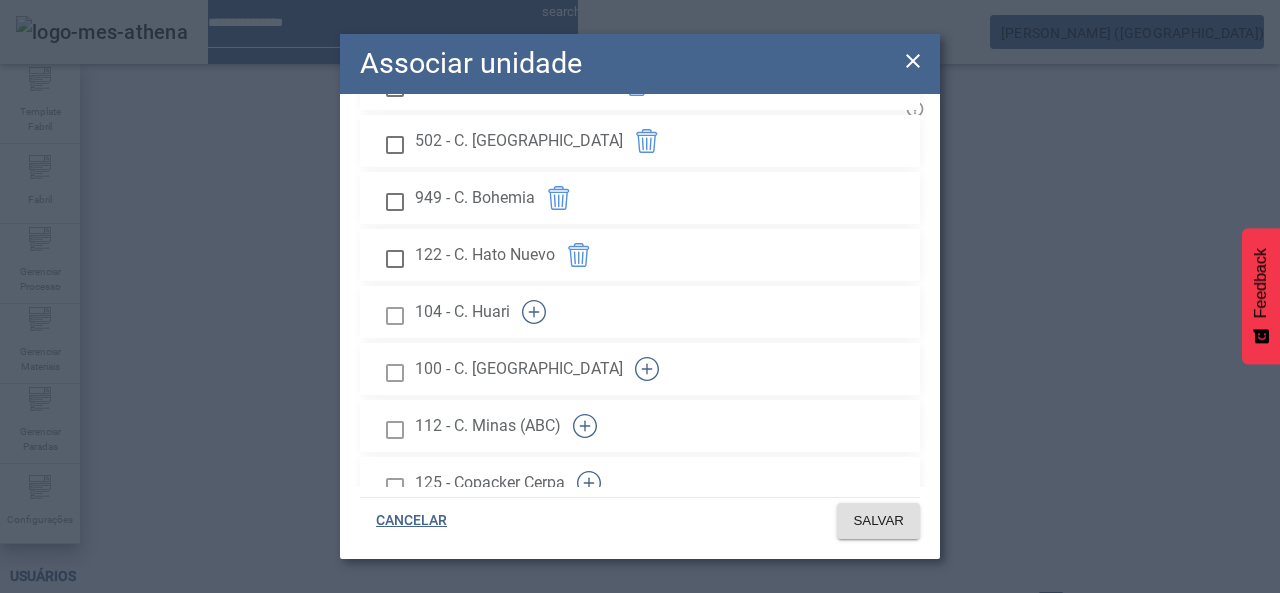 scroll, scrollTop: 2112, scrollLeft: 0, axis: vertical 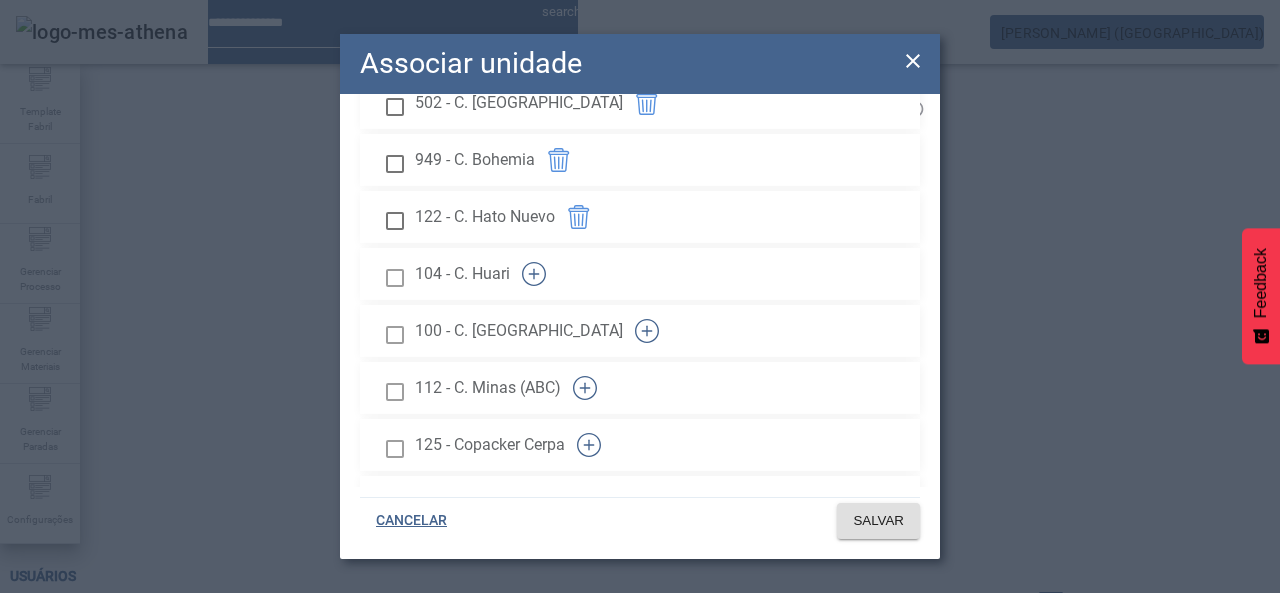 click 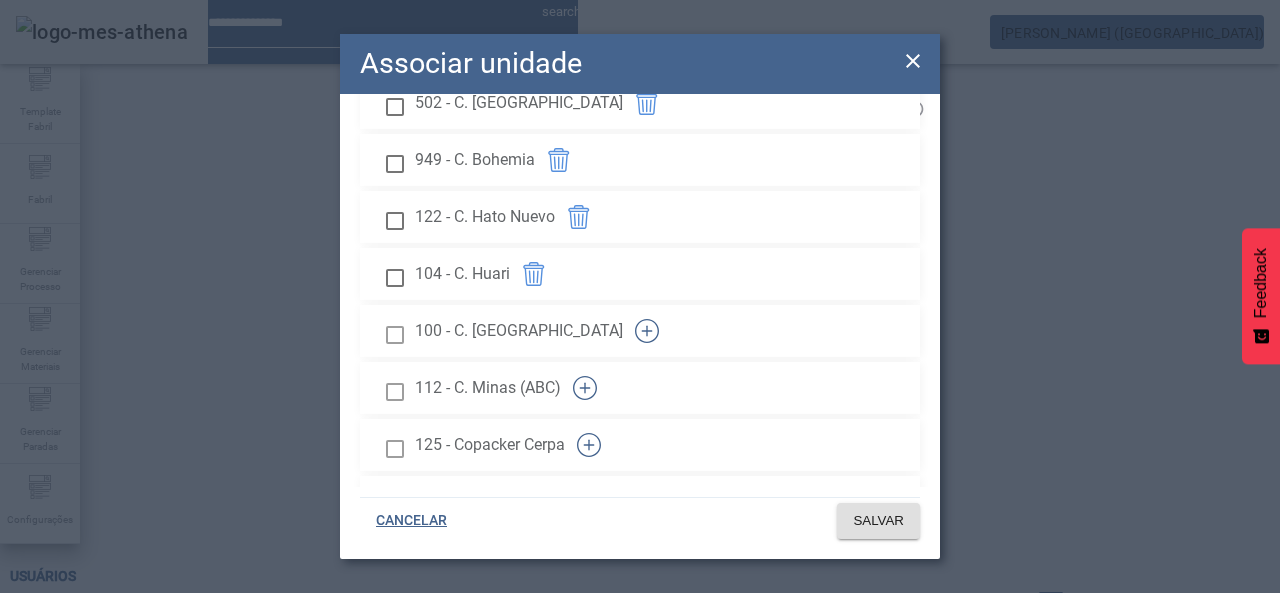 drag, startPoint x: 852, startPoint y: 277, endPoint x: 847, endPoint y: 324, distance: 47.26521 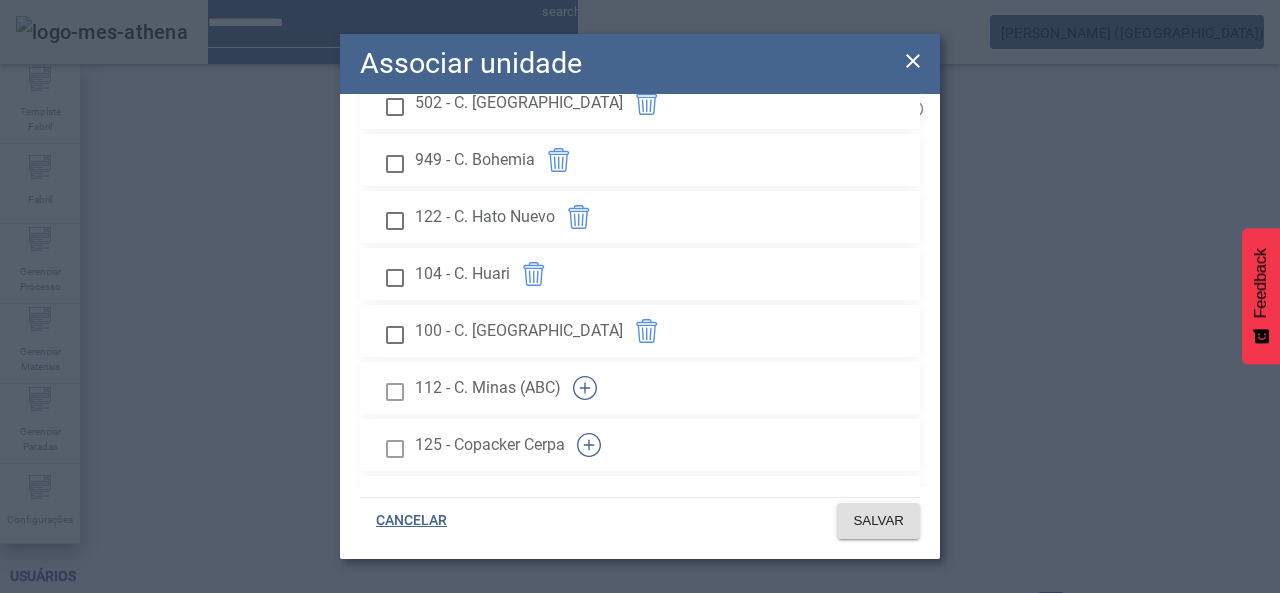 click 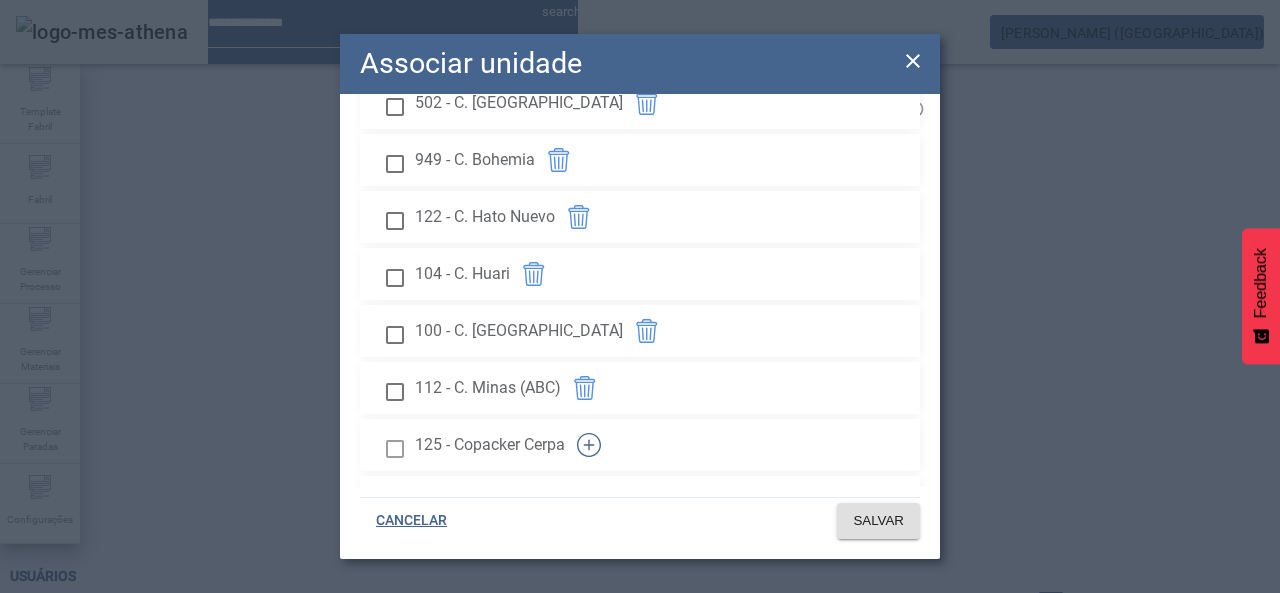 click at bounding box center (589, 445) 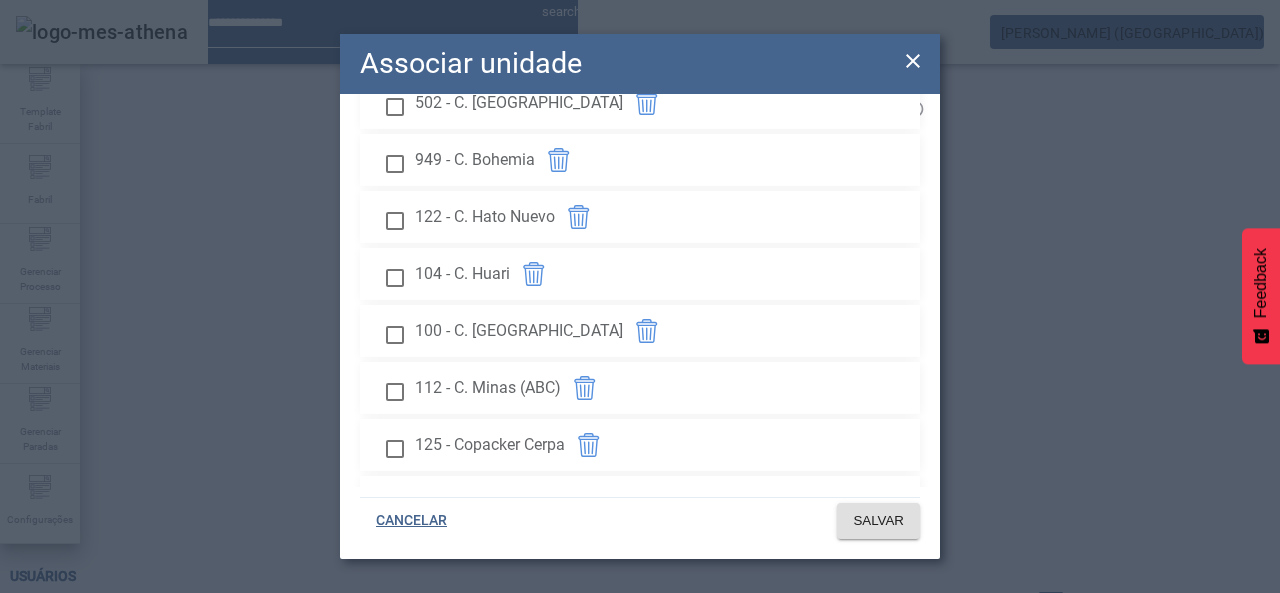 click 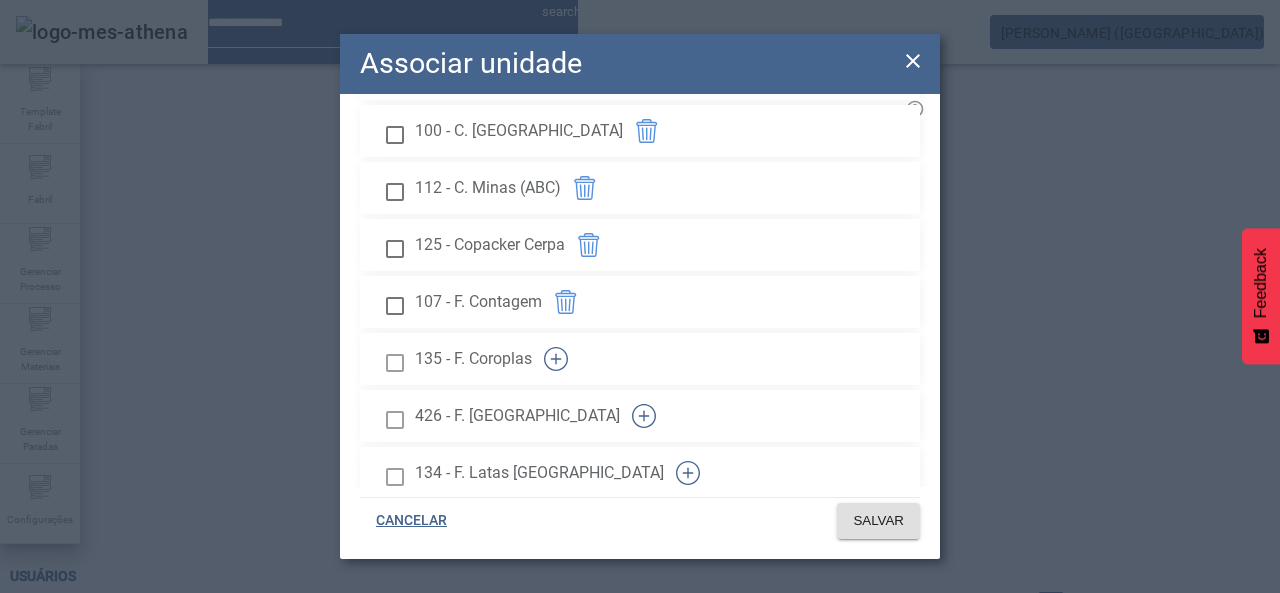 scroll, scrollTop: 2312, scrollLeft: 0, axis: vertical 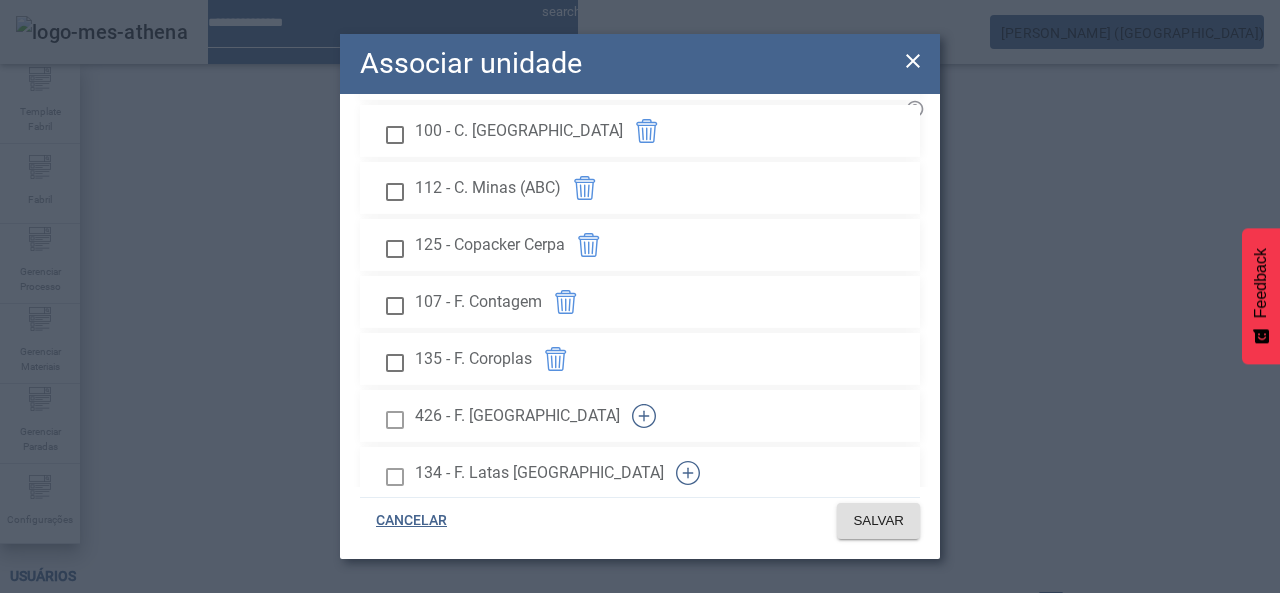 click at bounding box center (644, 416) 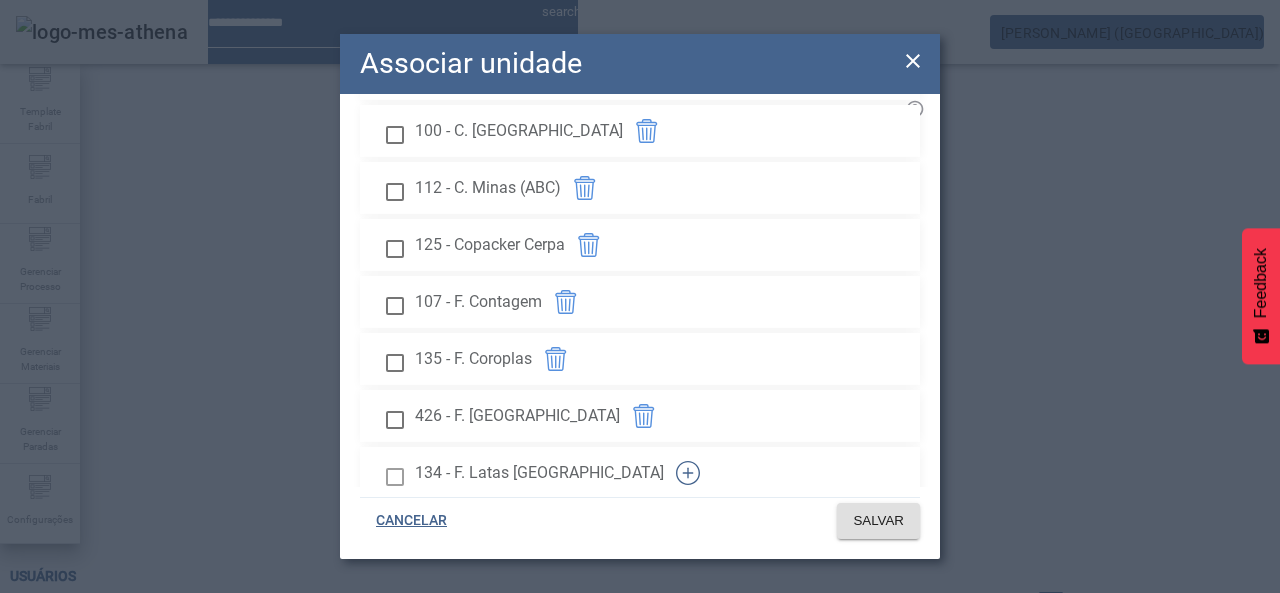 click at bounding box center [688, 473] 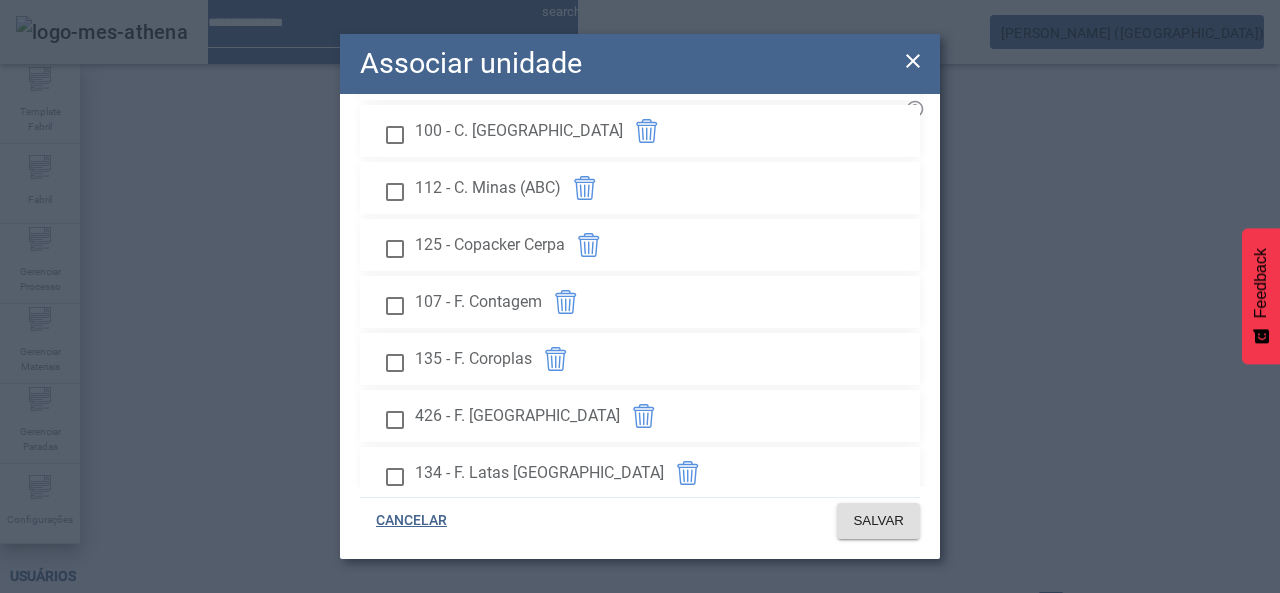 scroll, scrollTop: 2512, scrollLeft: 0, axis: vertical 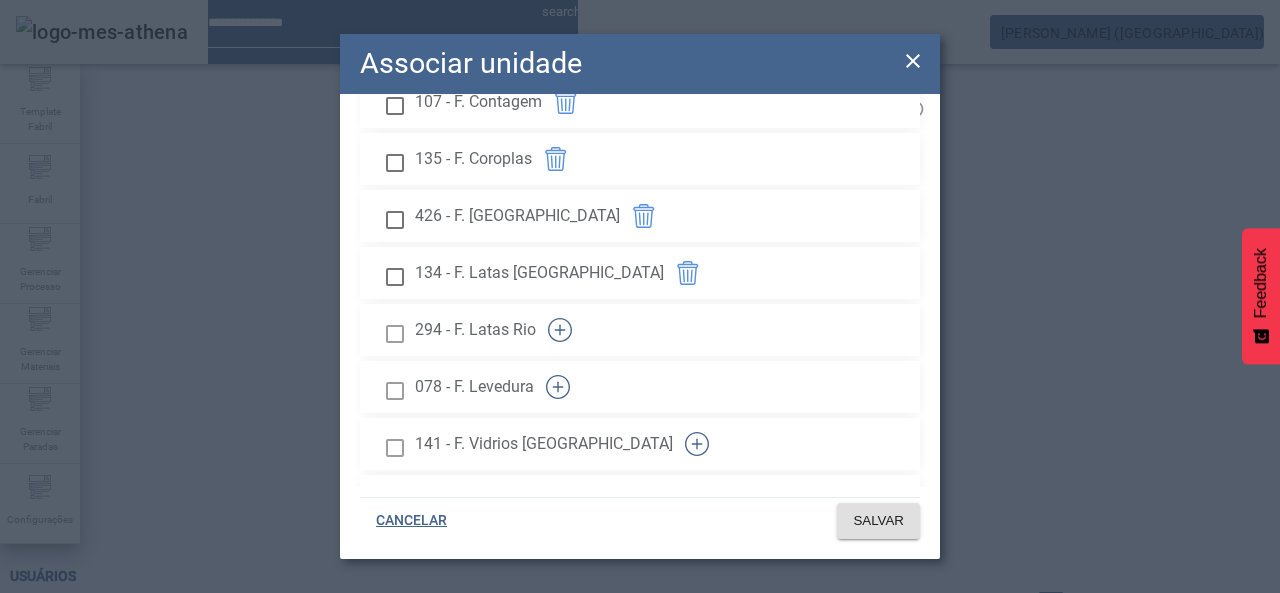 drag, startPoint x: 850, startPoint y: 277, endPoint x: 855, endPoint y: 337, distance: 60.207973 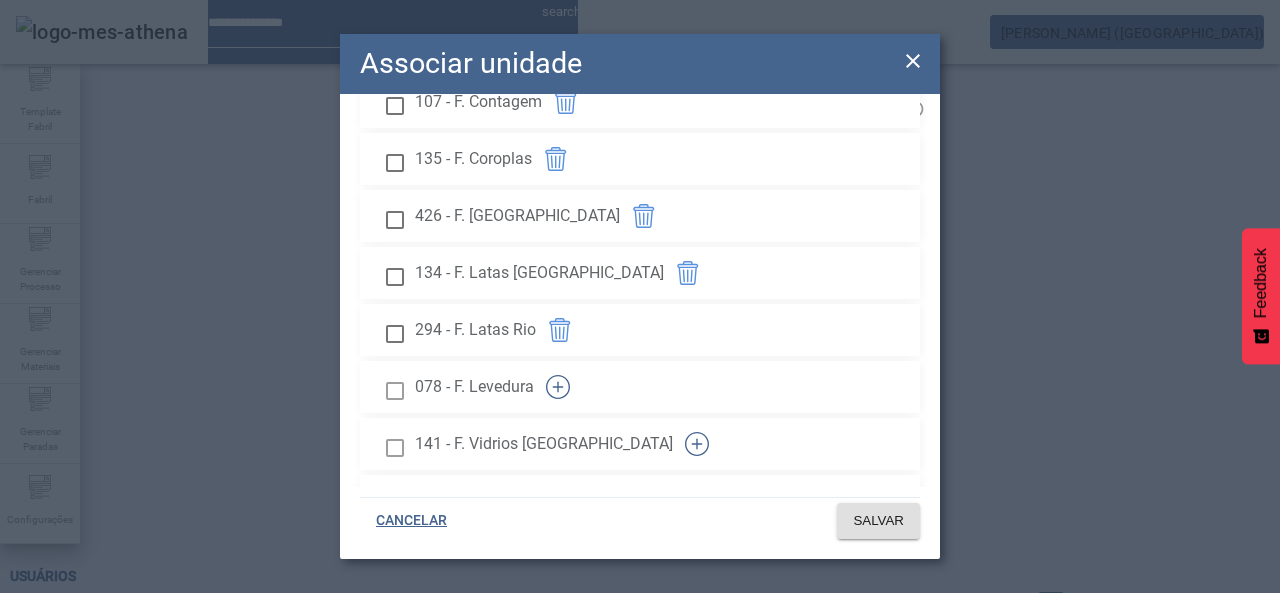 drag, startPoint x: 860, startPoint y: 353, endPoint x: 851, endPoint y: 408, distance: 55.7315 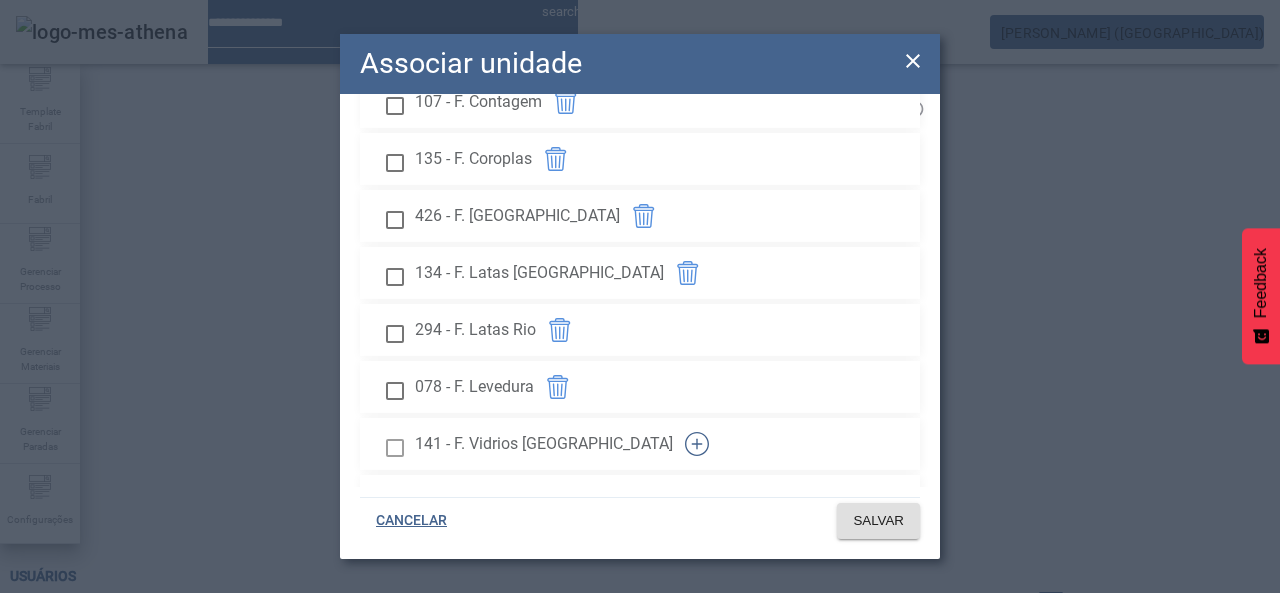 click on "141 - F. Vidrios [GEOGRAPHIC_DATA]" at bounding box center (640, 444) 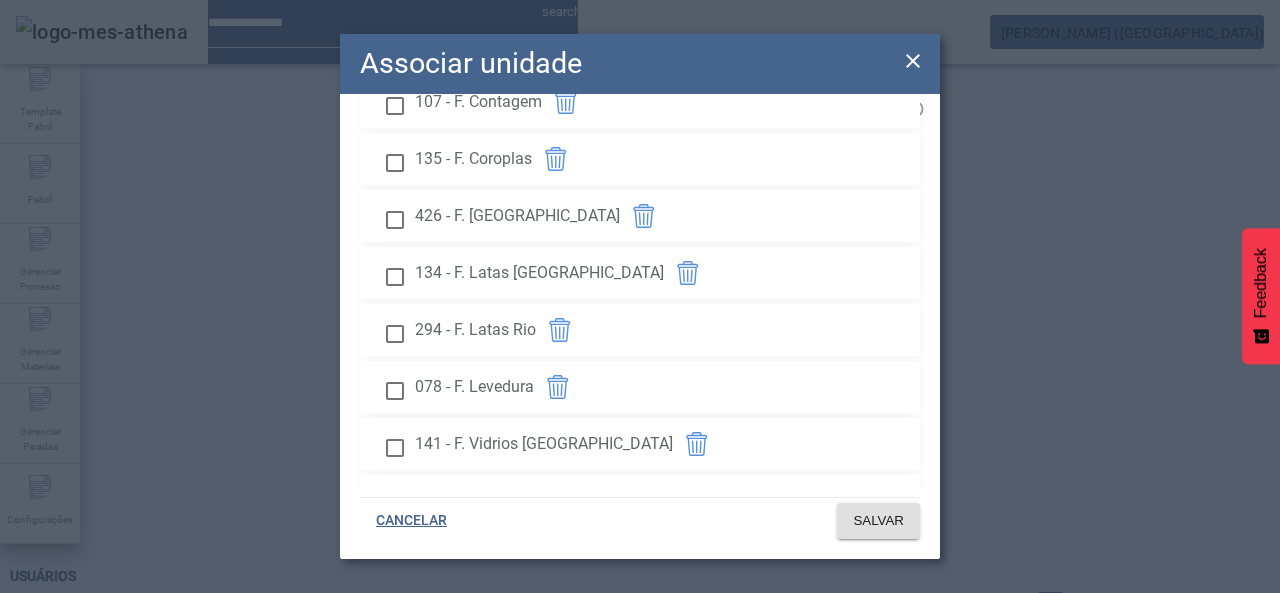 click at bounding box center [629, 501] 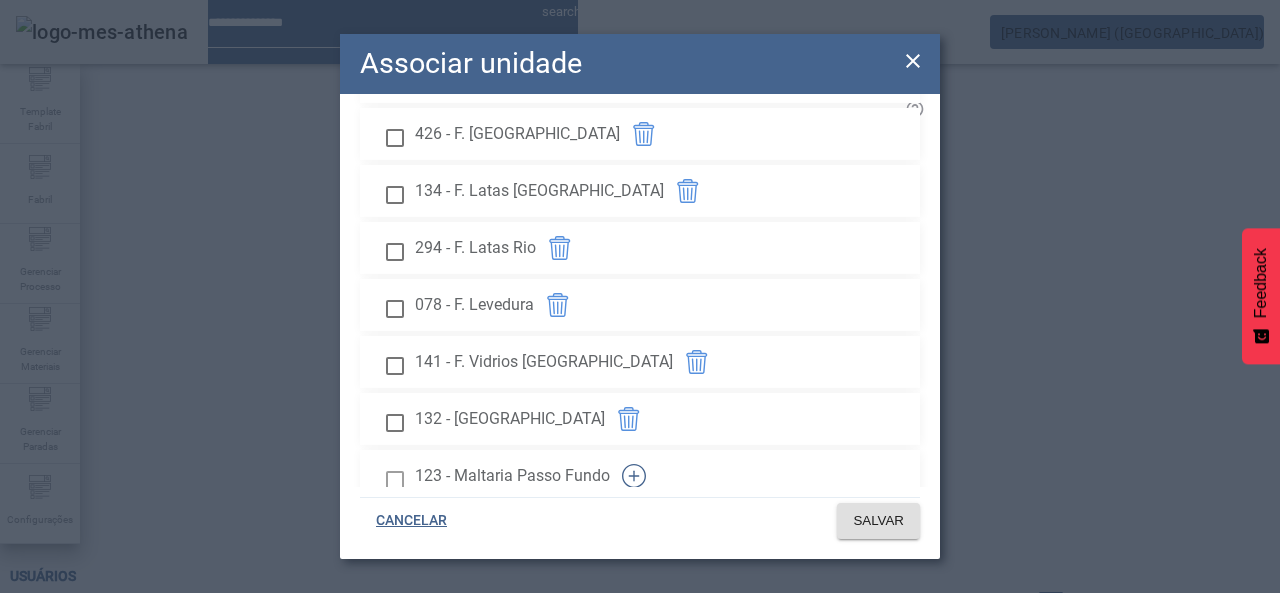 scroll, scrollTop: 2712, scrollLeft: 0, axis: vertical 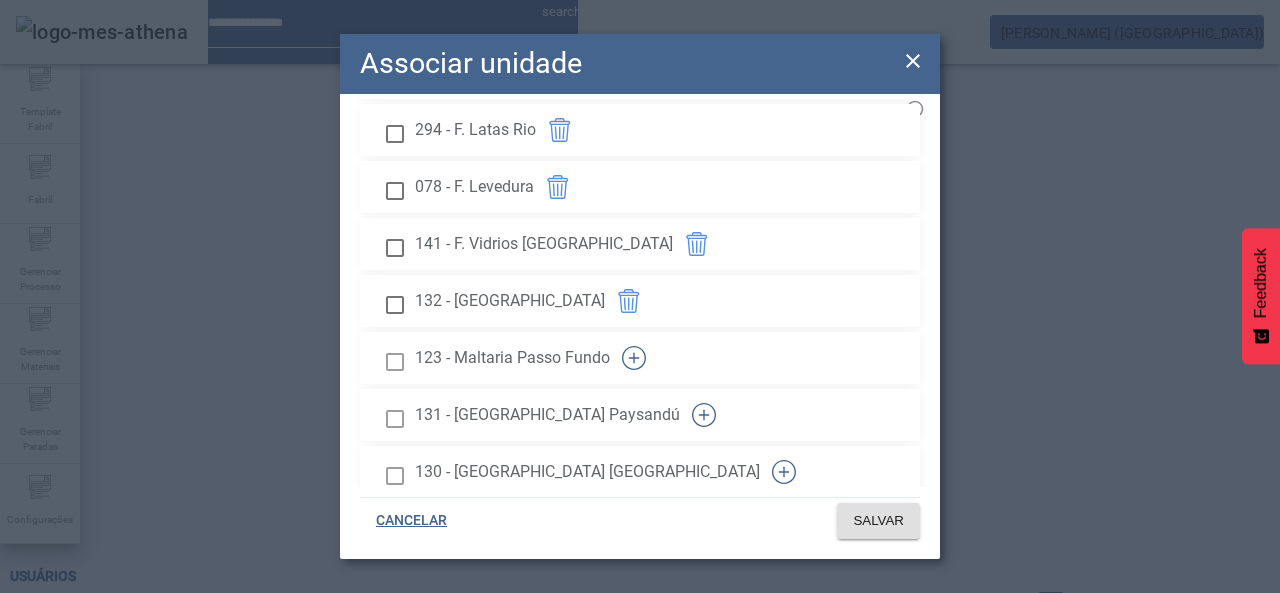 drag, startPoint x: 870, startPoint y: 320, endPoint x: 852, endPoint y: 365, distance: 48.466484 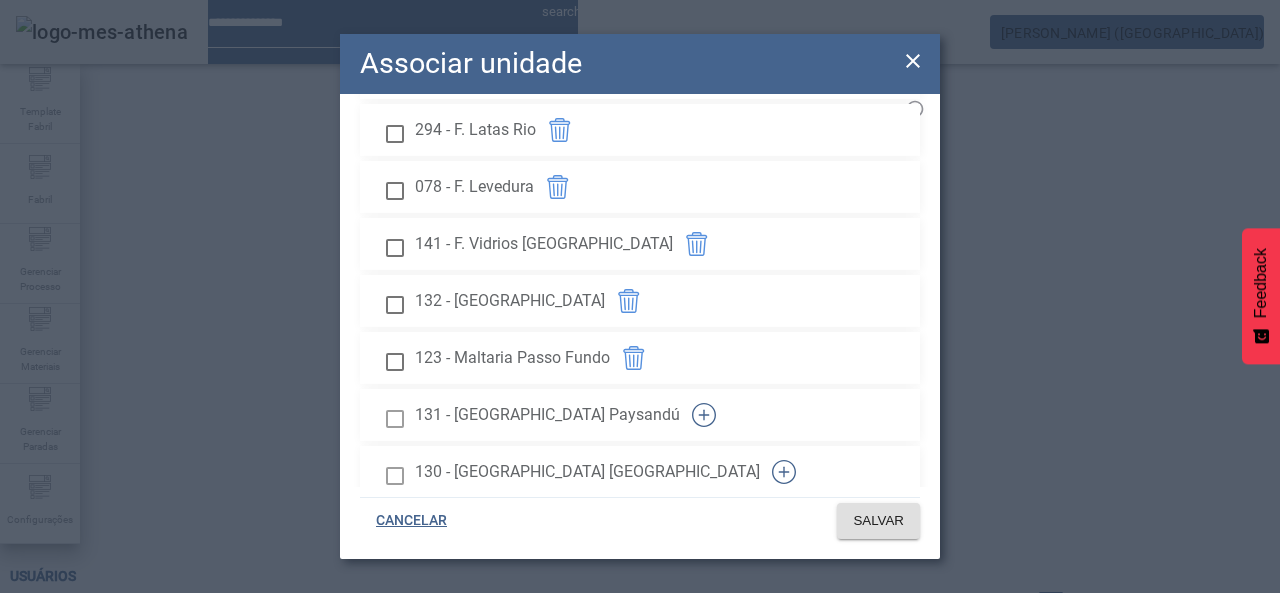 click 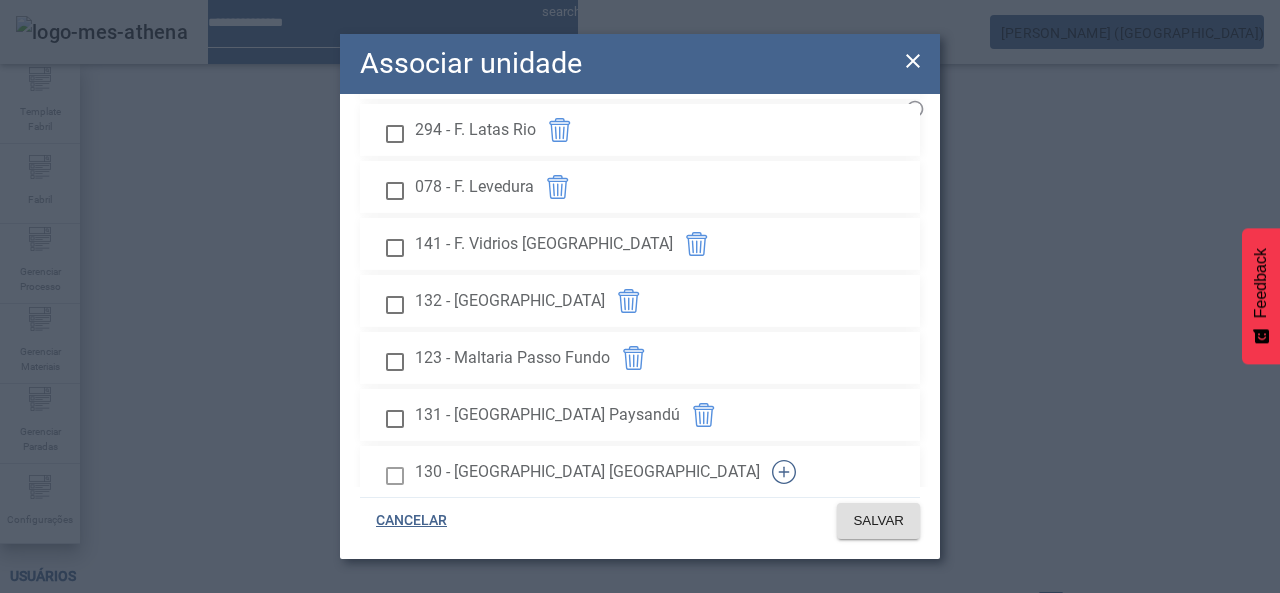 click 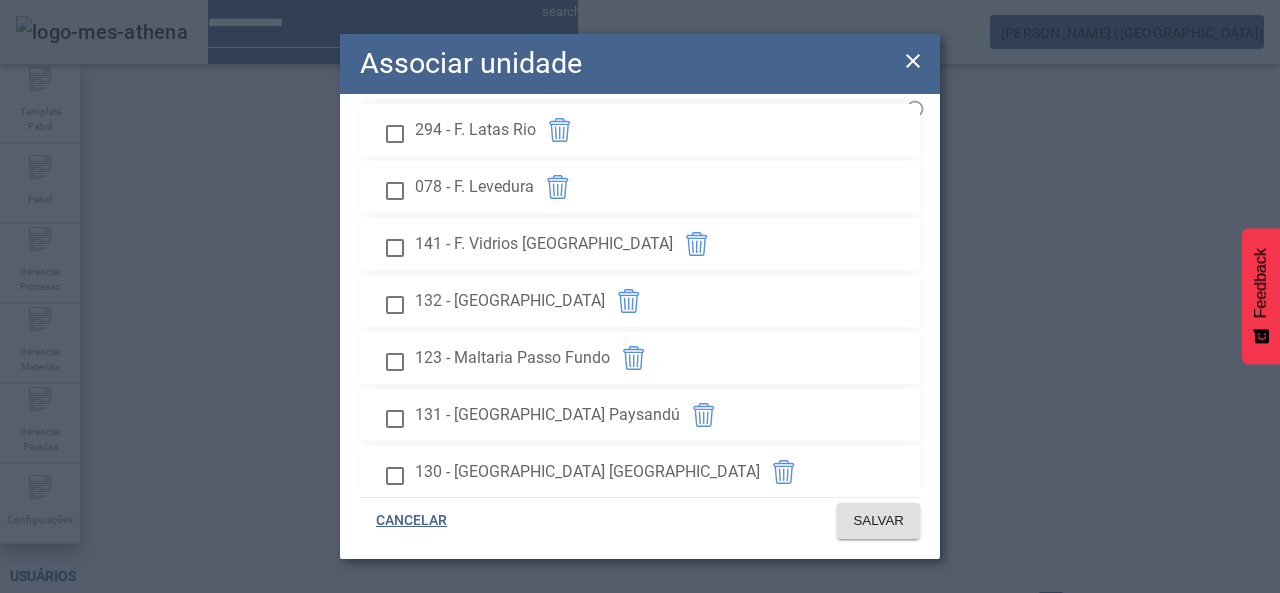 scroll, scrollTop: 2812, scrollLeft: 0, axis: vertical 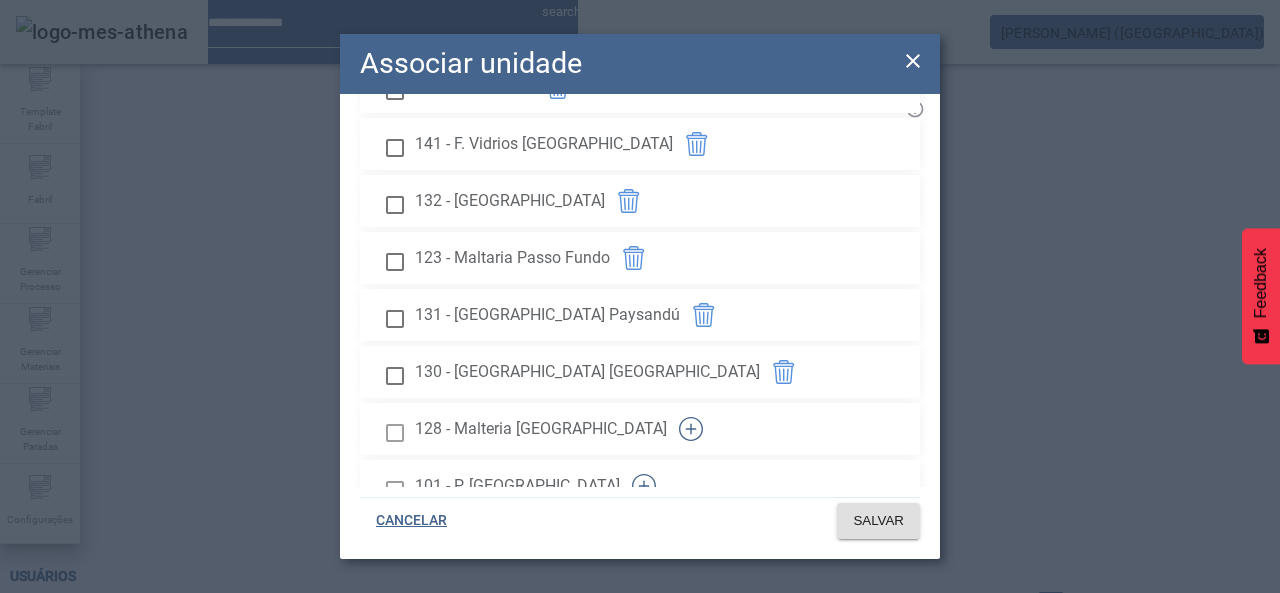 click 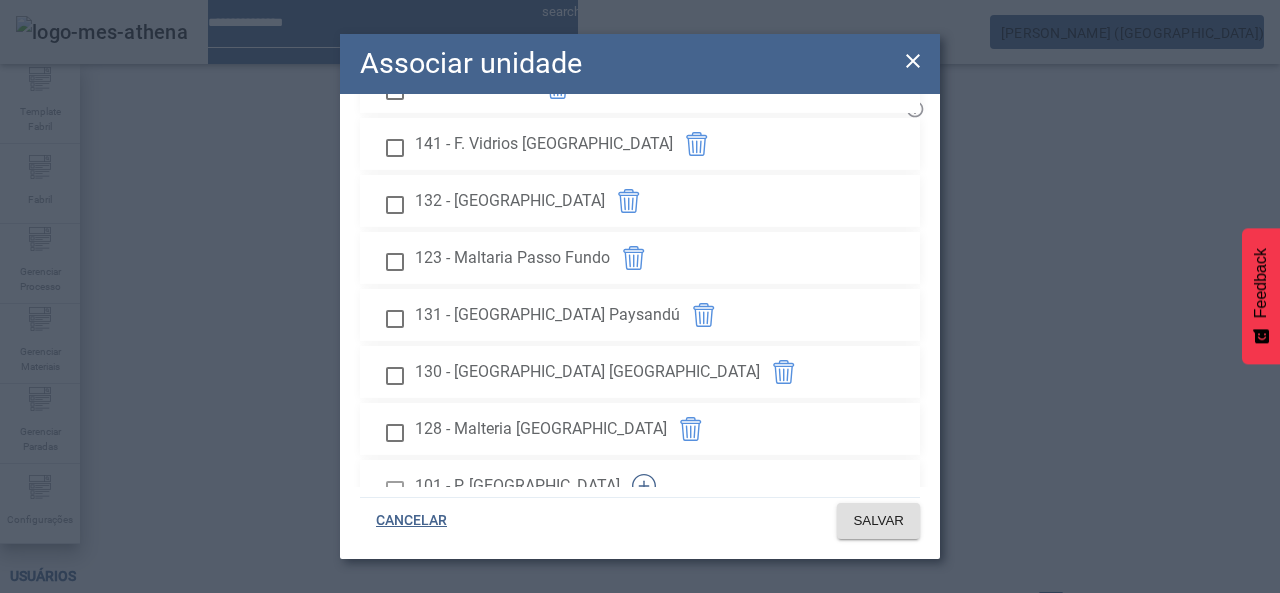 click at bounding box center (644, 486) 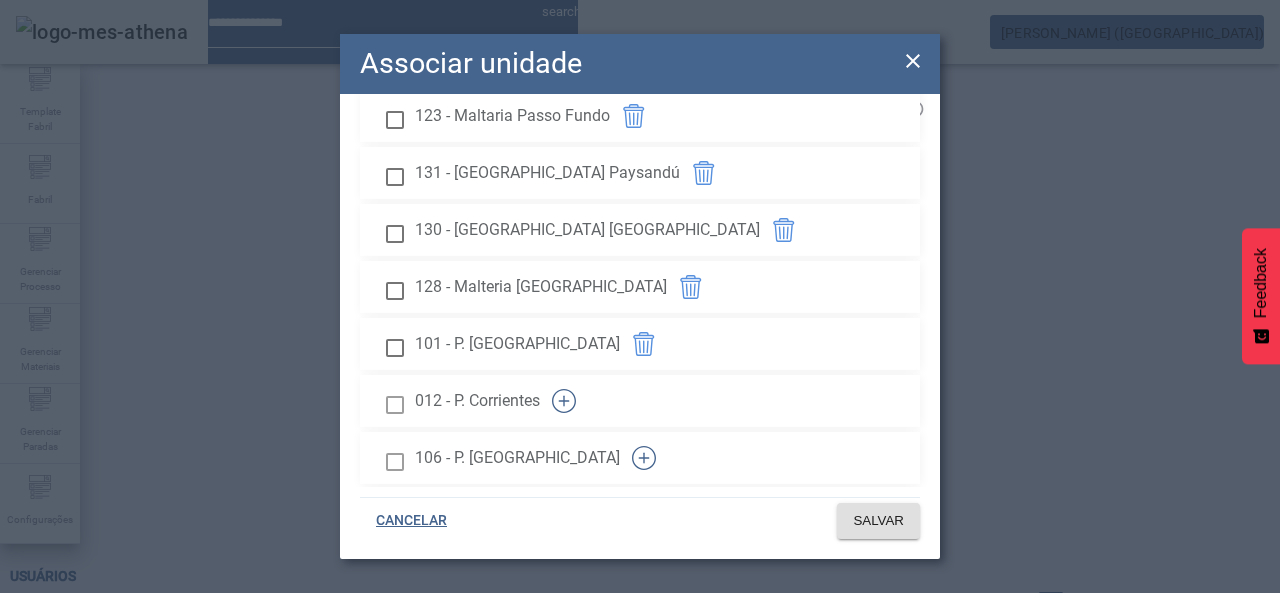 scroll, scrollTop: 3012, scrollLeft: 0, axis: vertical 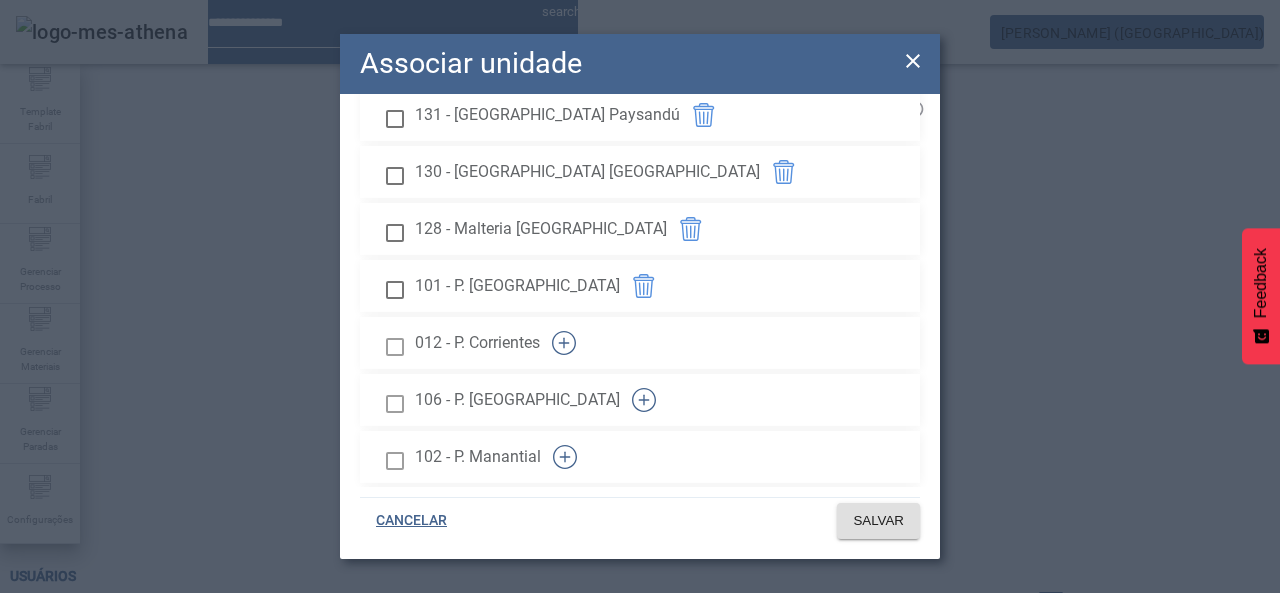 click 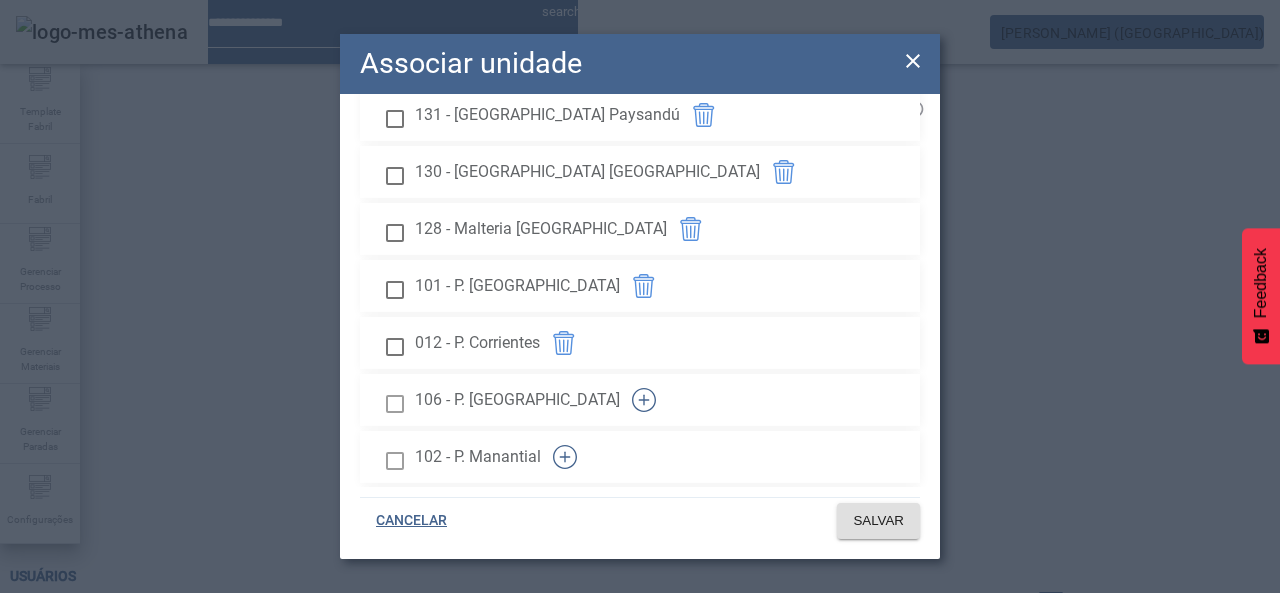 drag, startPoint x: 856, startPoint y: 356, endPoint x: 840, endPoint y: 400, distance: 46.818798 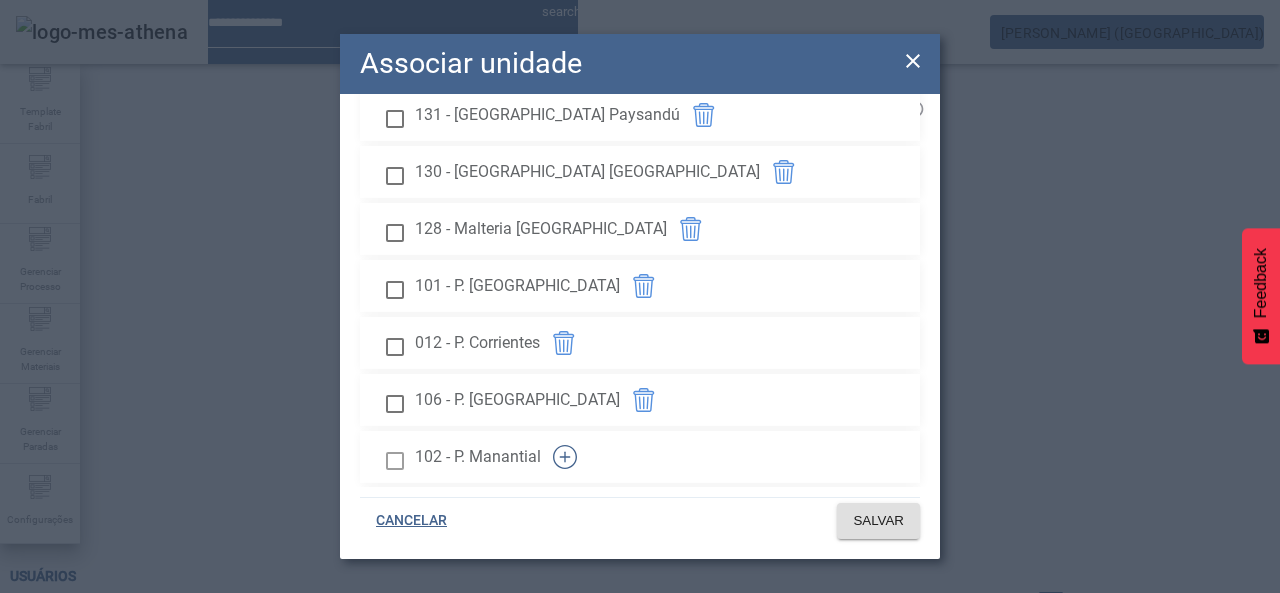 click at bounding box center (565, 457) 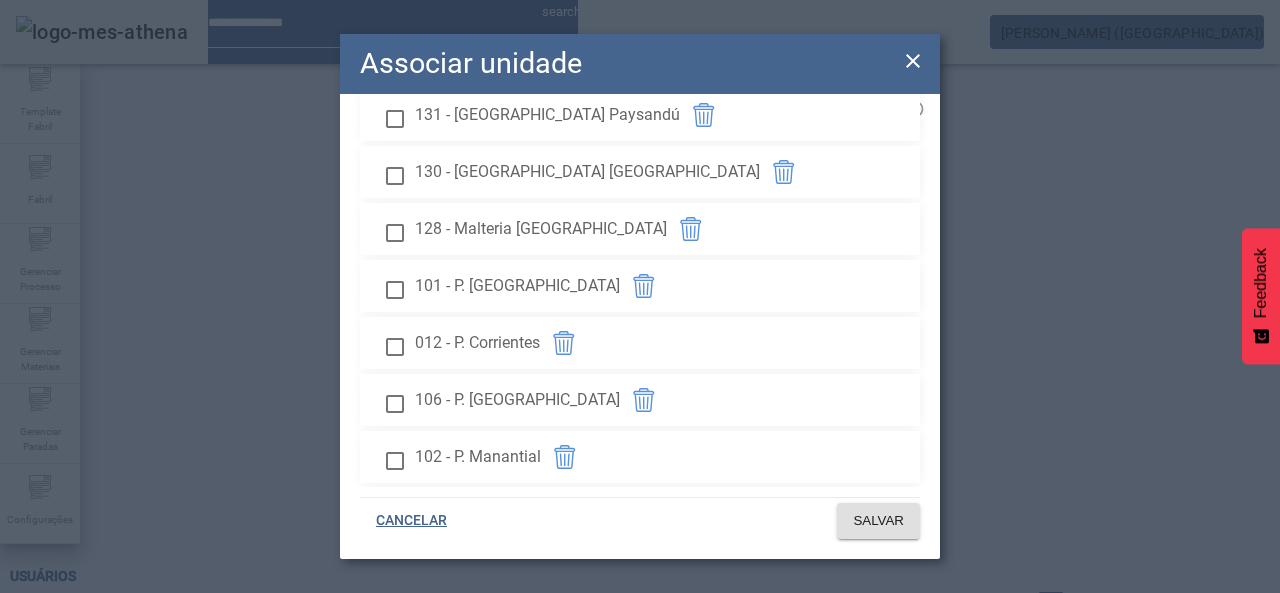 drag, startPoint x: 859, startPoint y: 467, endPoint x: 877, endPoint y: 495, distance: 33.286633 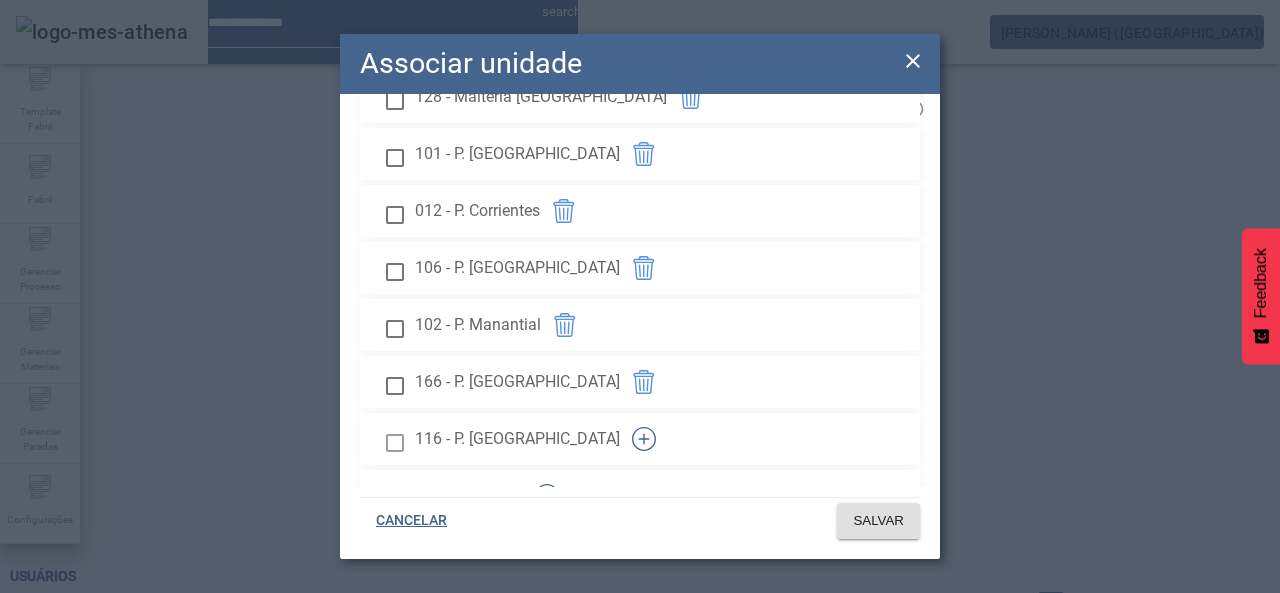 scroll, scrollTop: 3312, scrollLeft: 0, axis: vertical 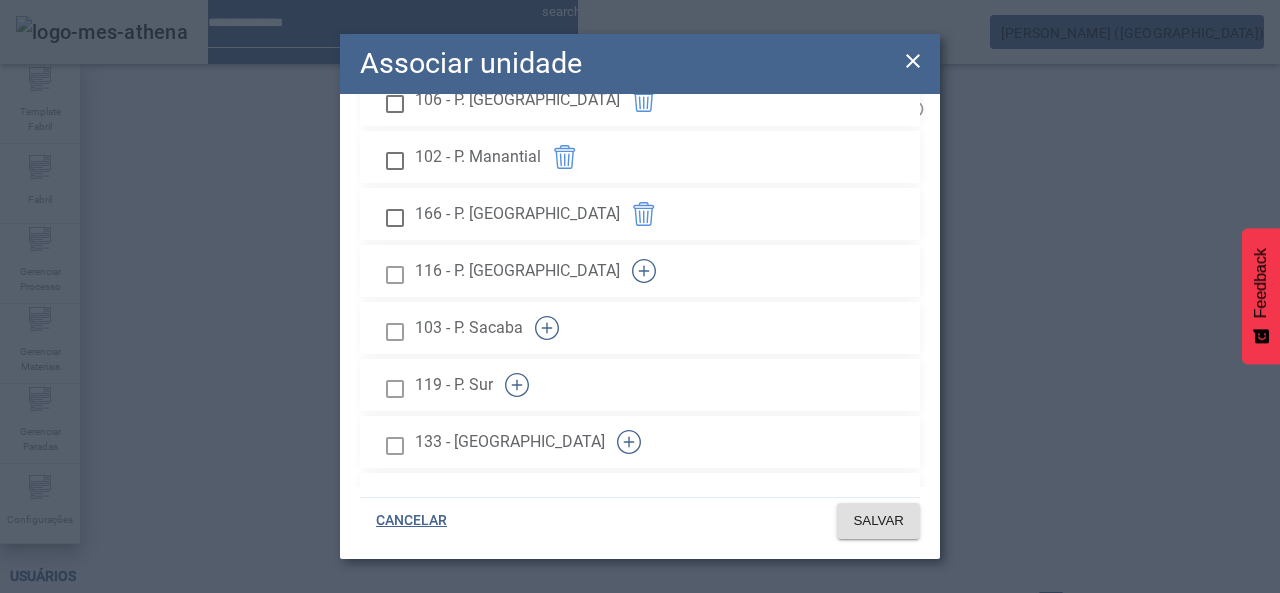 drag, startPoint x: 862, startPoint y: 231, endPoint x: 852, endPoint y: 293, distance: 62.801273 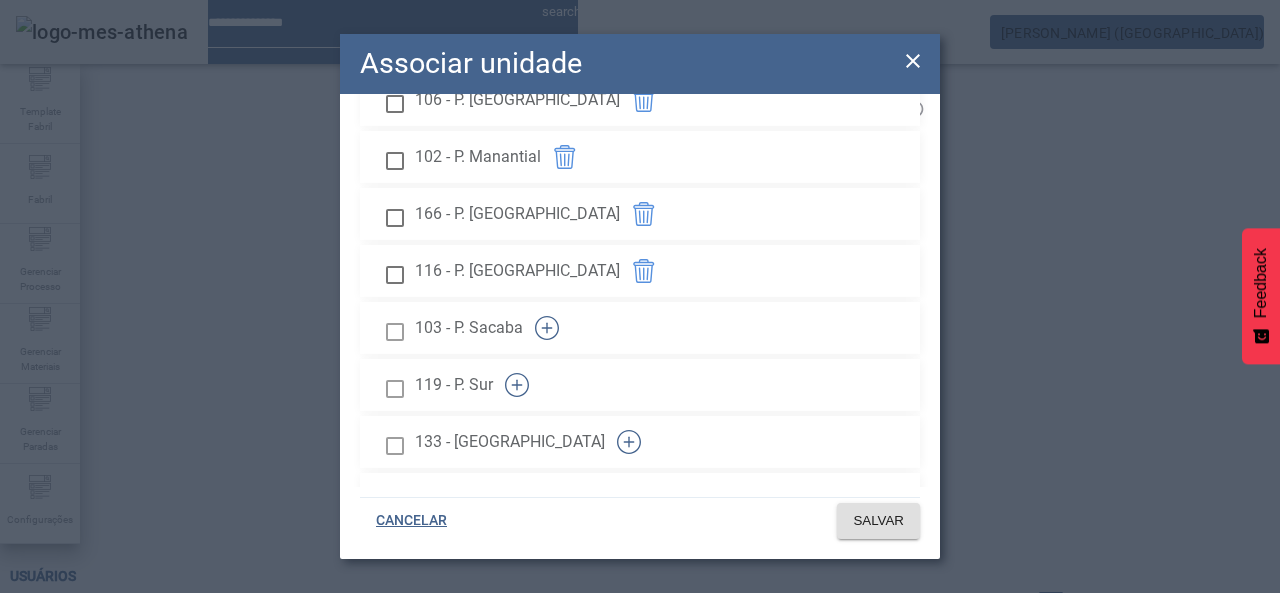 click on "103 - P. Sacaba" at bounding box center [640, 328] 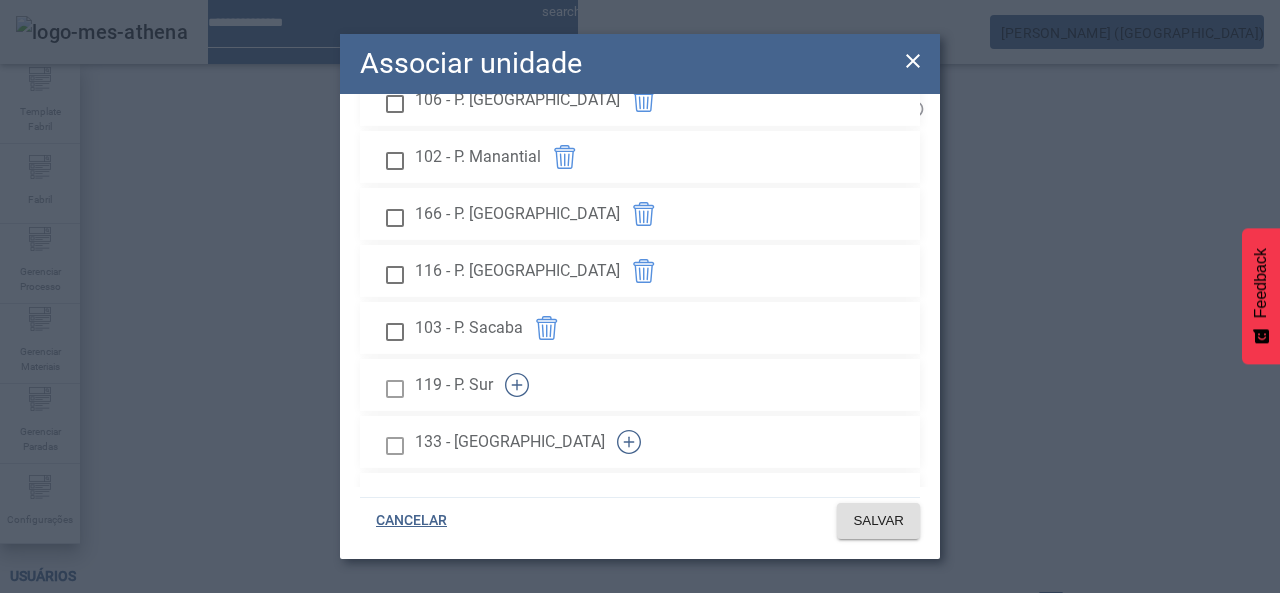 click 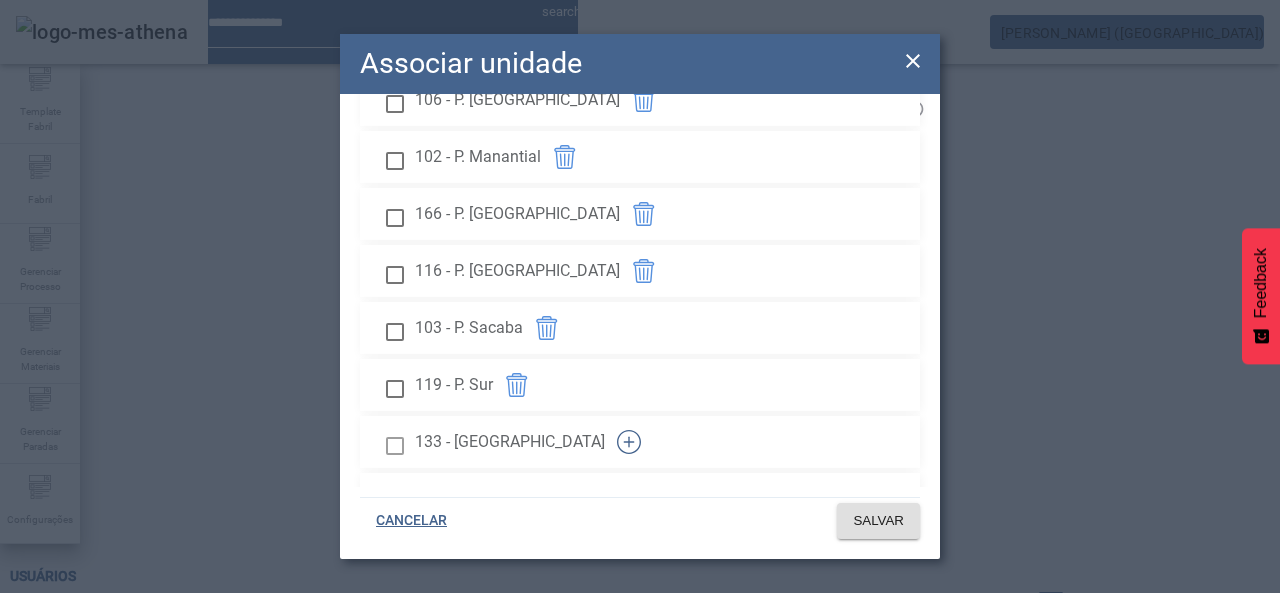 click 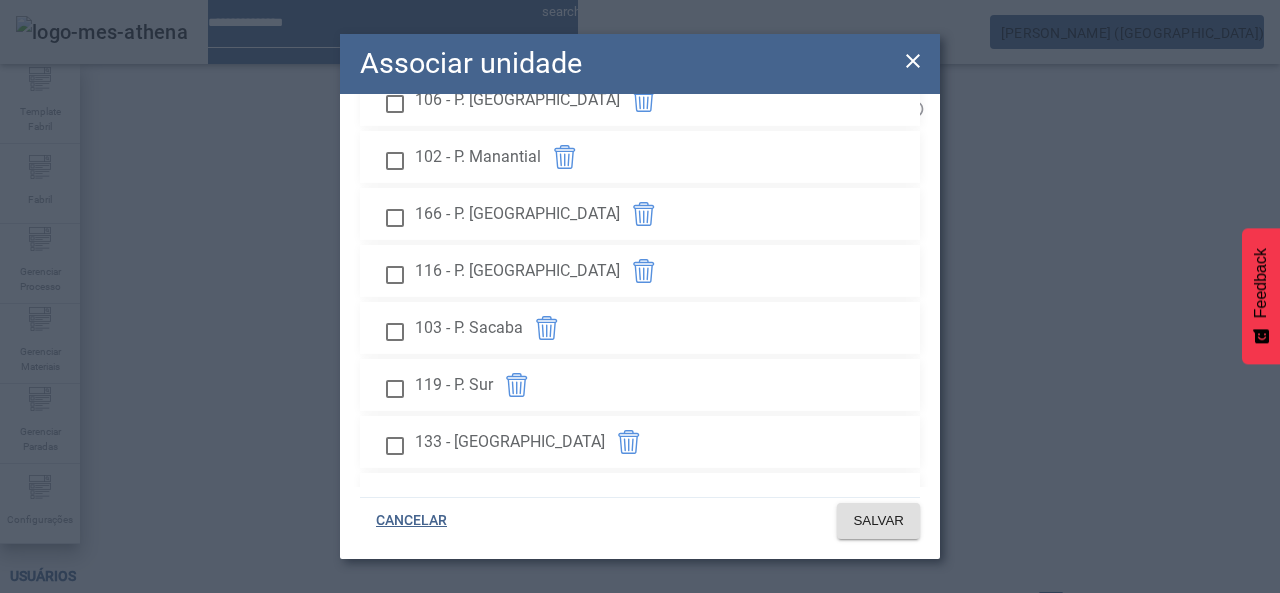 click at bounding box center [631, 499] 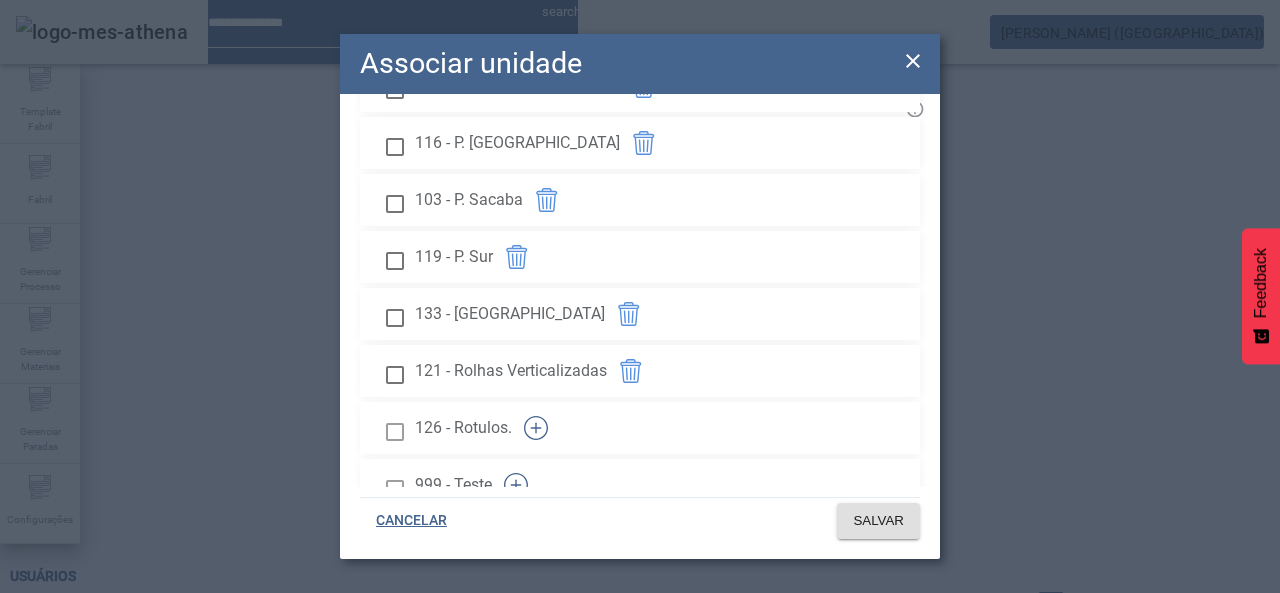 scroll, scrollTop: 3512, scrollLeft: 0, axis: vertical 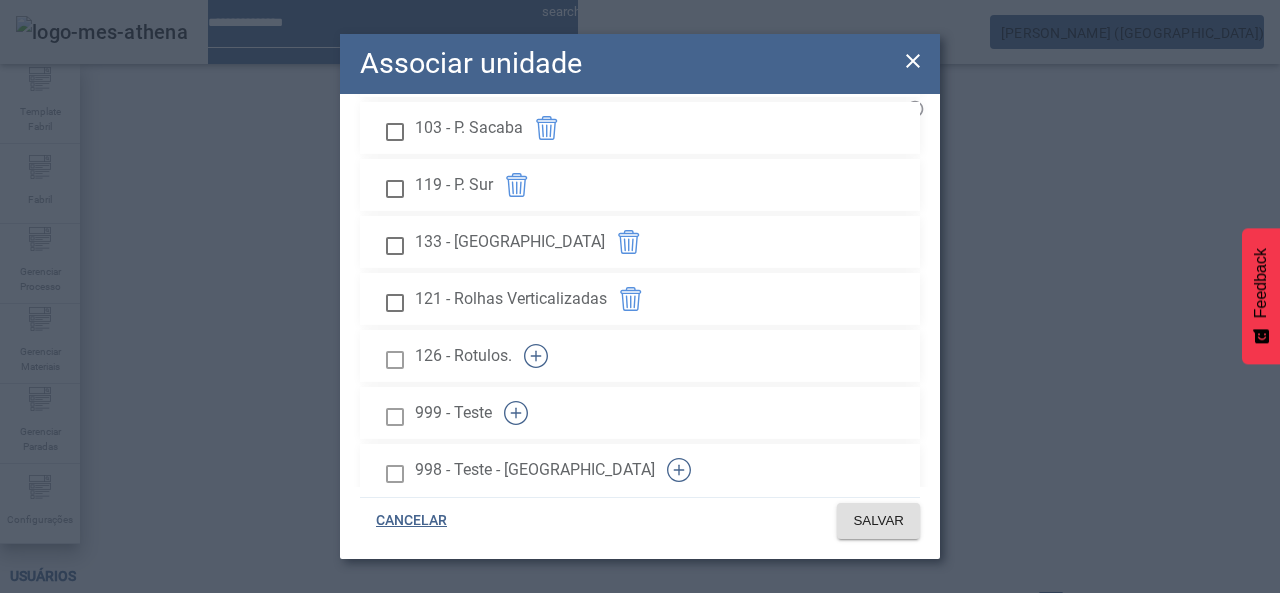click 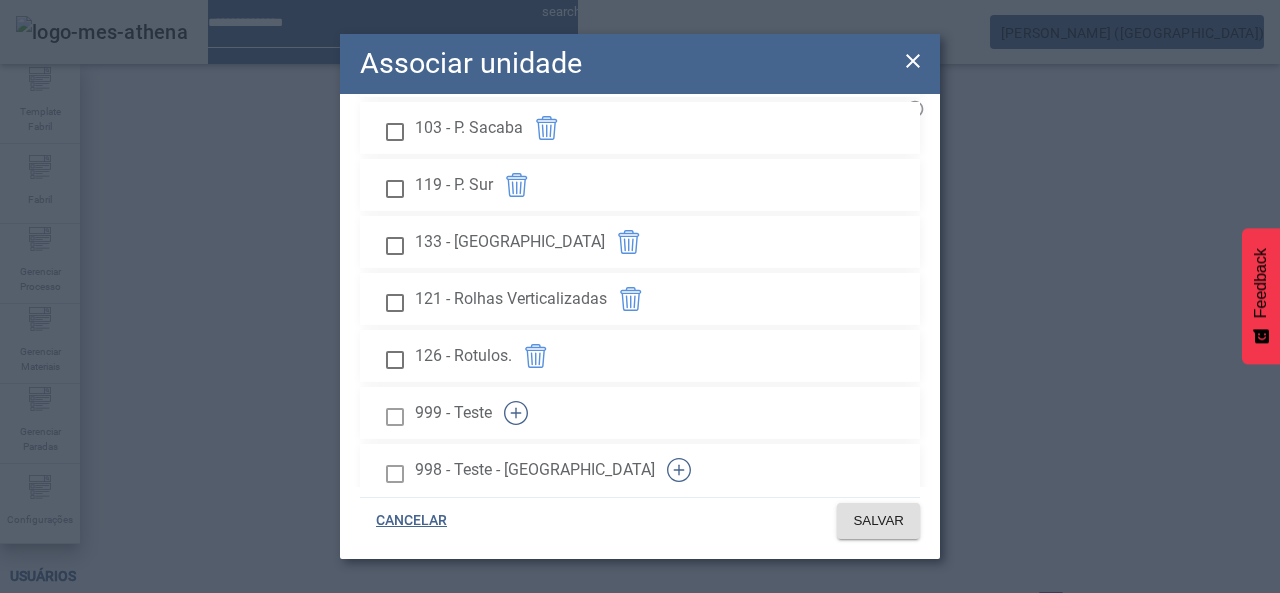 click on "999 - Teste" at bounding box center (640, 413) 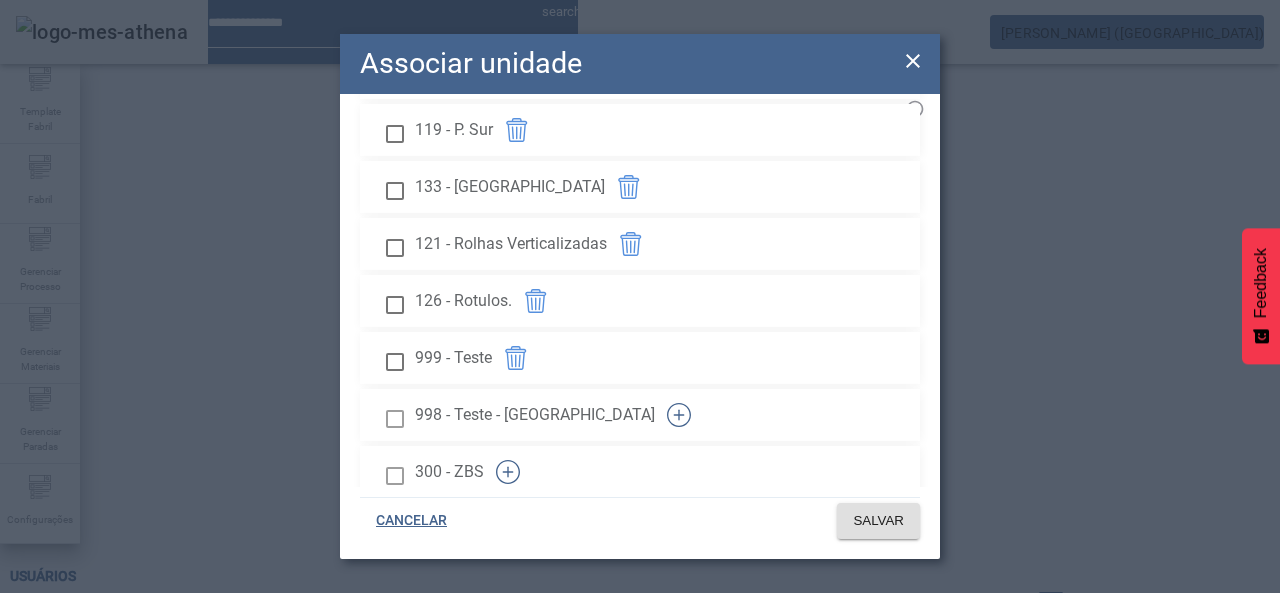 scroll, scrollTop: 3612, scrollLeft: 0, axis: vertical 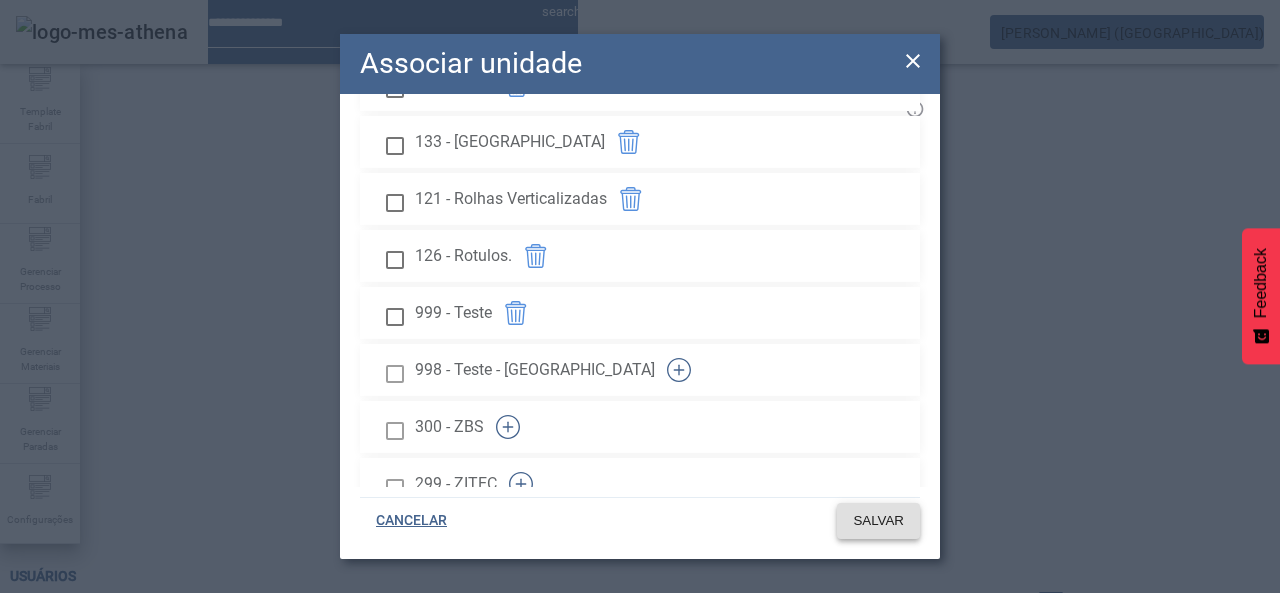 click on "SALVAR" 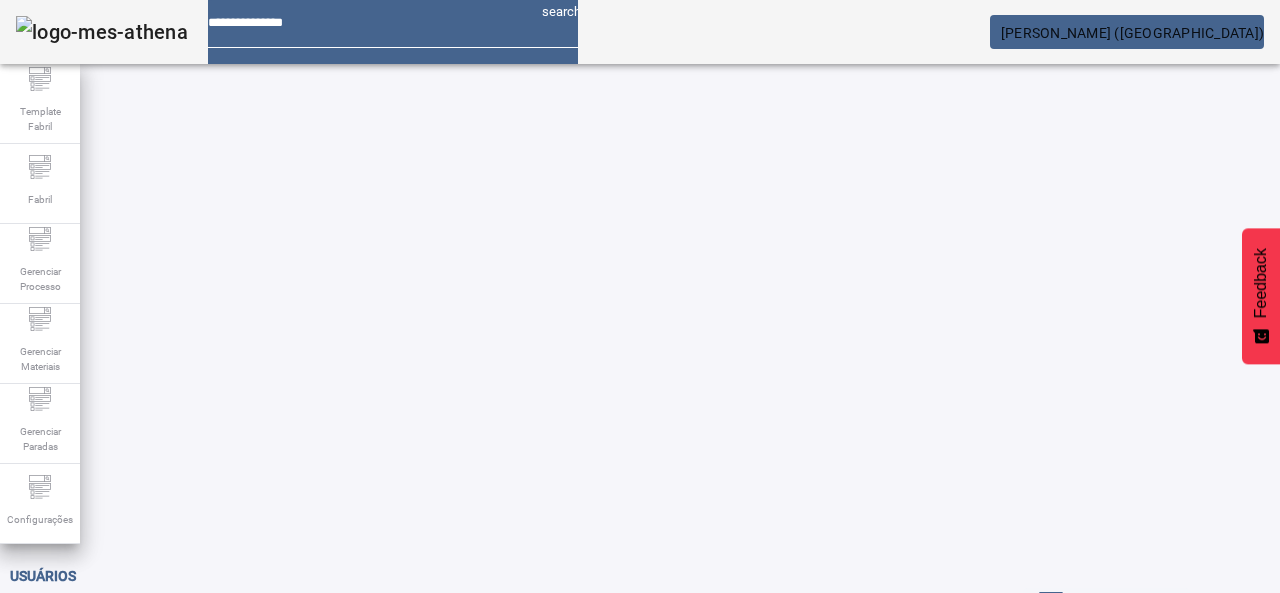click on "Nome" at bounding box center [540, 637] 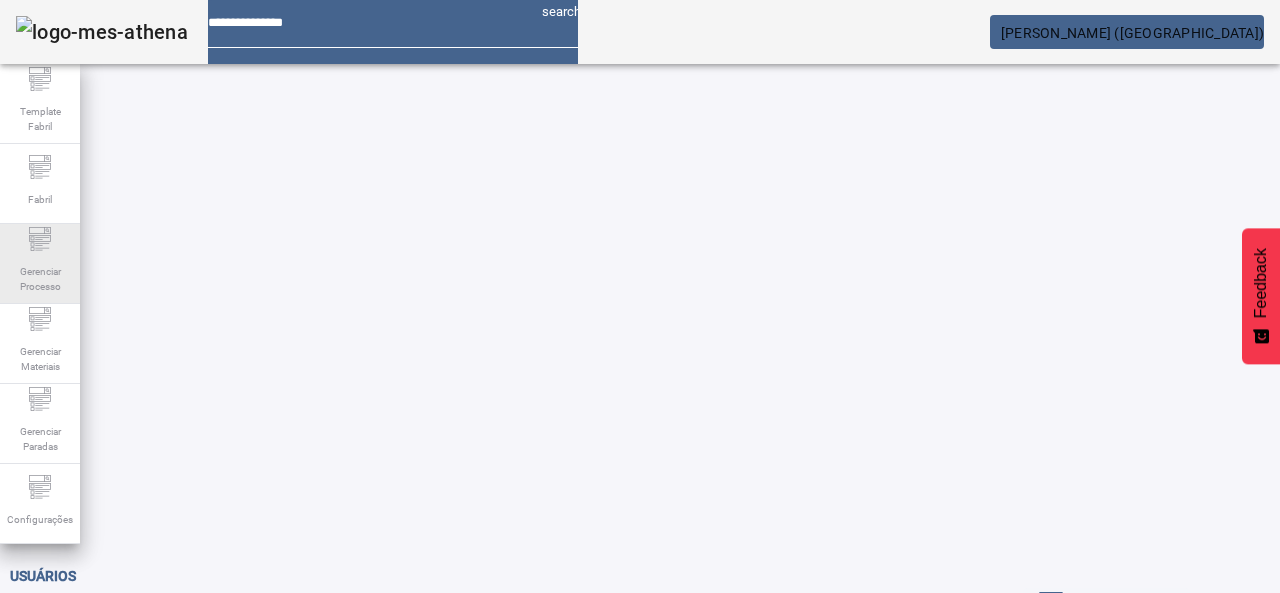 drag, startPoint x: 282, startPoint y: 269, endPoint x: 21, endPoint y: 255, distance: 261.3752 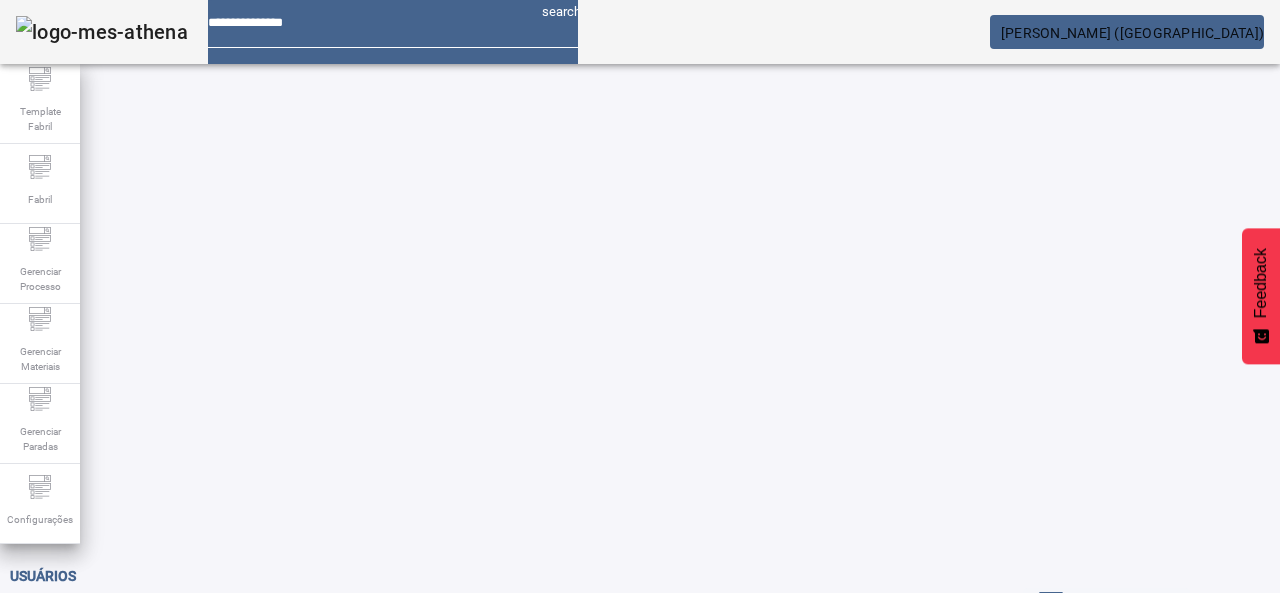 drag, startPoint x: 848, startPoint y: 261, endPoint x: 450, endPoint y: 297, distance: 399.62482 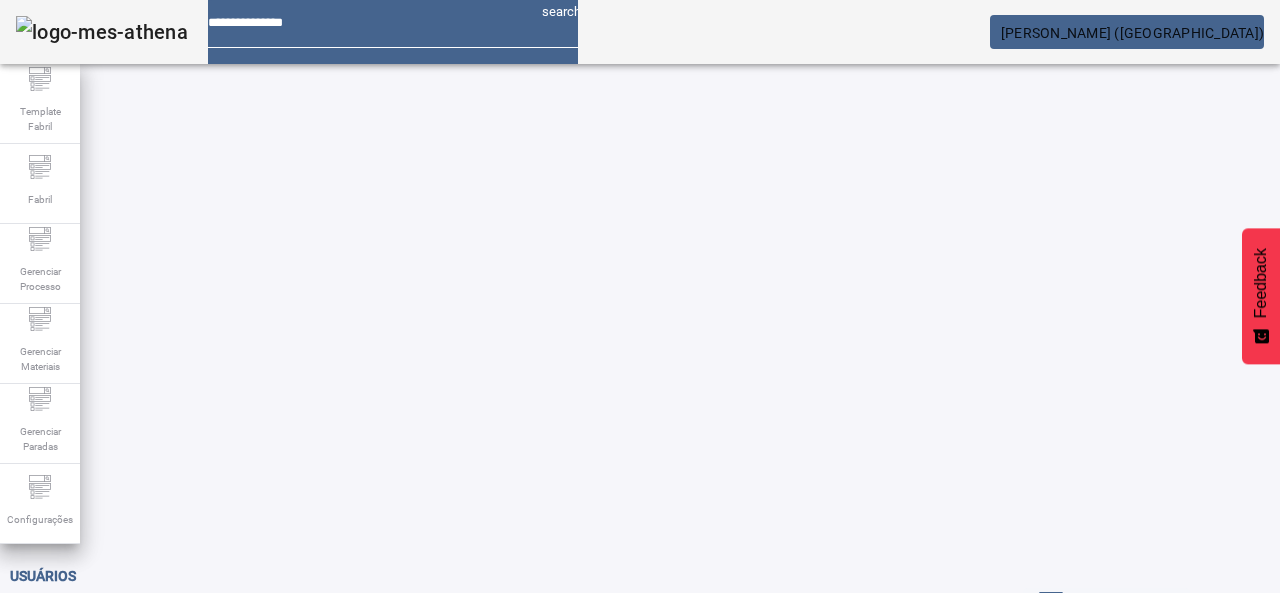 click 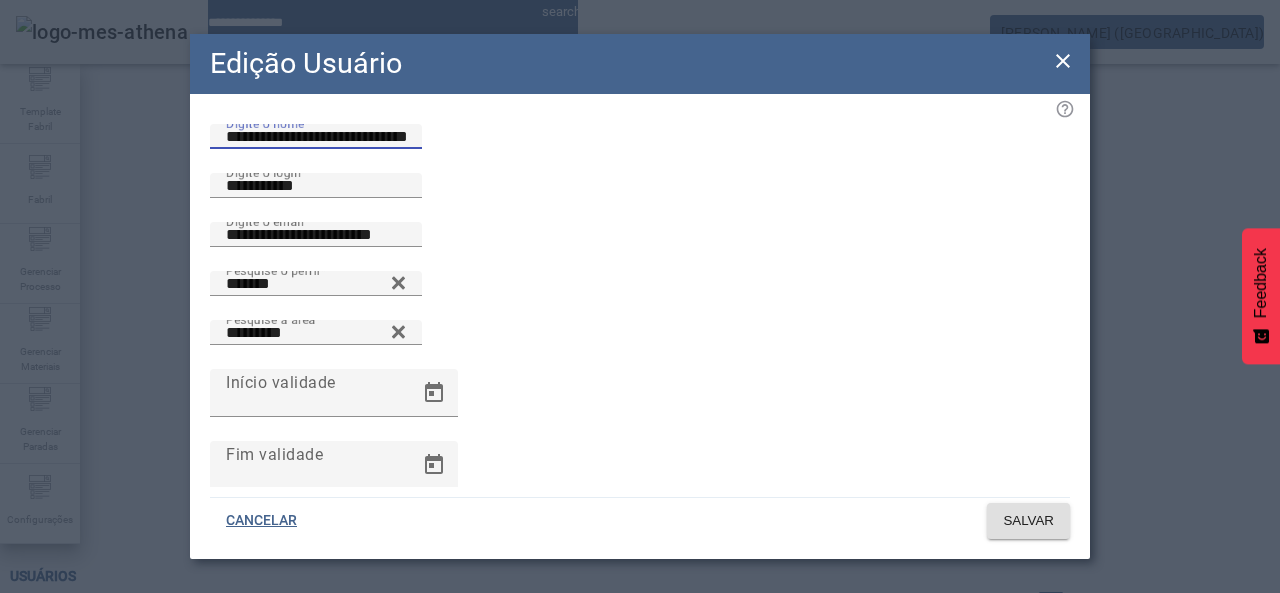 drag, startPoint x: 477, startPoint y: 170, endPoint x: 534, endPoint y: 181, distance: 58.0517 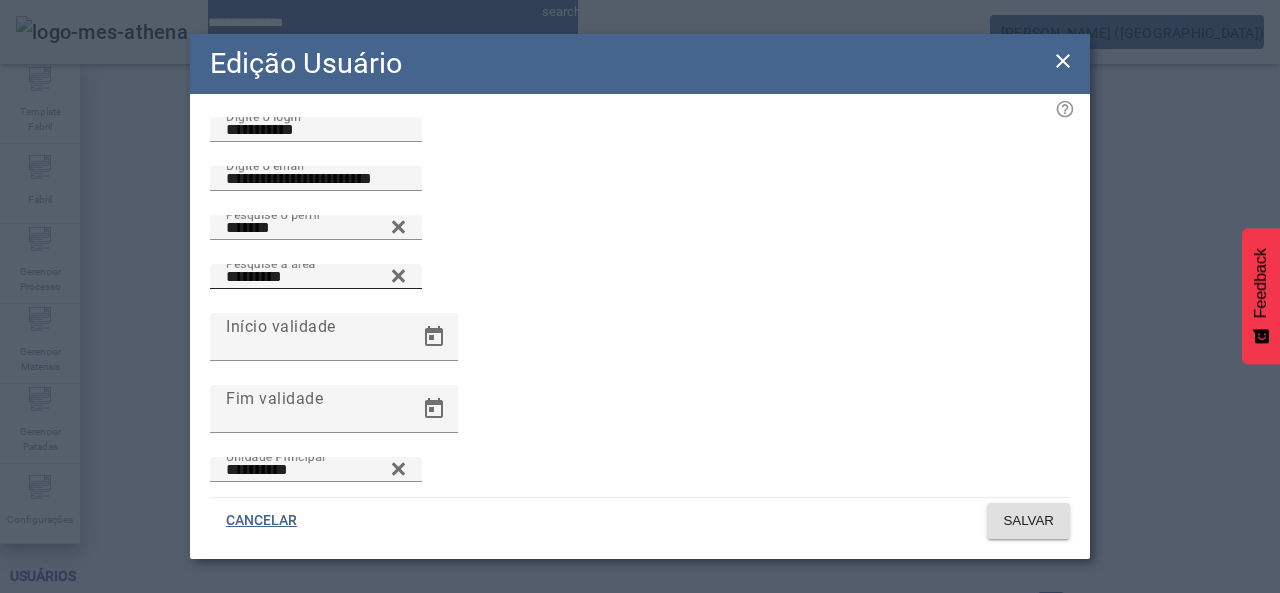 scroll, scrollTop: 0, scrollLeft: 0, axis: both 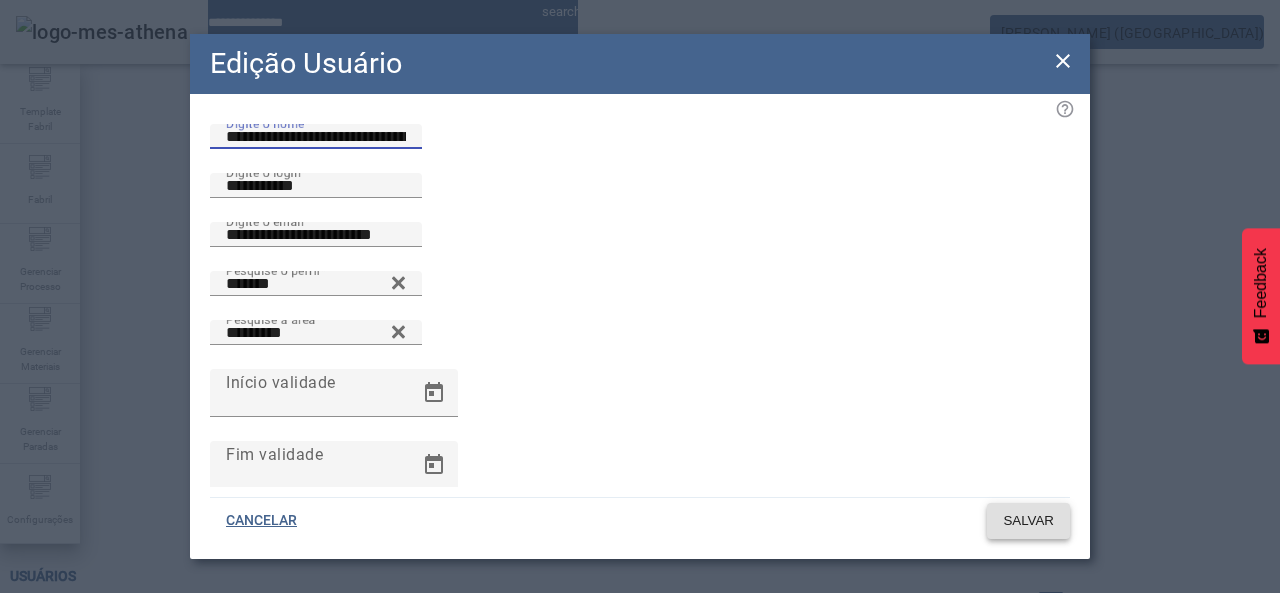 type on "**********" 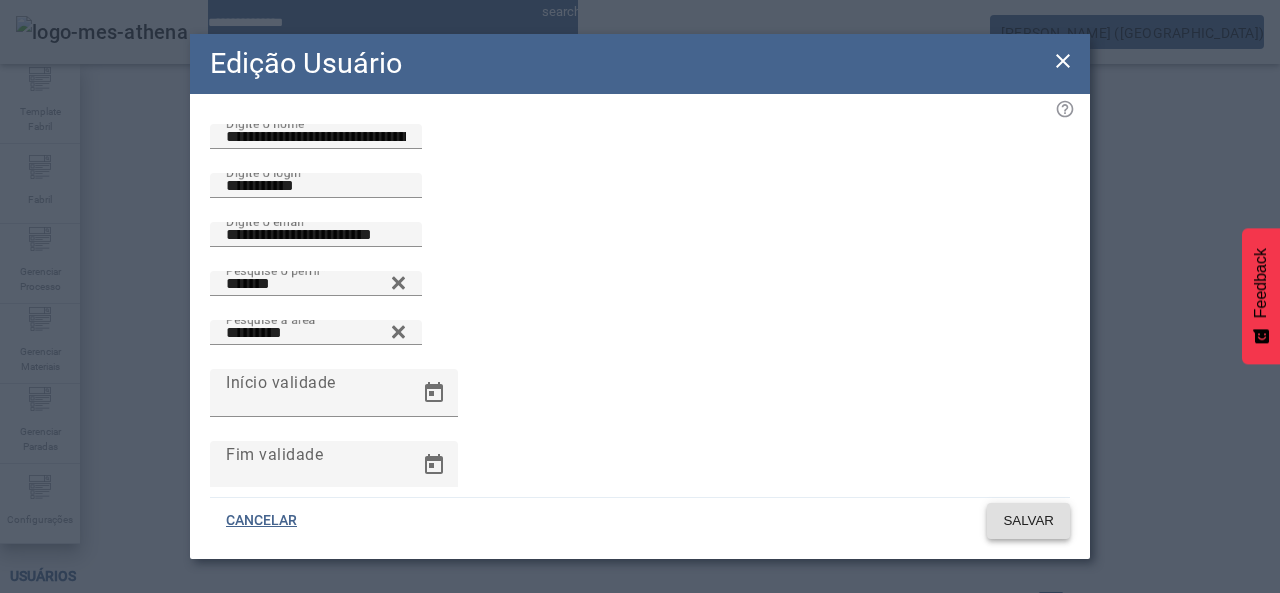 click on "SALVAR" 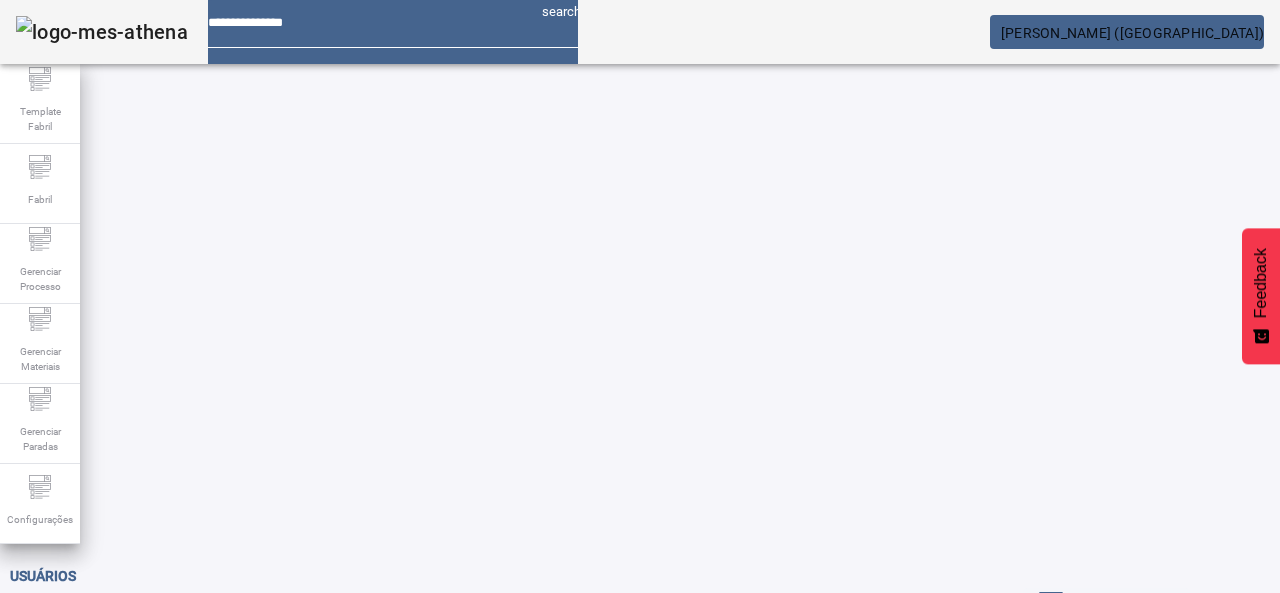 drag, startPoint x: 1097, startPoint y: 471, endPoint x: 1078, endPoint y: 471, distance: 19 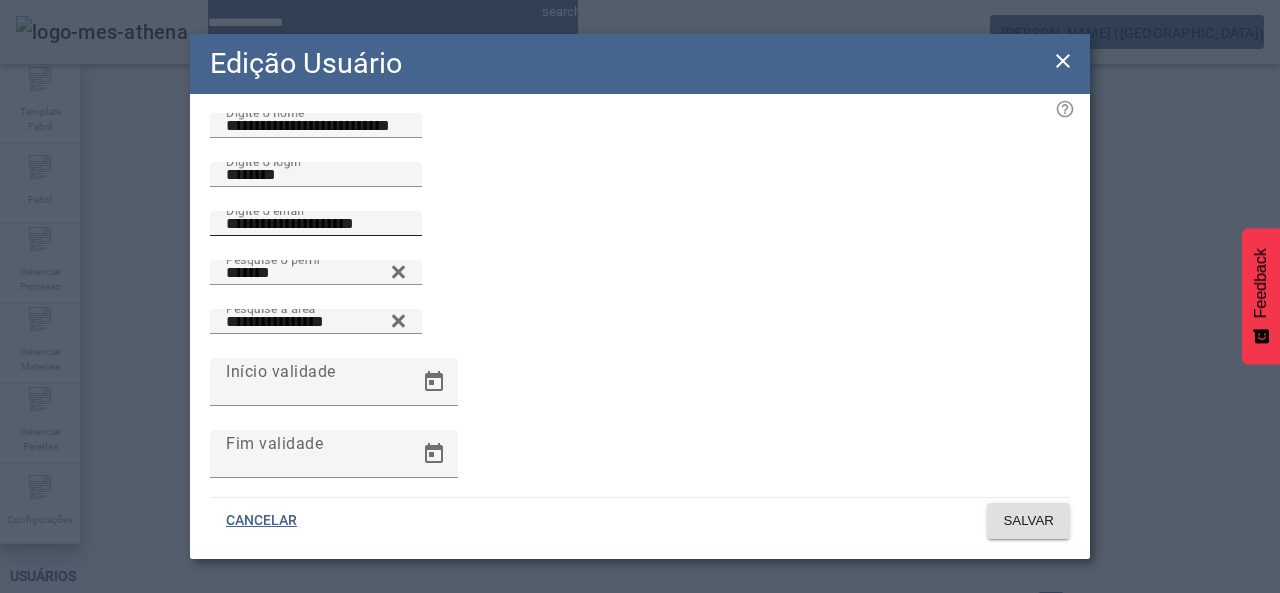 scroll, scrollTop: 0, scrollLeft: 0, axis: both 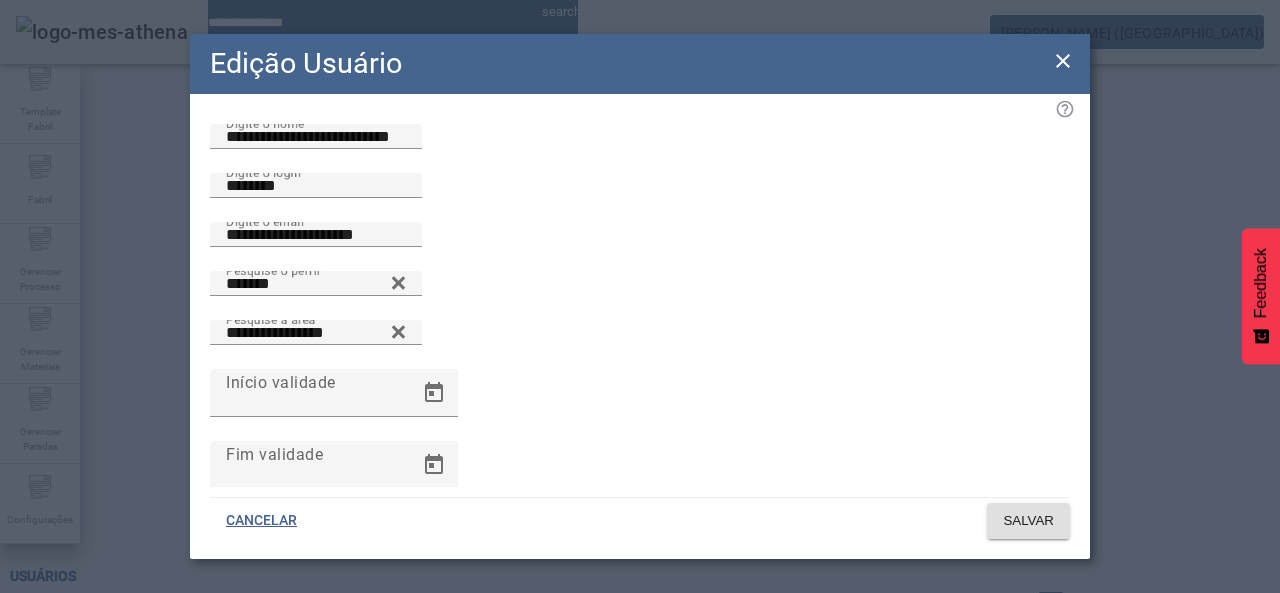 click on "Edição Usuário" 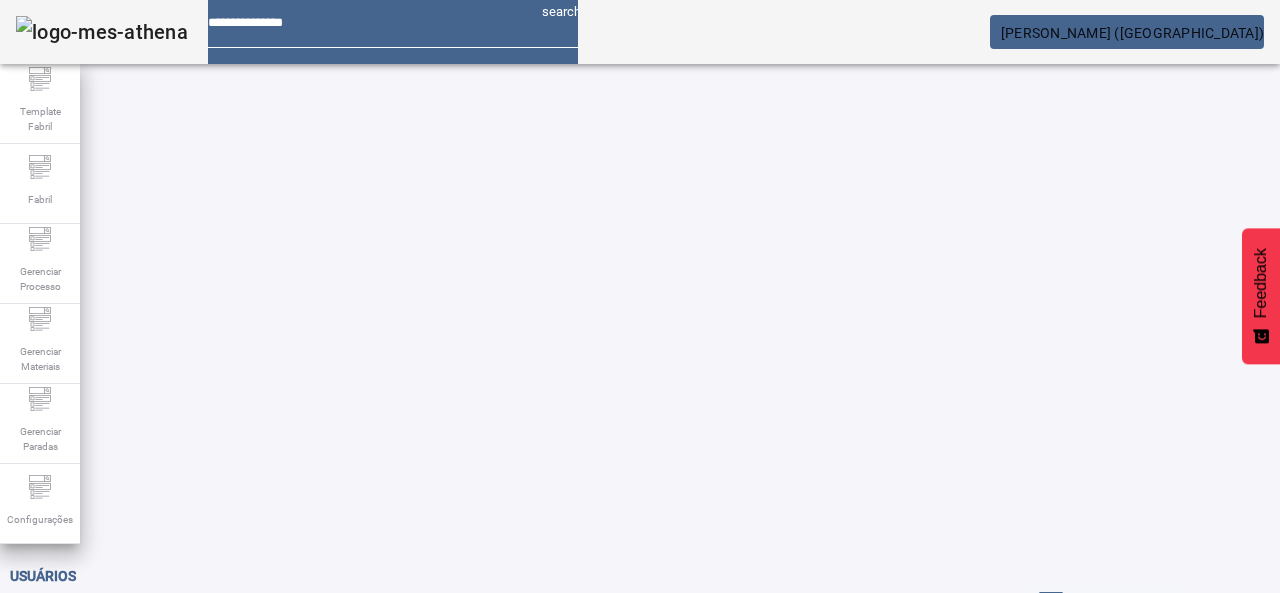 click 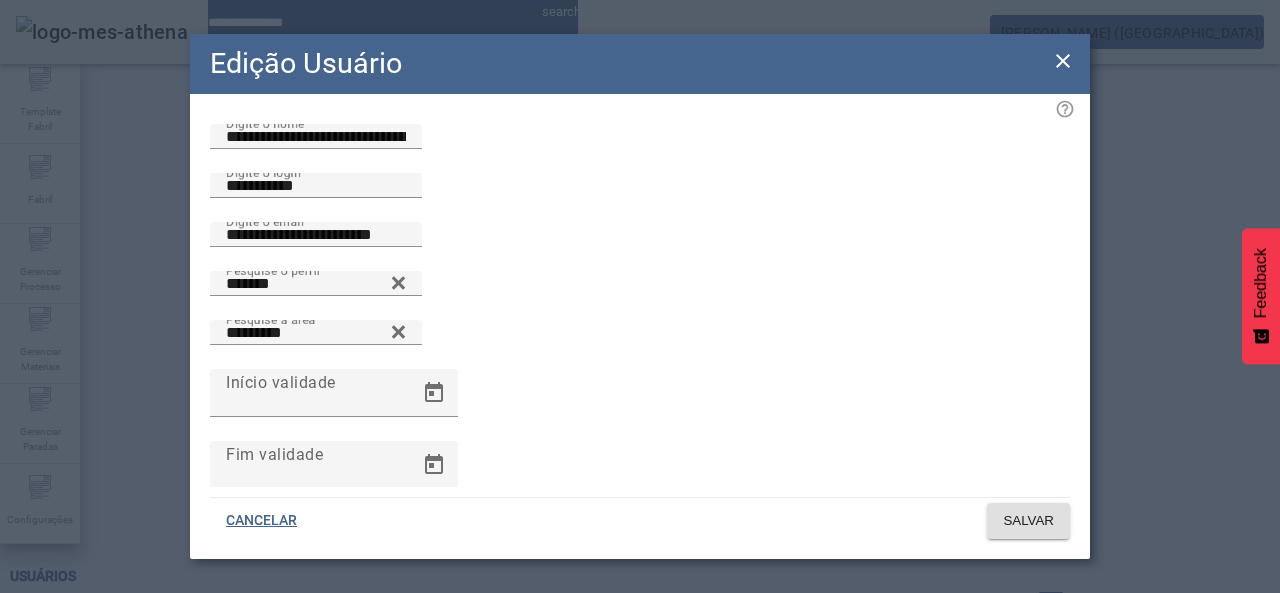 click 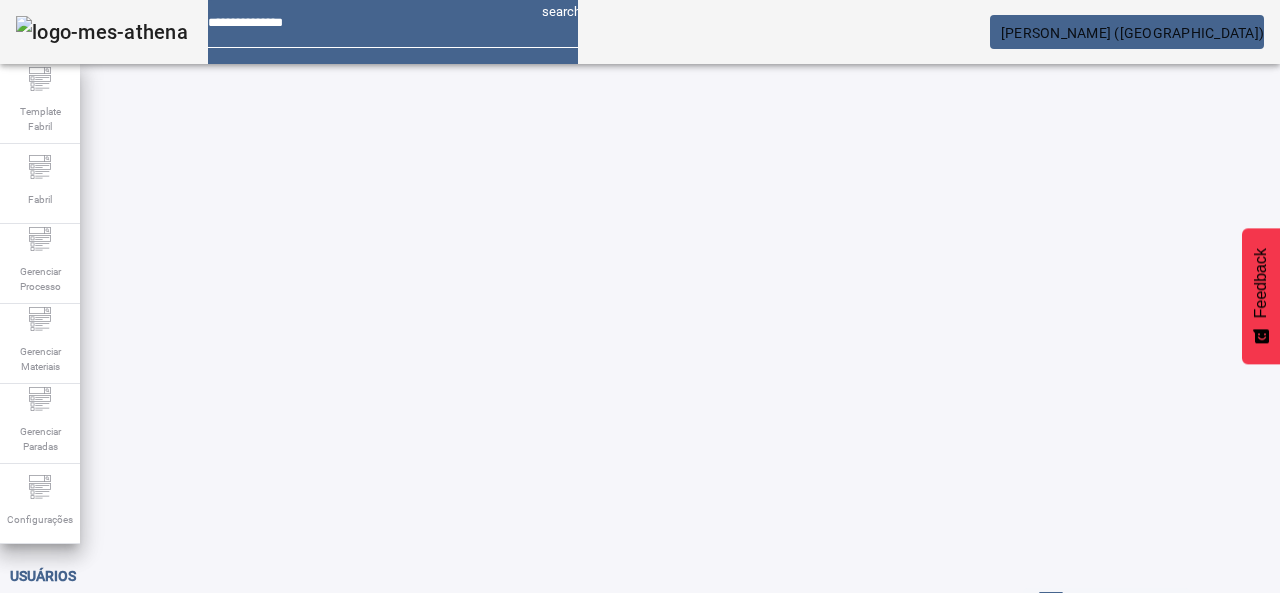 click 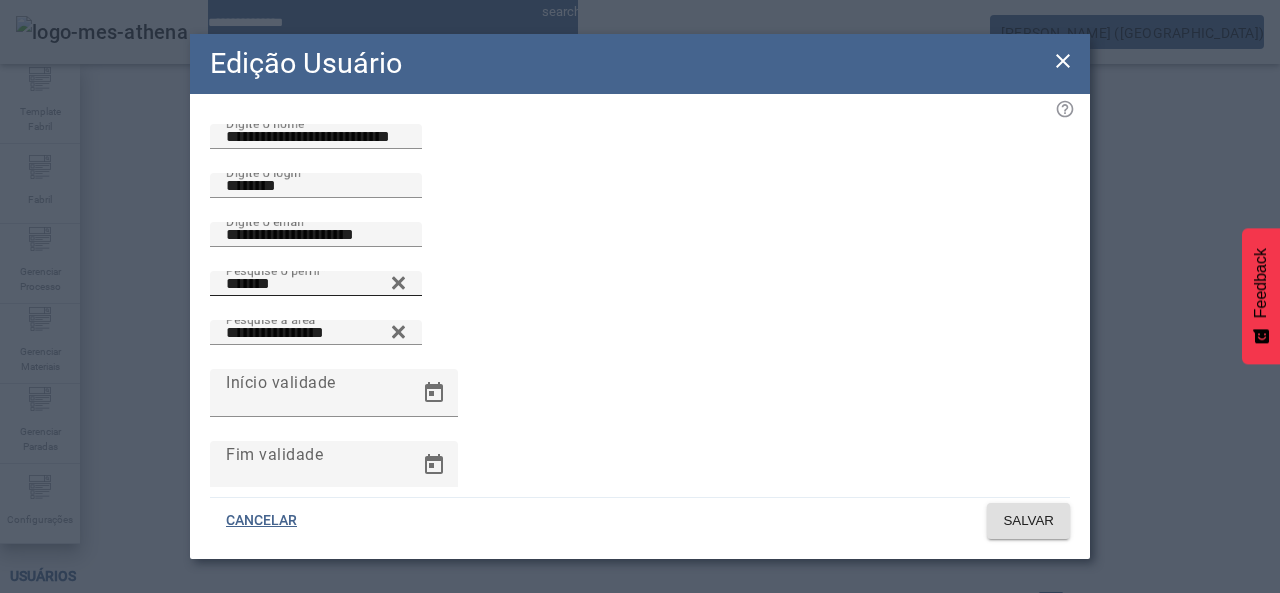 click 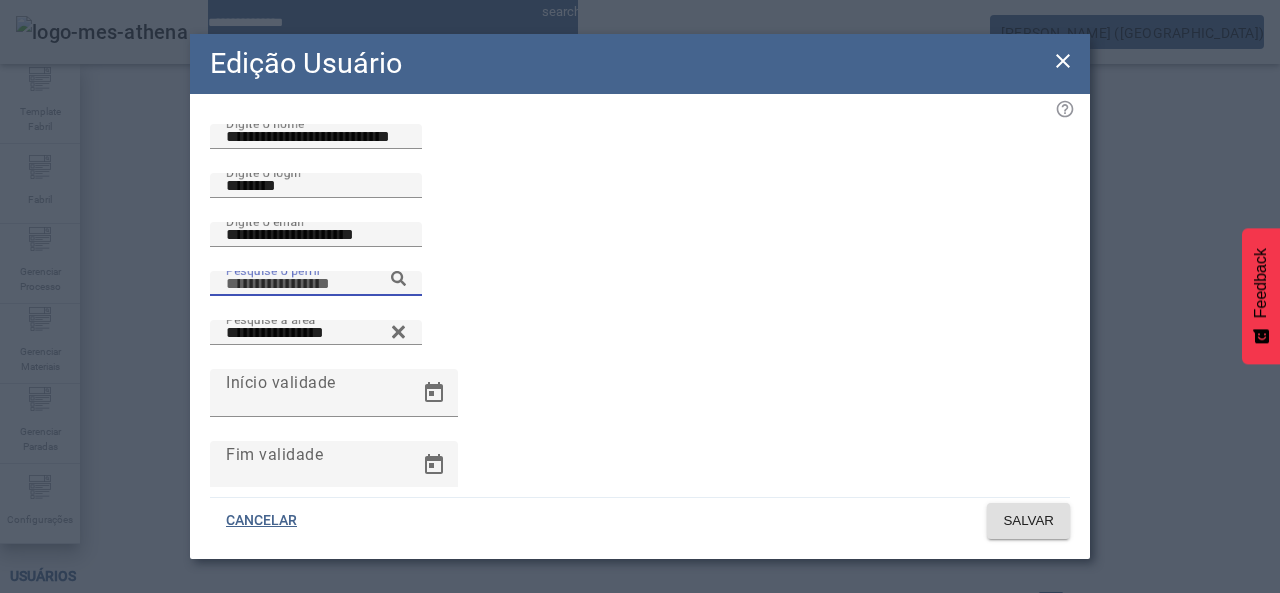 drag, startPoint x: 540, startPoint y: 397, endPoint x: 501, endPoint y: 417, distance: 43.829212 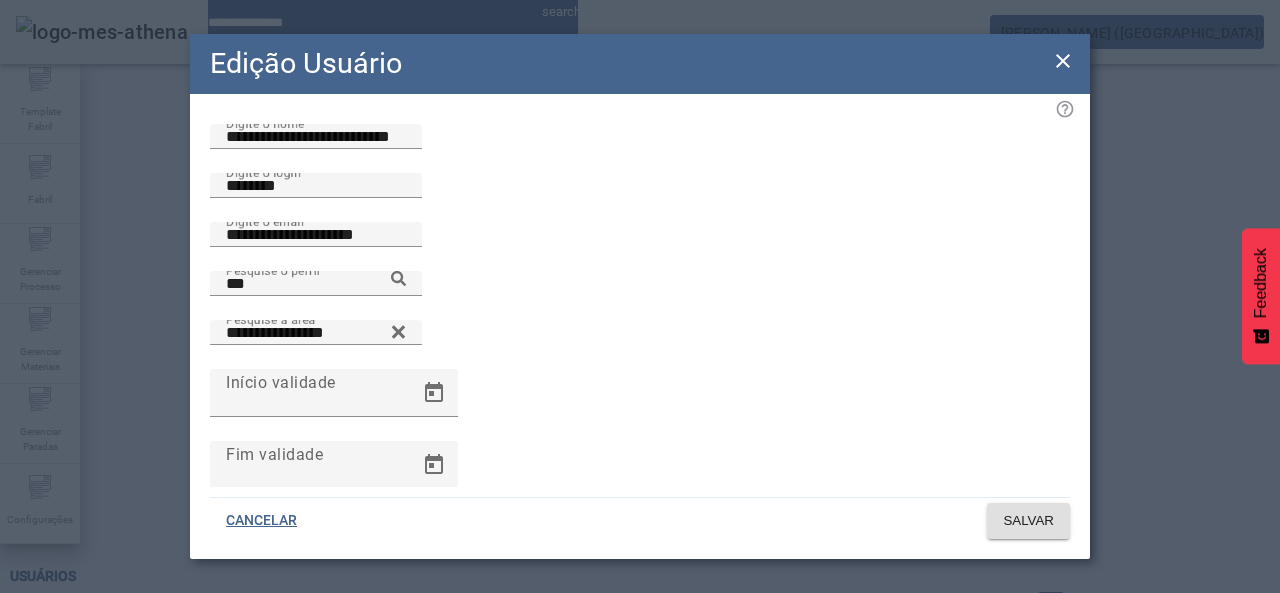 click on "Inativos" at bounding box center [46, 745] 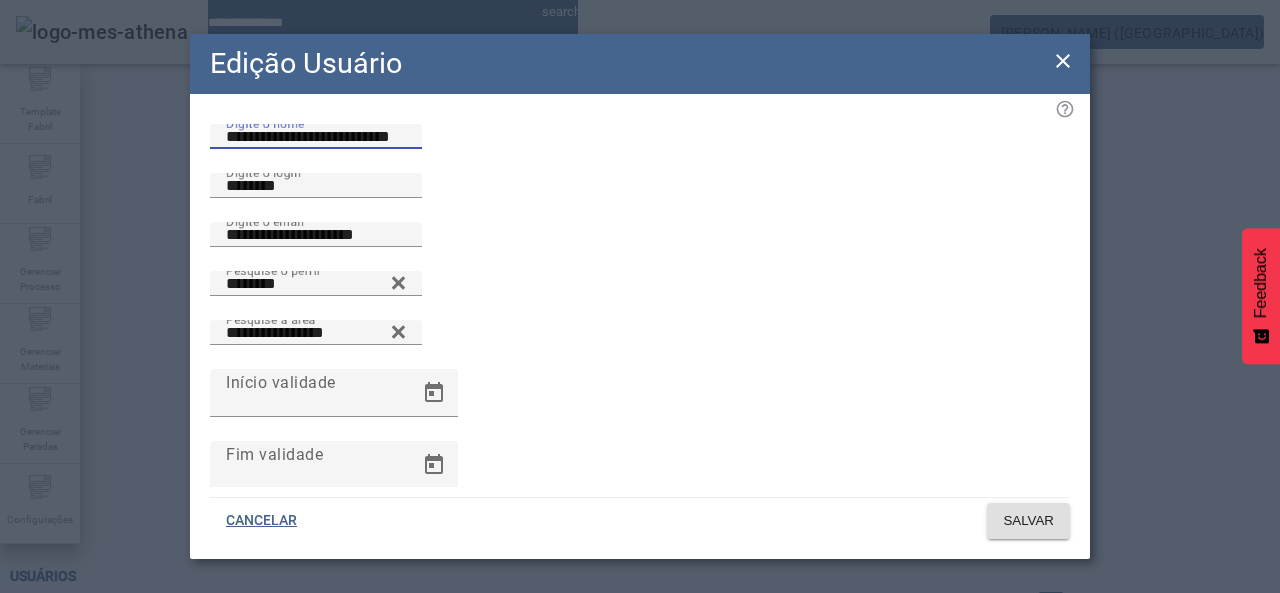 click on "**********" at bounding box center [316, 137] 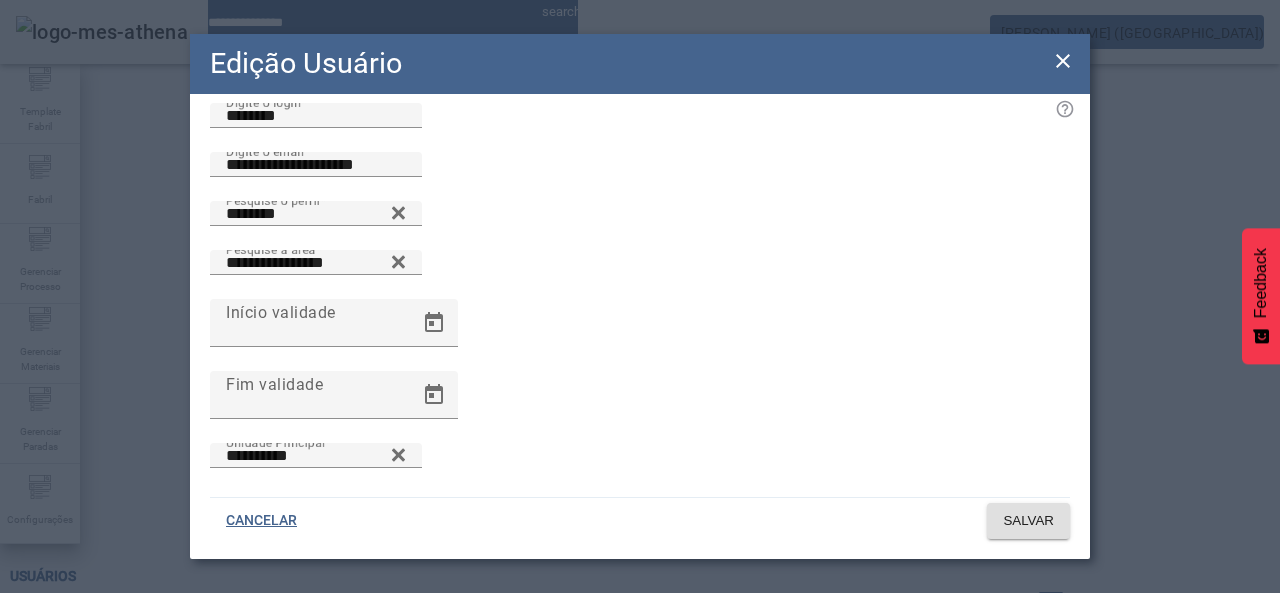 scroll, scrollTop: 139, scrollLeft: 0, axis: vertical 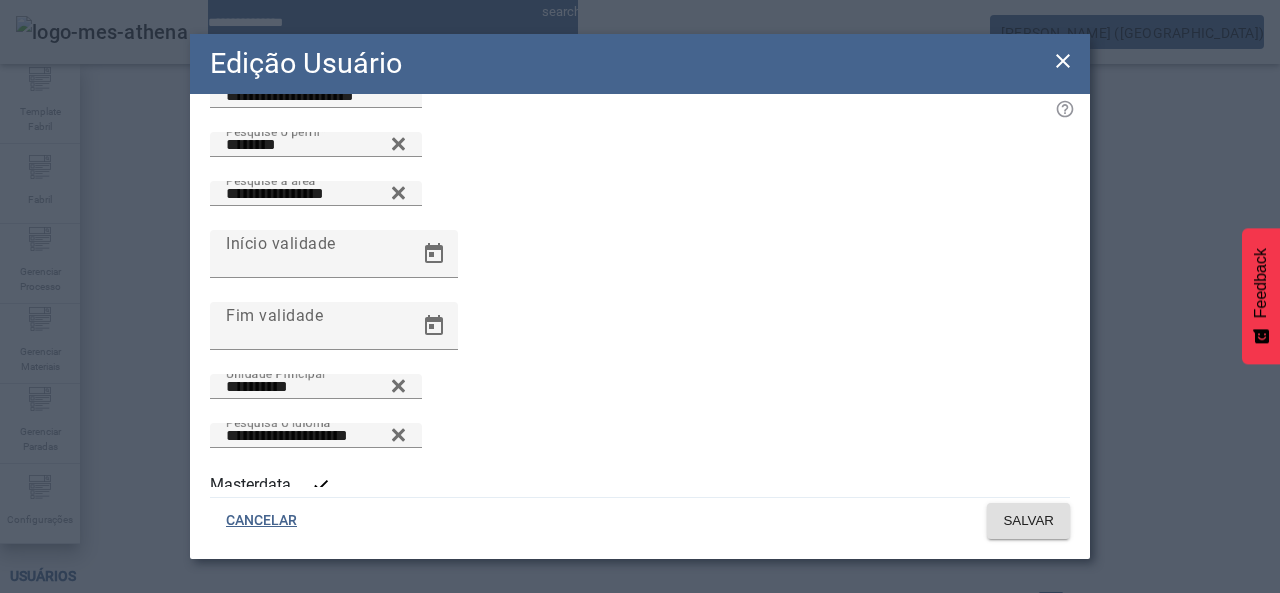 type on "**********" 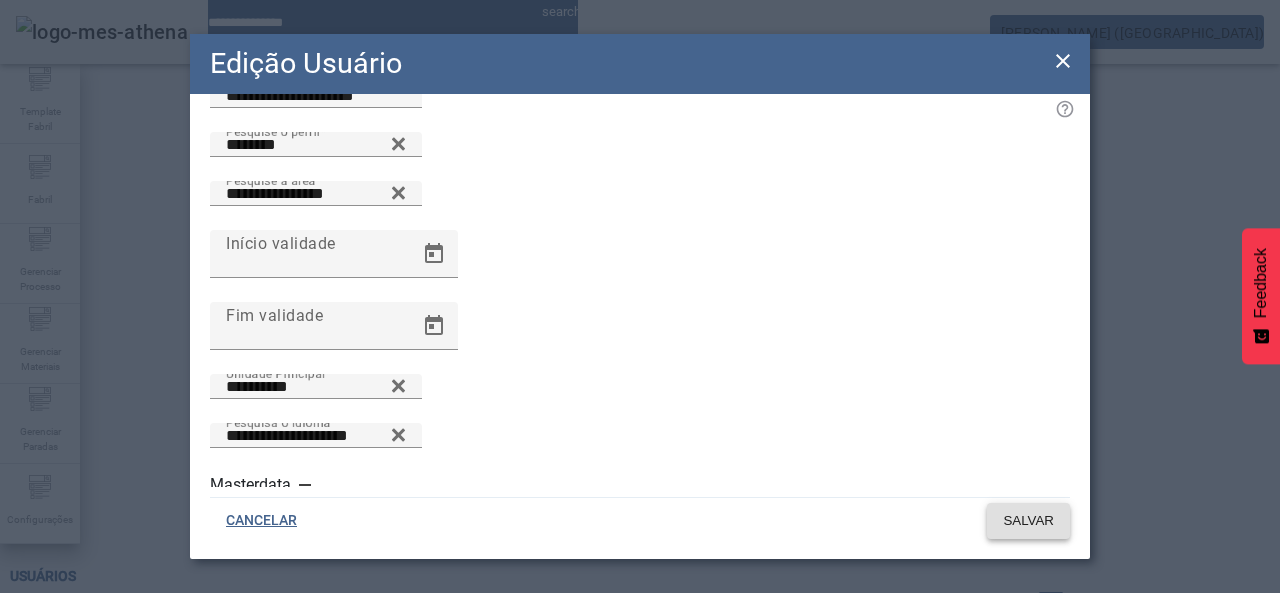 click on "SALVAR" 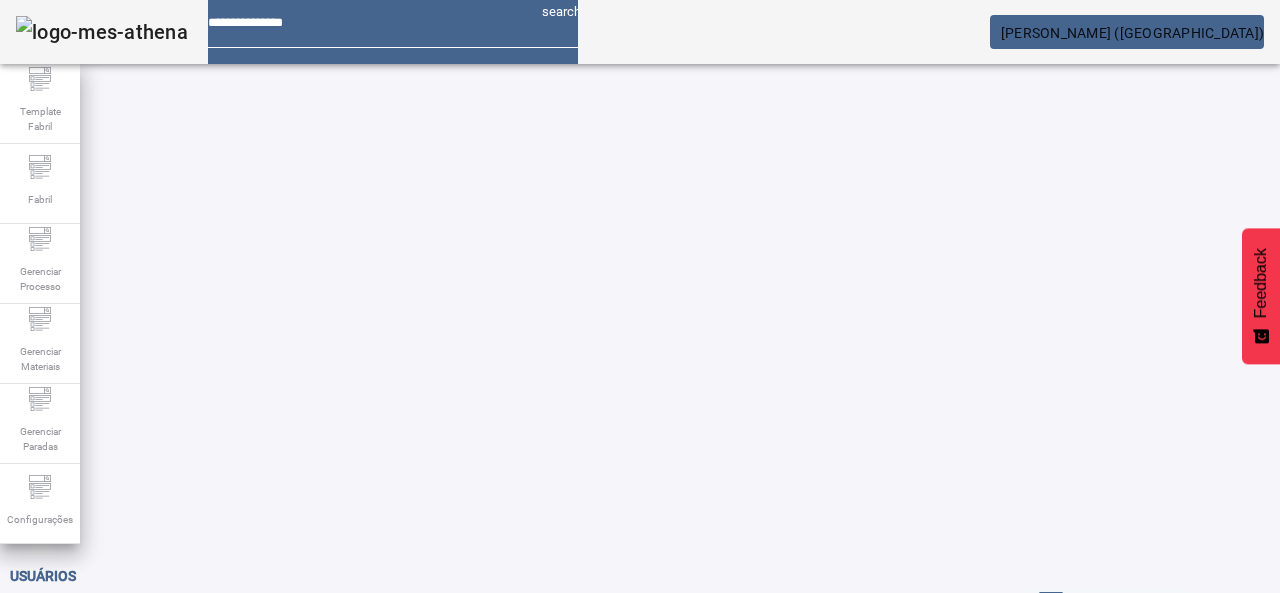 scroll, scrollTop: 42, scrollLeft: 0, axis: vertical 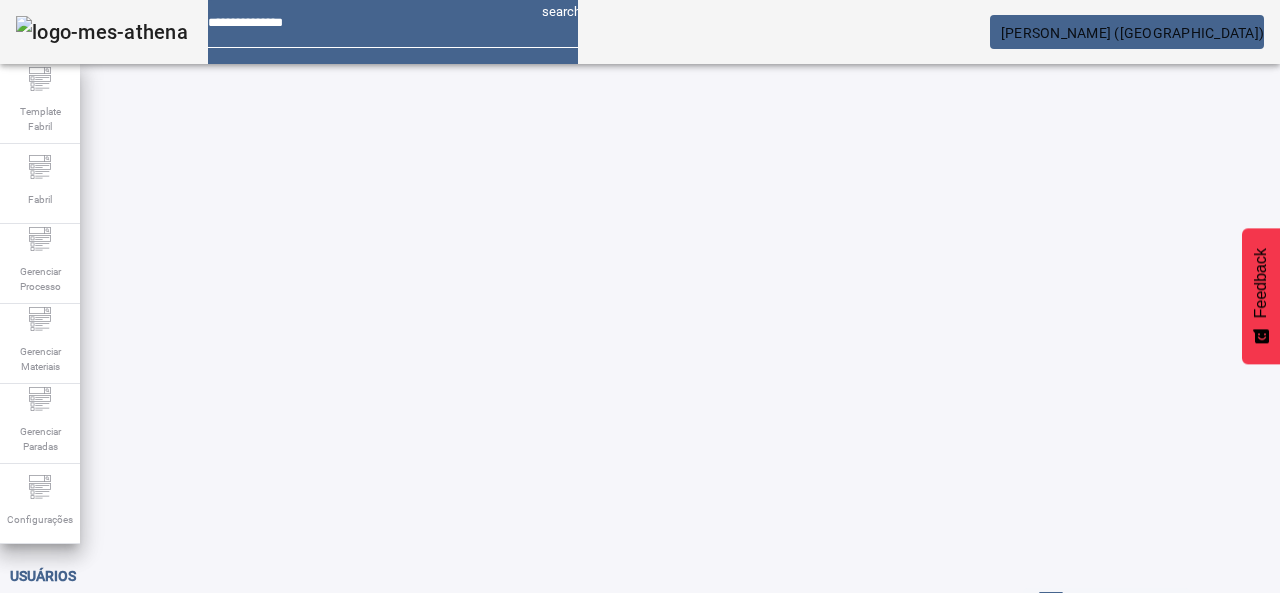 drag, startPoint x: 1082, startPoint y: 499, endPoint x: 1068, endPoint y: 501, distance: 14.142136 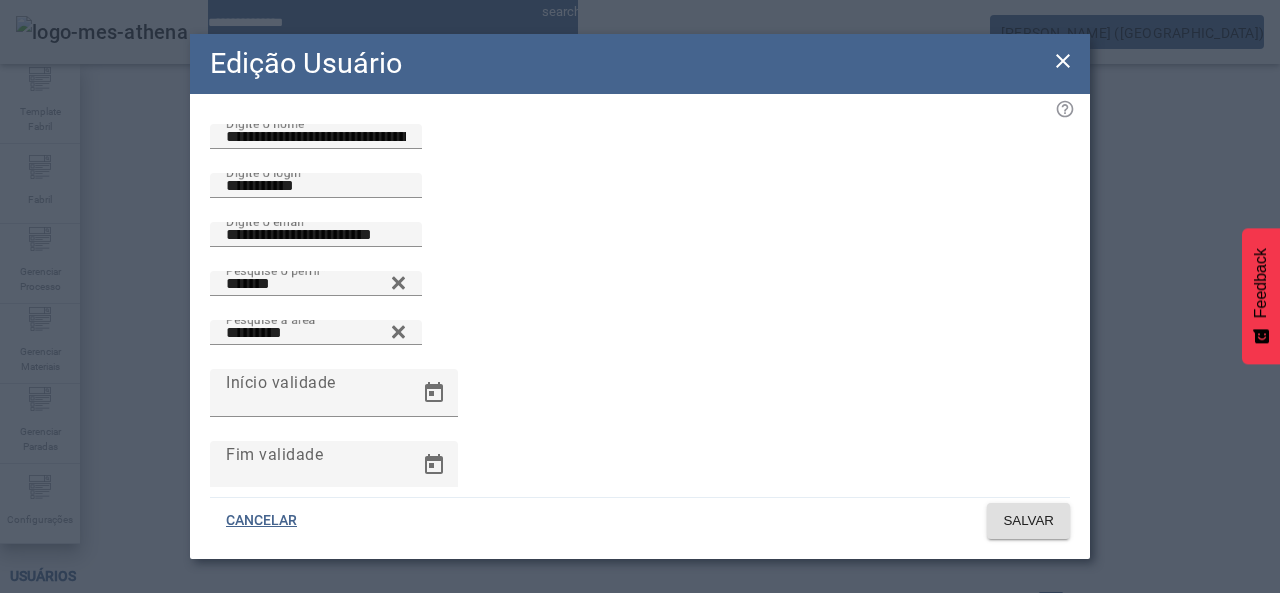 drag, startPoint x: 1066, startPoint y: 69, endPoint x: 994, endPoint y: 88, distance: 74.46476 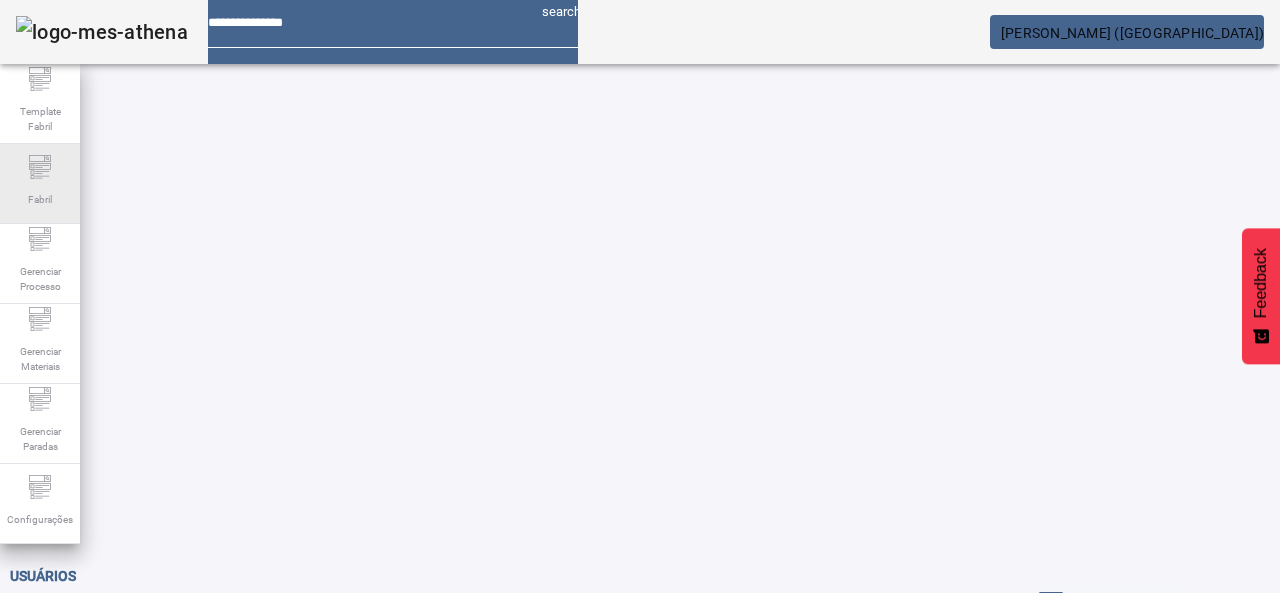 drag, startPoint x: 232, startPoint y: 217, endPoint x: 68, endPoint y: 218, distance: 164.00305 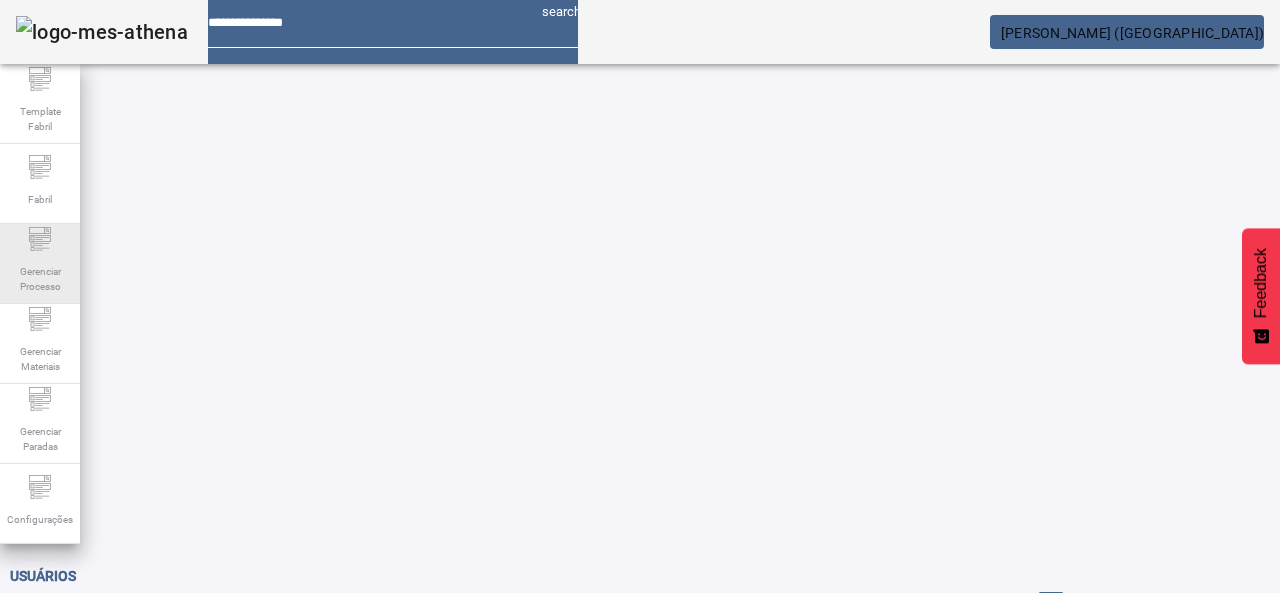 type on "*****" 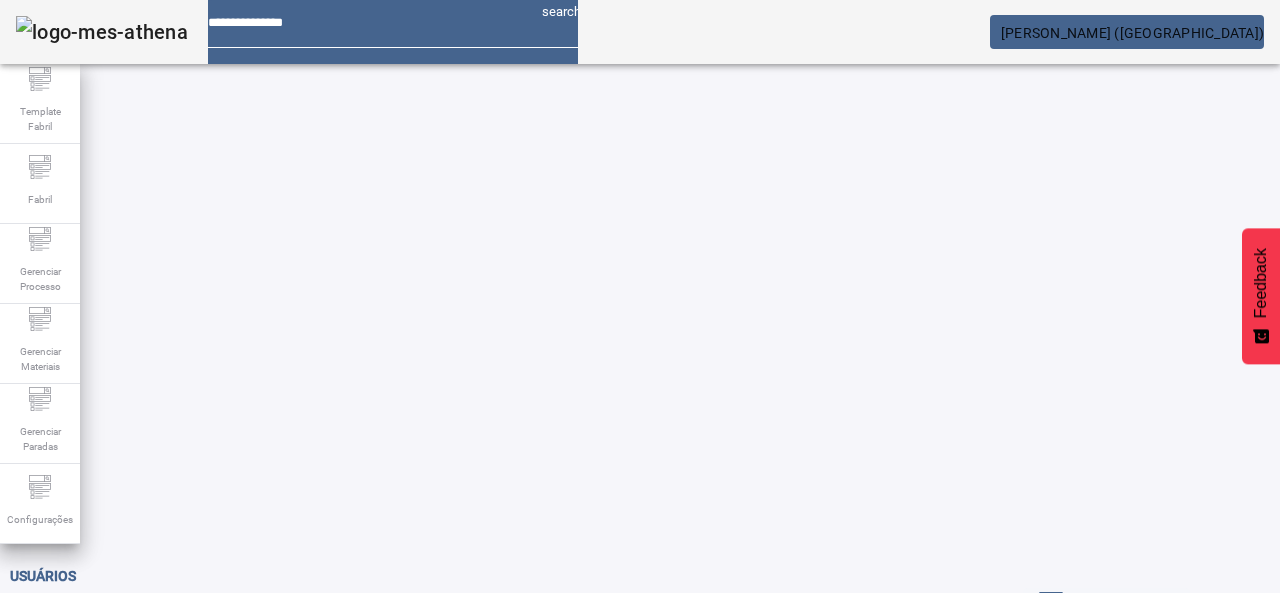 click 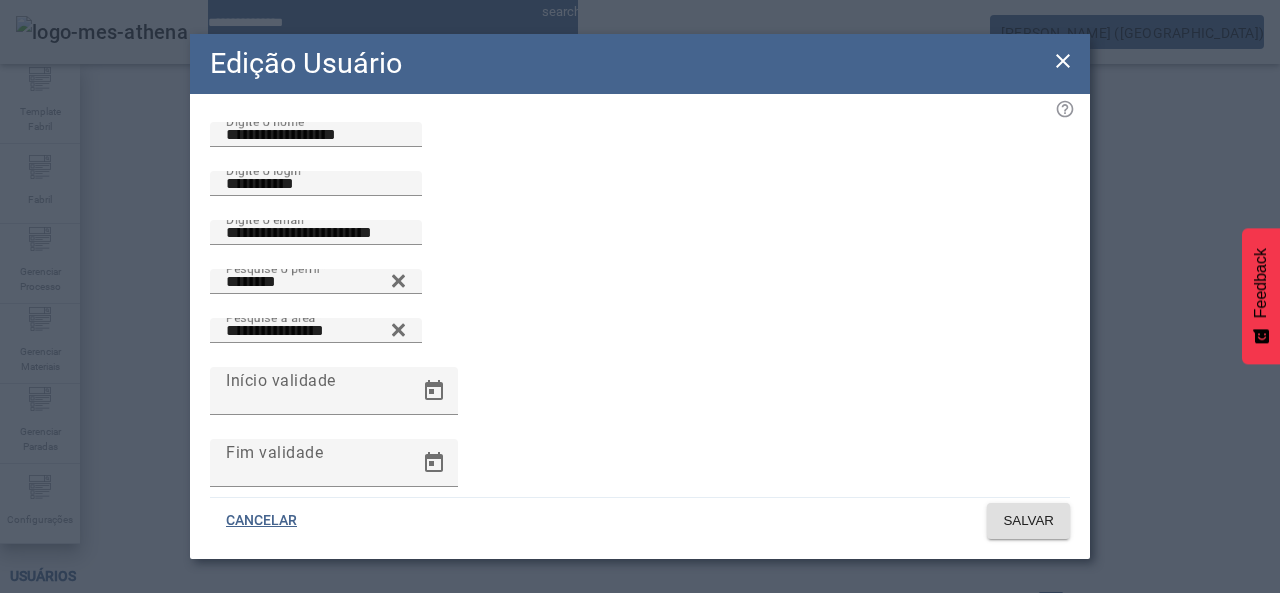 scroll, scrollTop: 0, scrollLeft: 0, axis: both 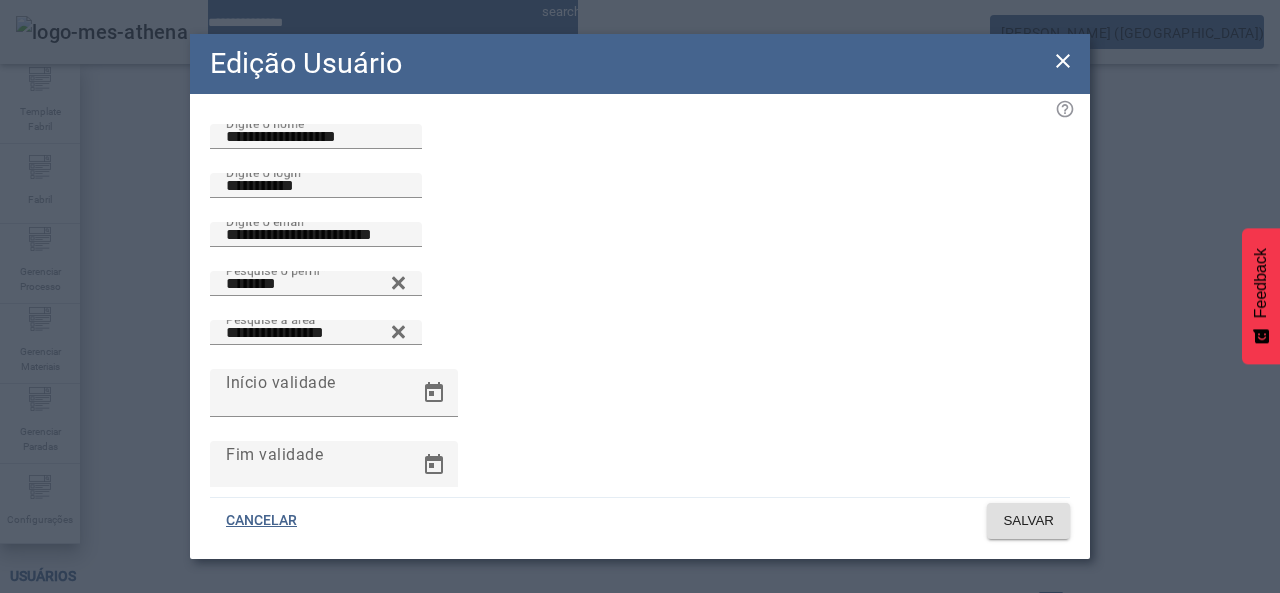 click 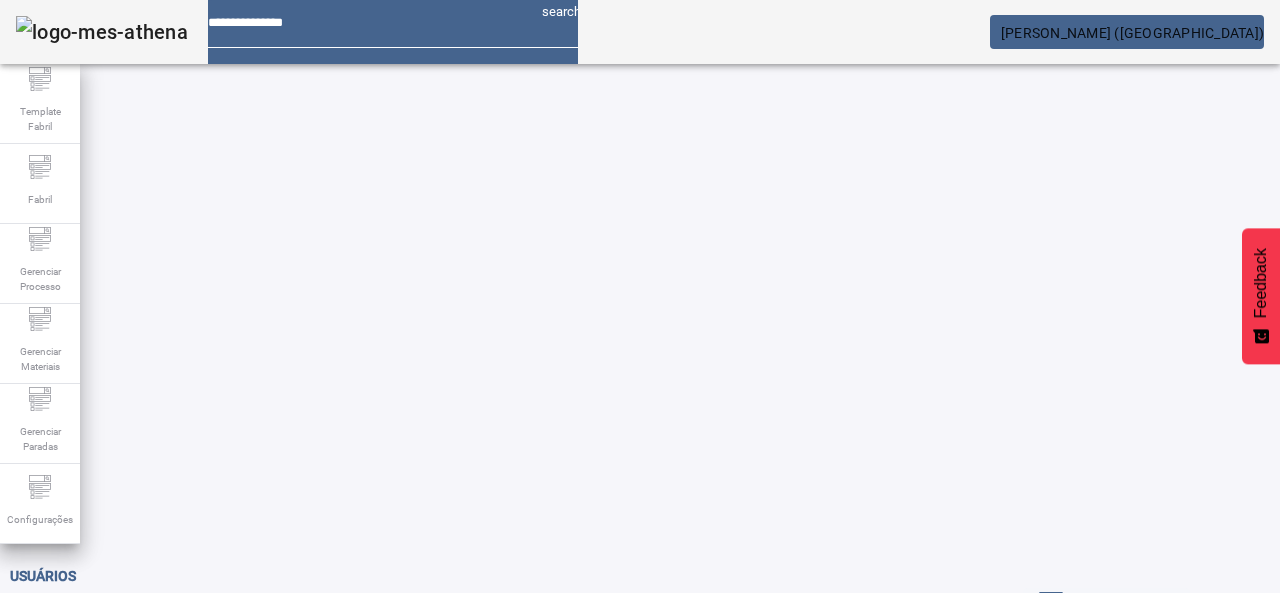 click 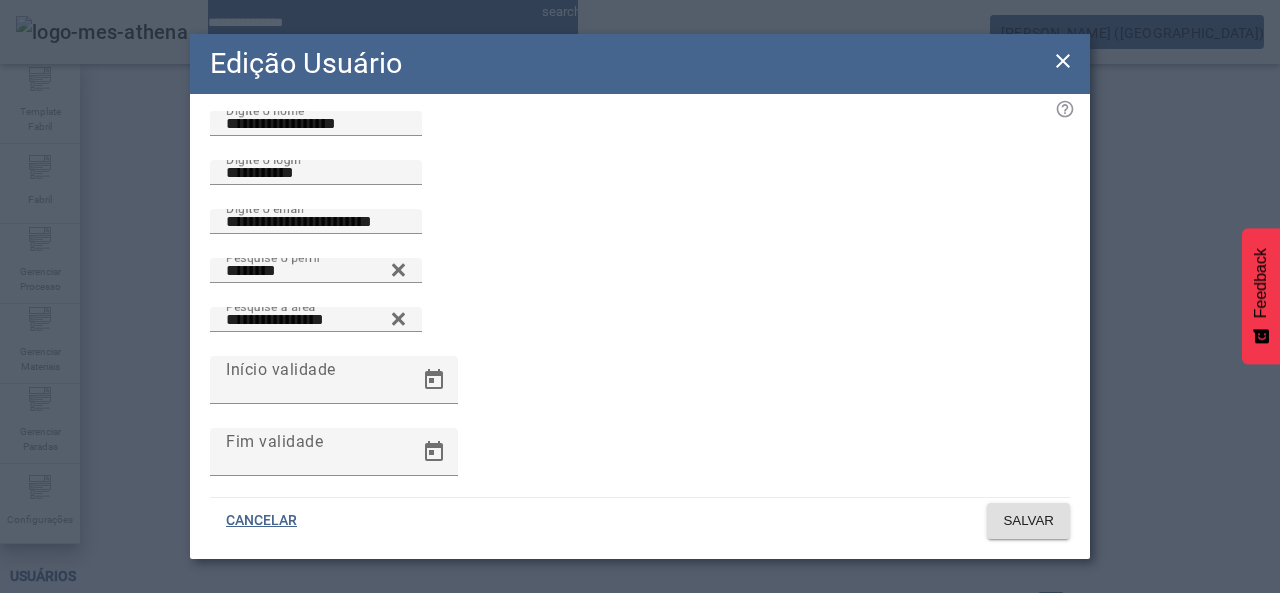 scroll, scrollTop: 0, scrollLeft: 0, axis: both 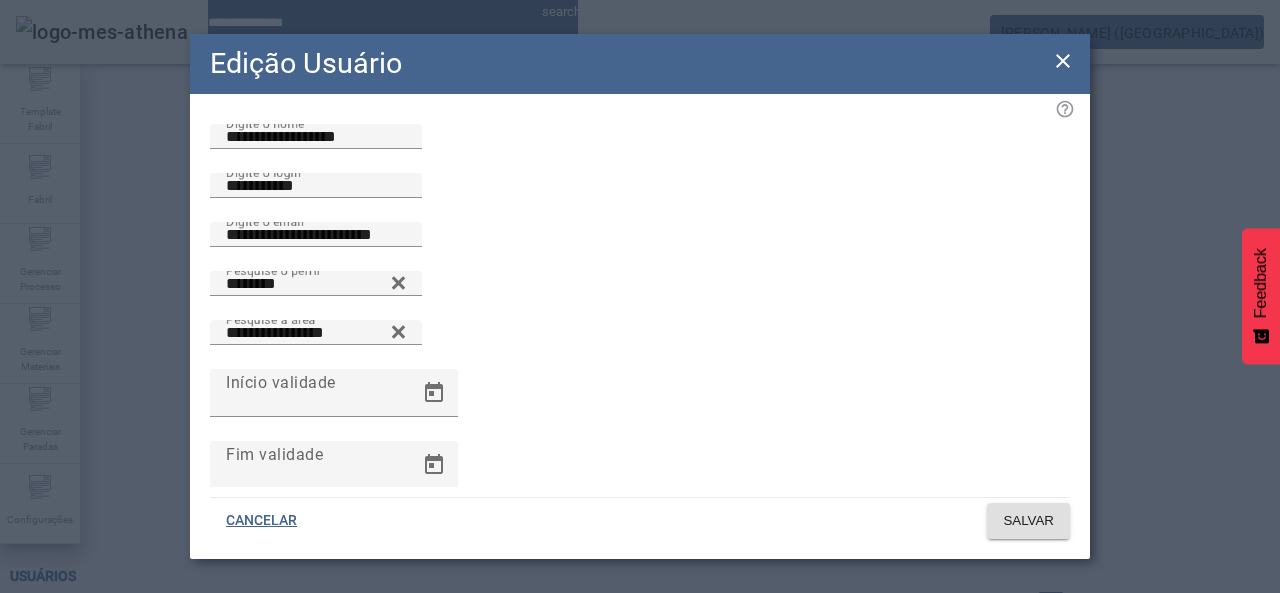 click 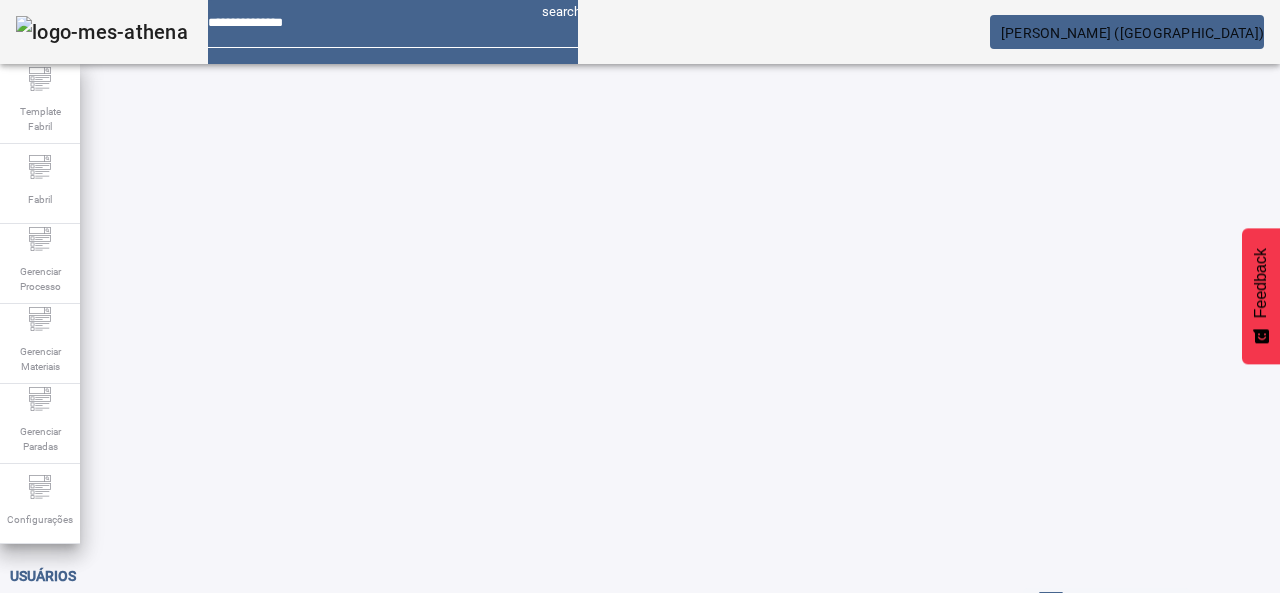 click 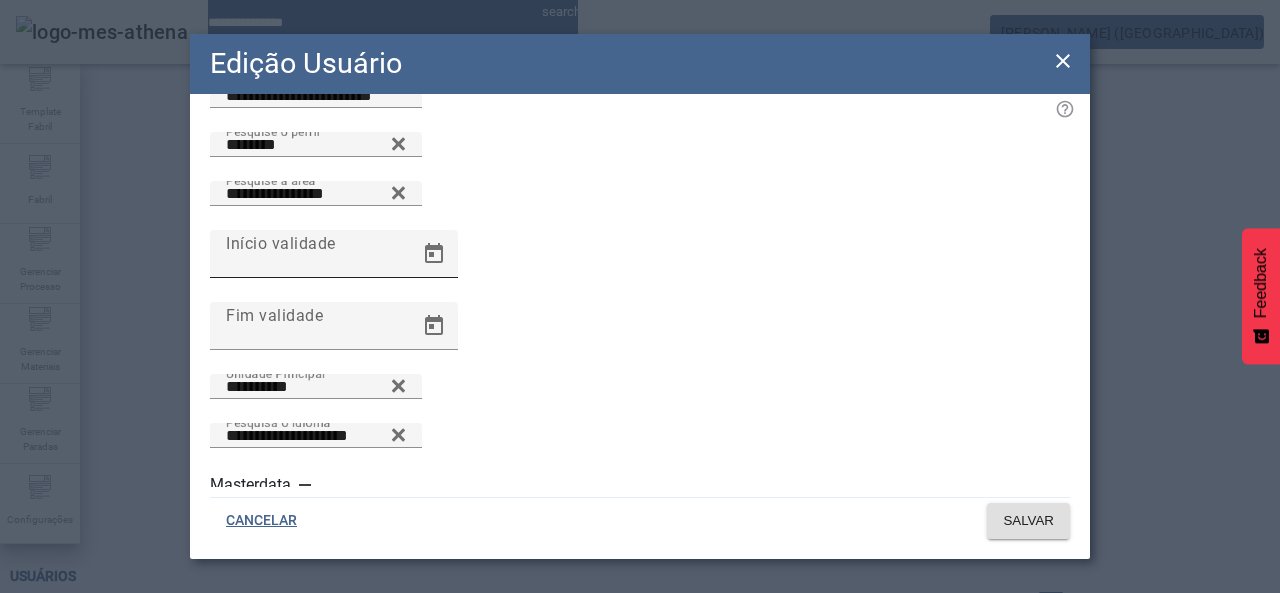scroll, scrollTop: 0, scrollLeft: 0, axis: both 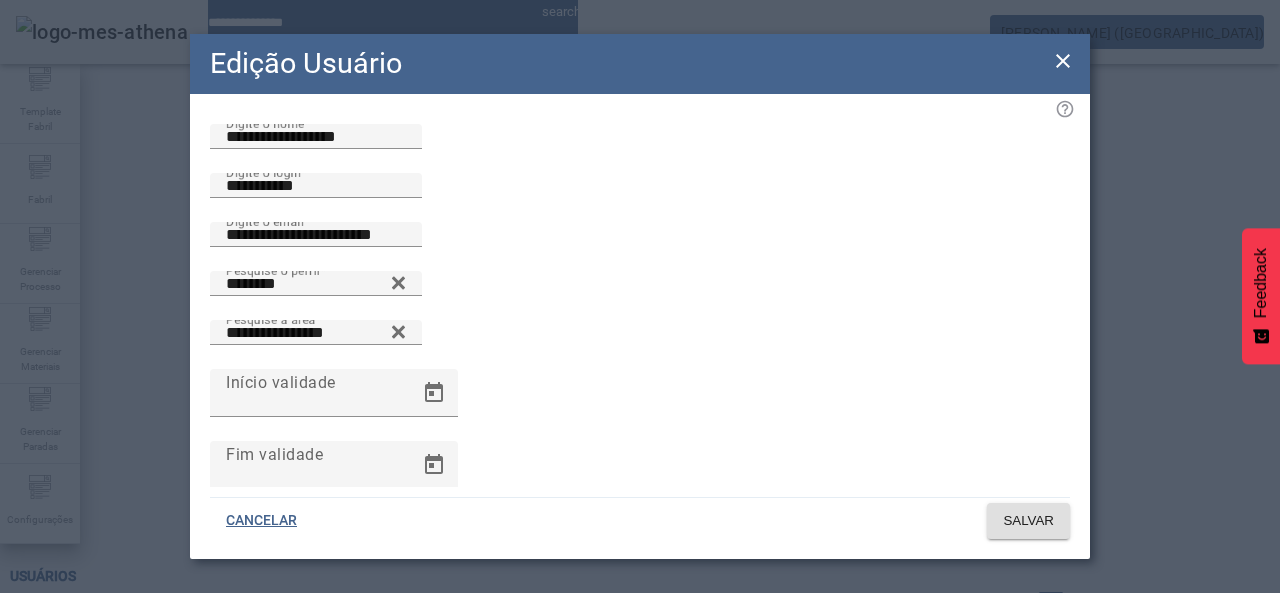 click 